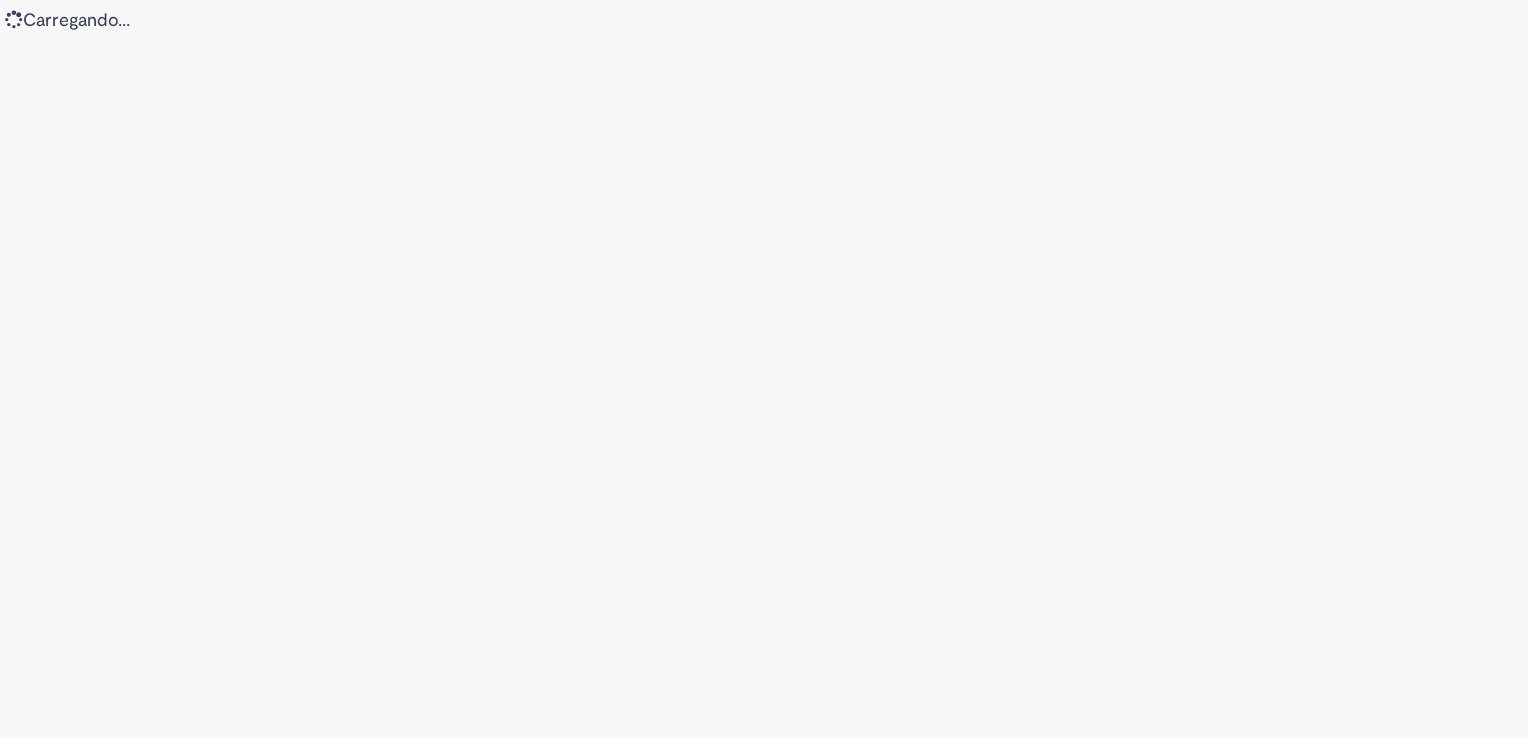 scroll, scrollTop: 0, scrollLeft: 0, axis: both 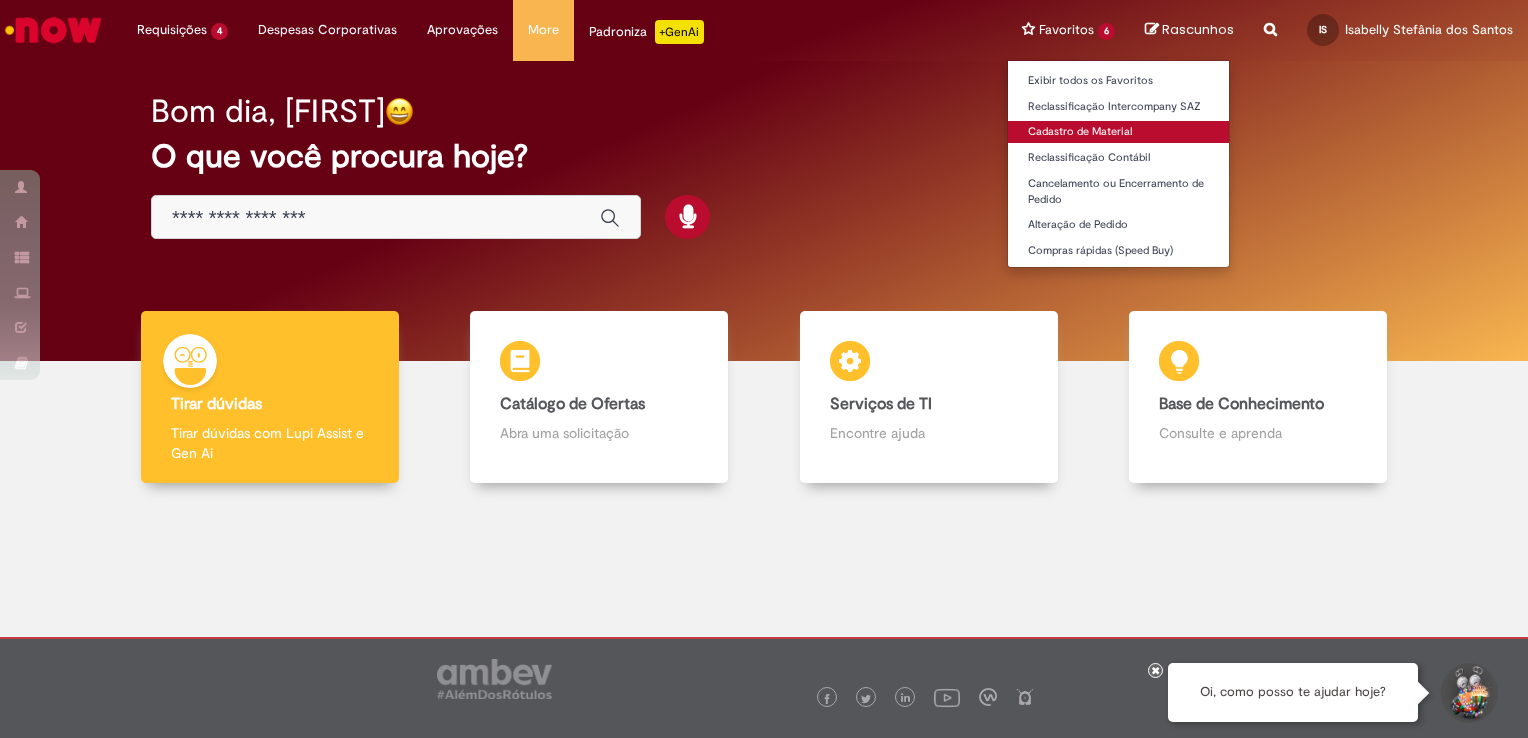 click on "Cadastro de Material" at bounding box center (1118, 132) 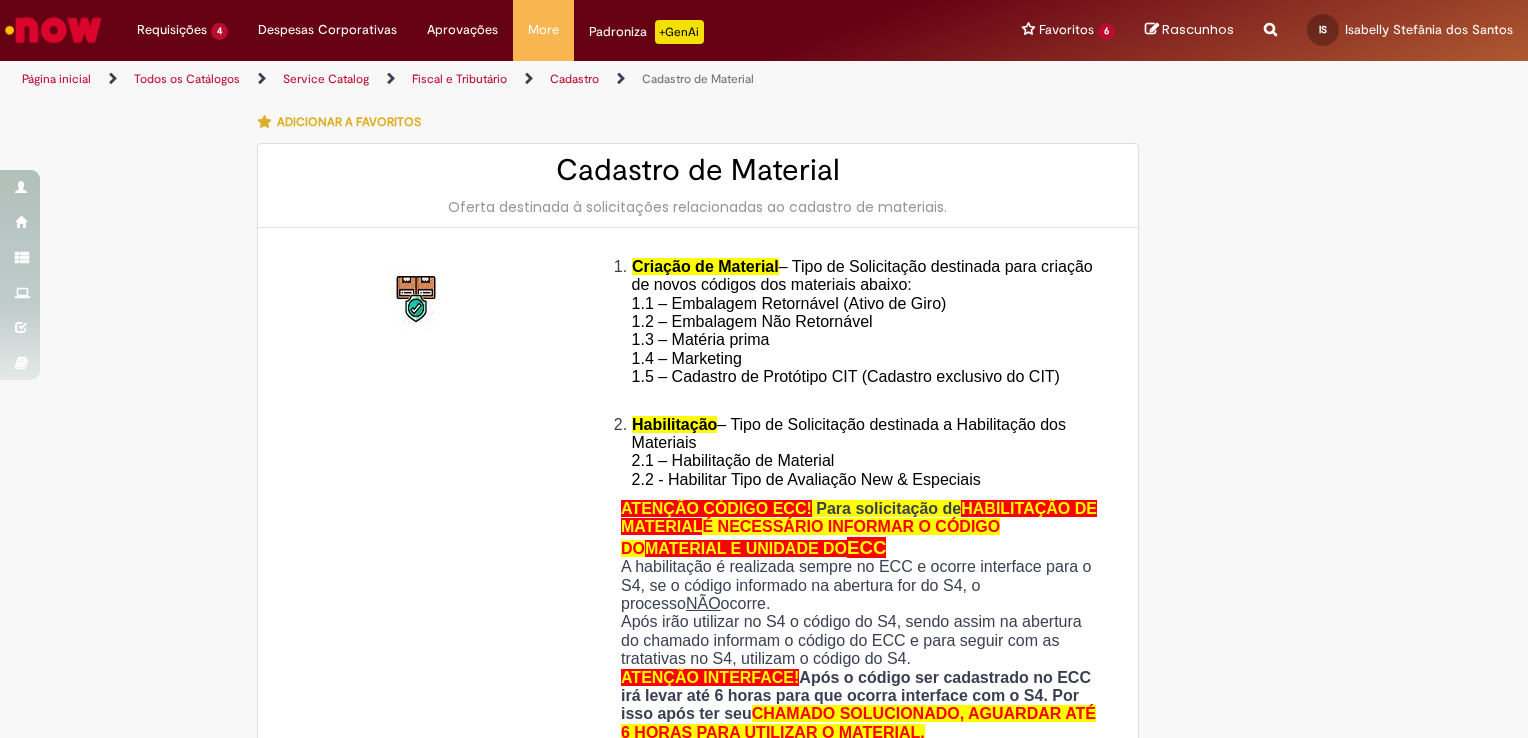 type on "**********" 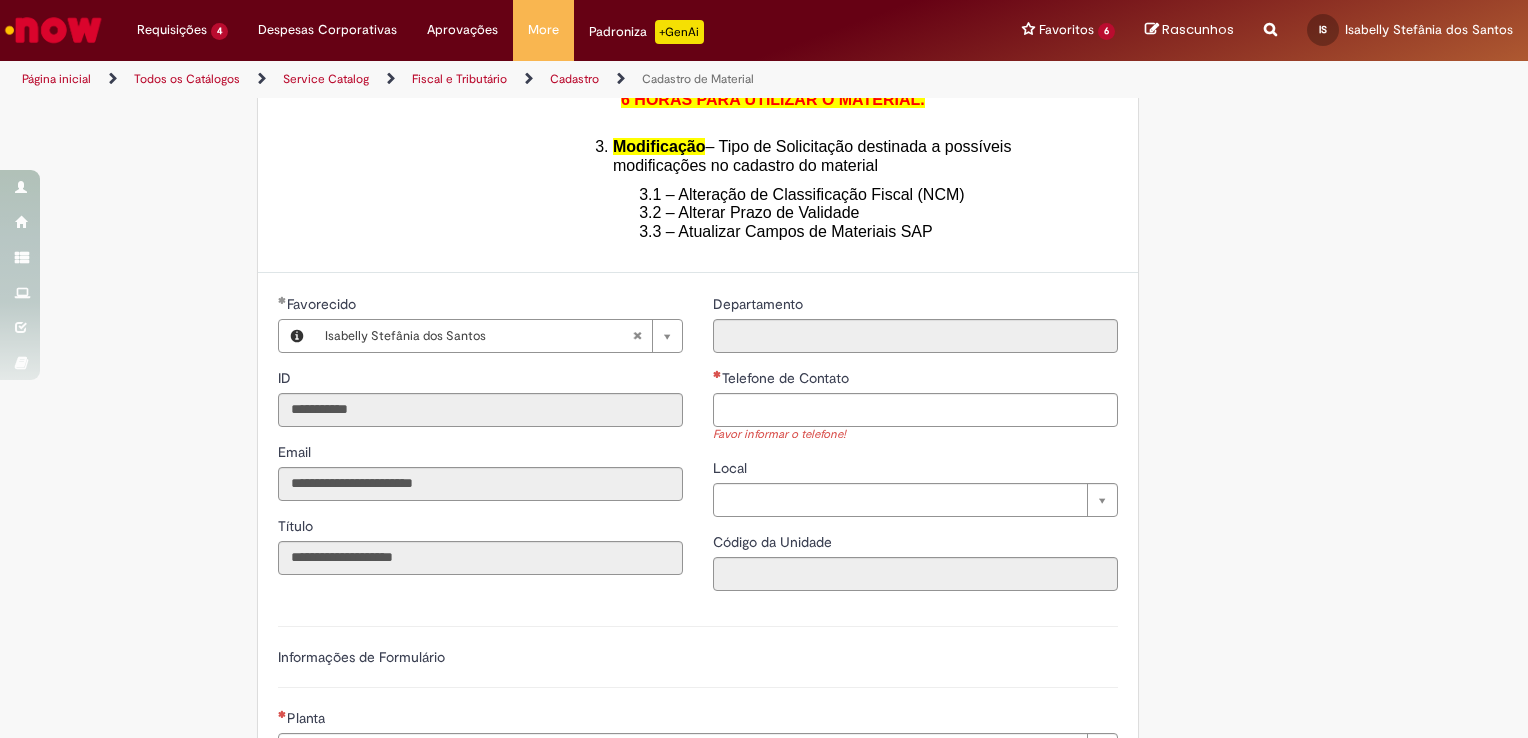 scroll, scrollTop: 700, scrollLeft: 0, axis: vertical 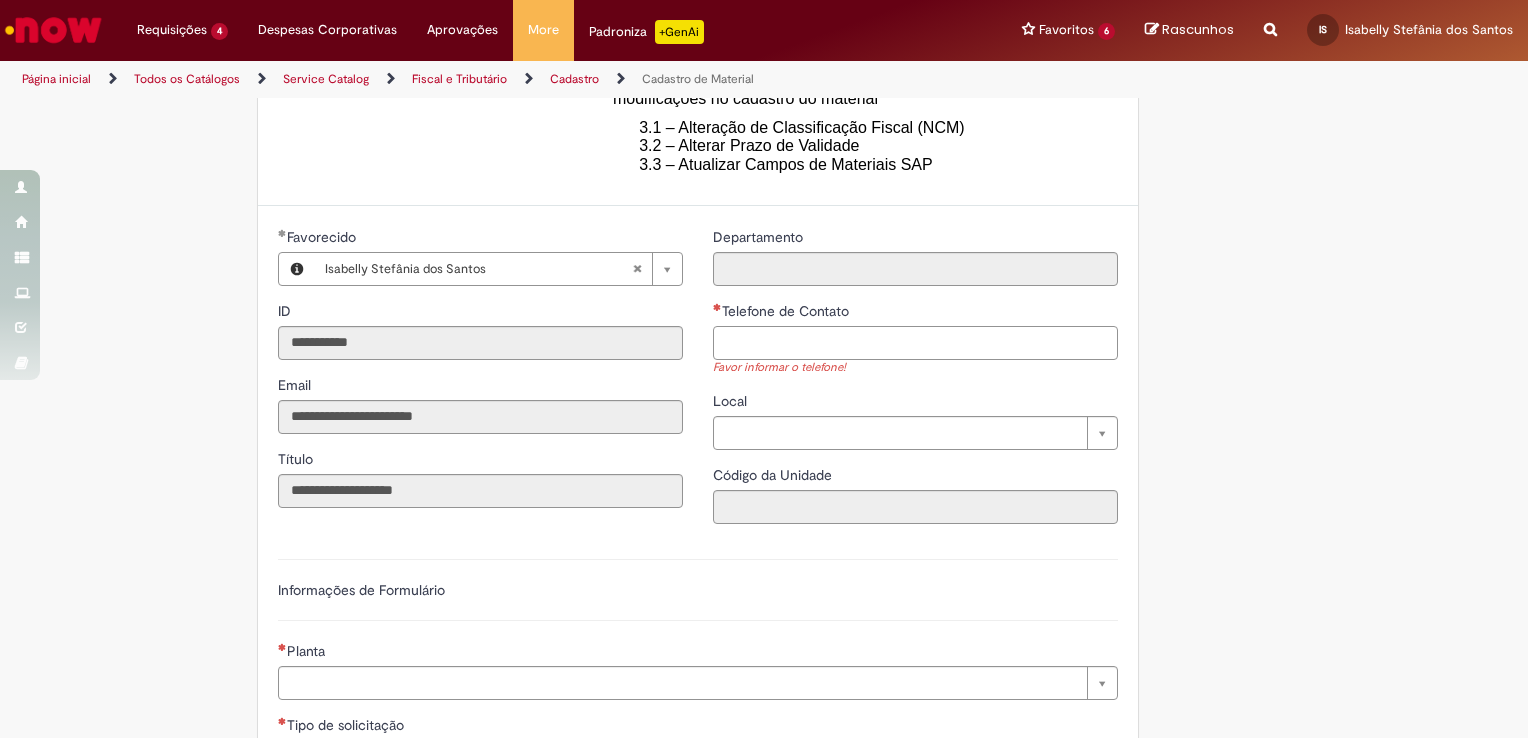 click on "Telefone de Contato" at bounding box center [915, 343] 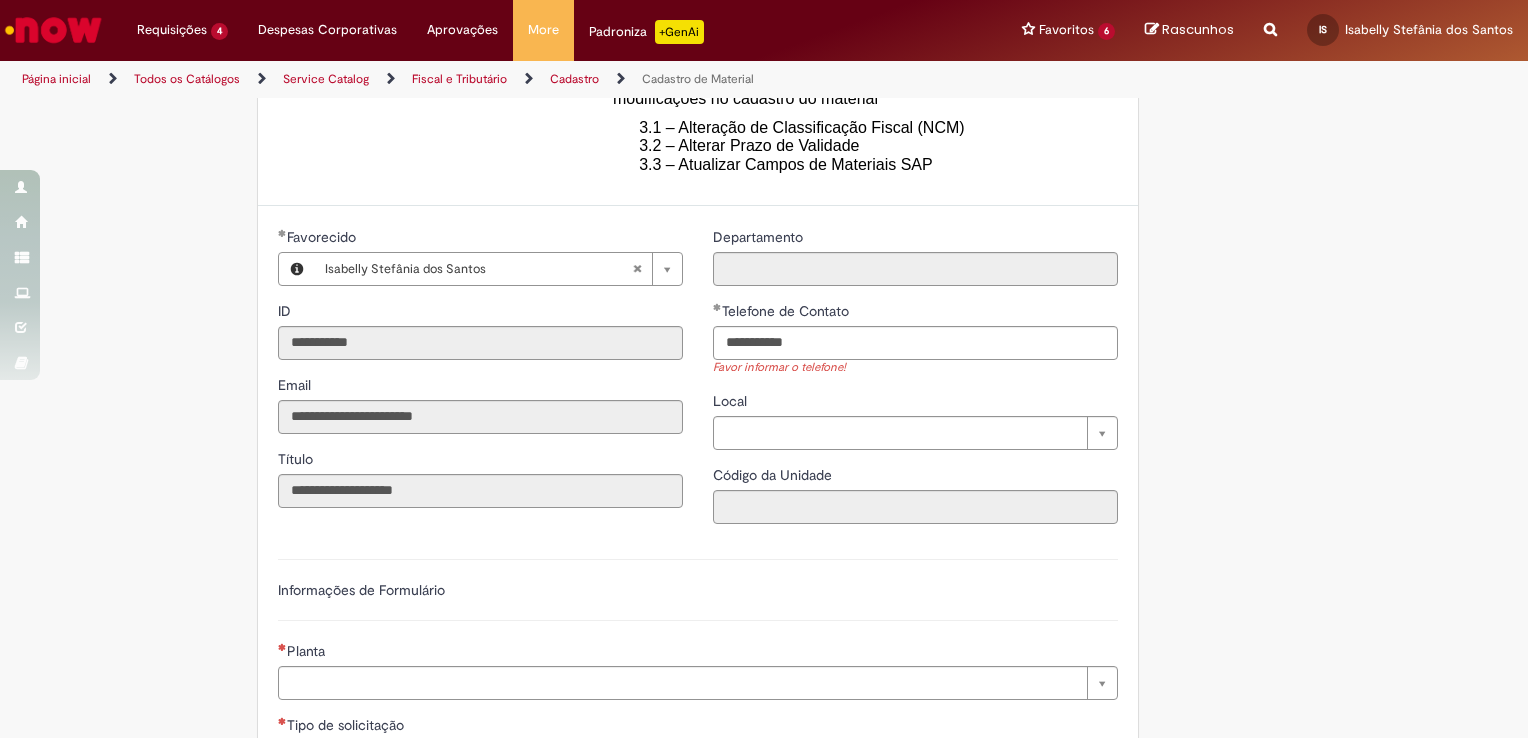 type on "**********" 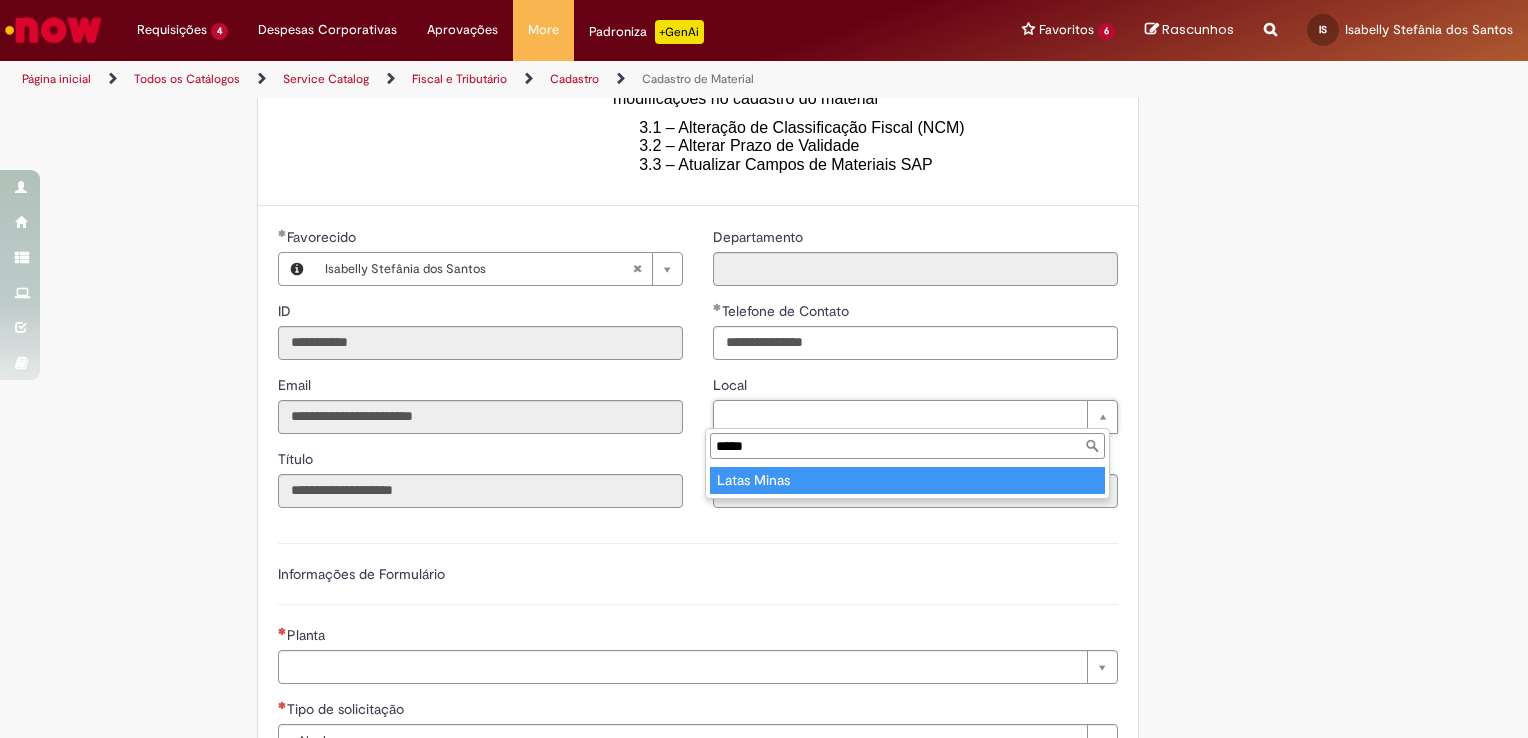 type on "*****" 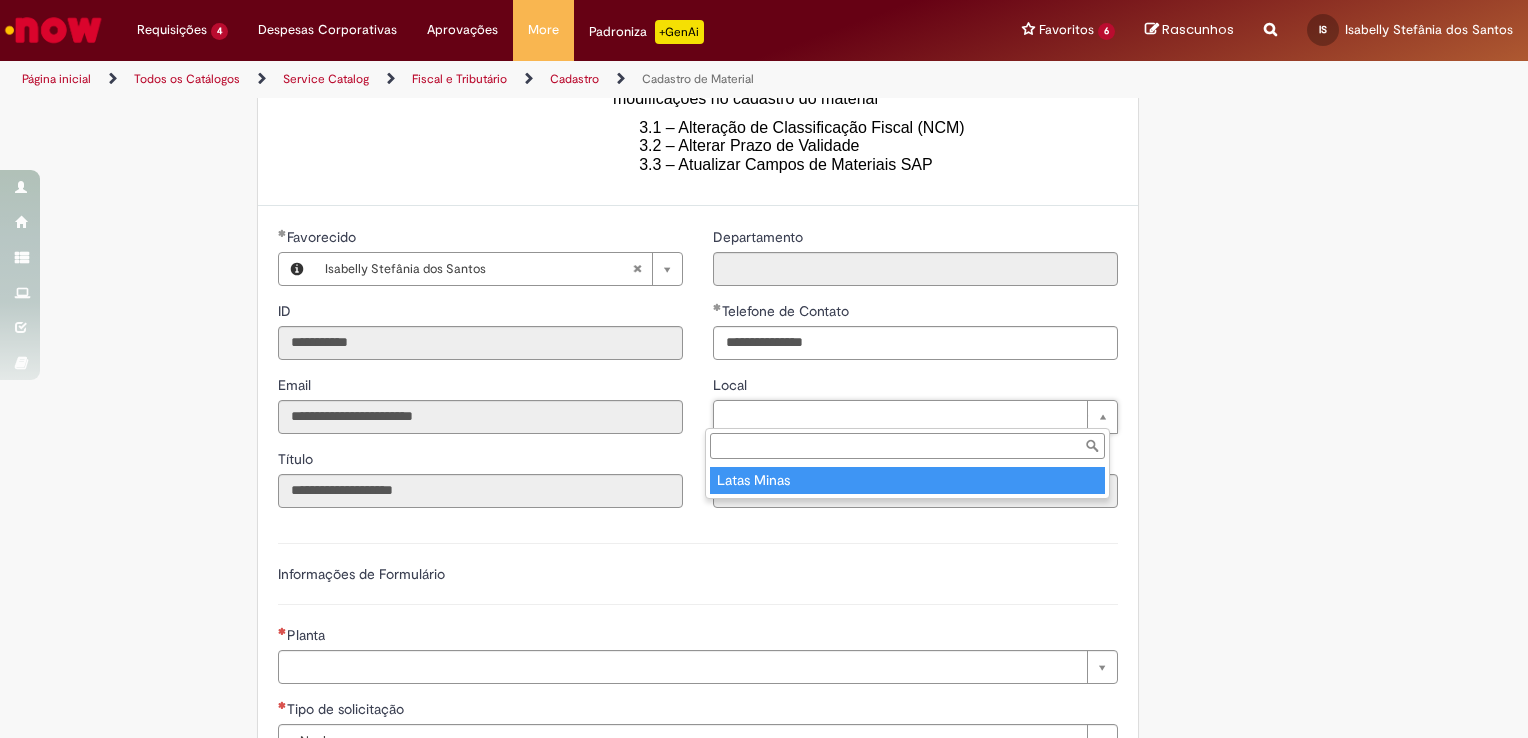 type on "****" 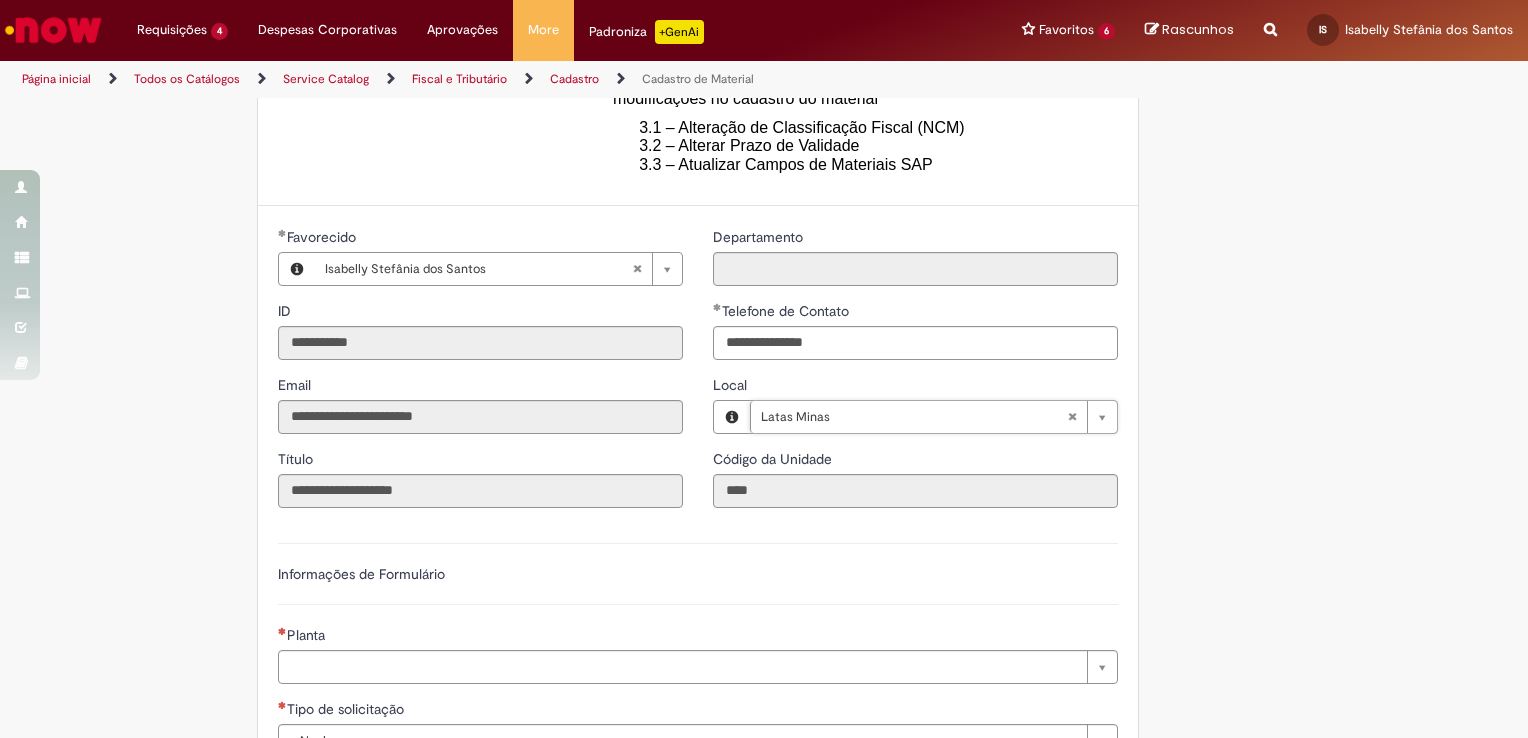 scroll, scrollTop: 900, scrollLeft: 0, axis: vertical 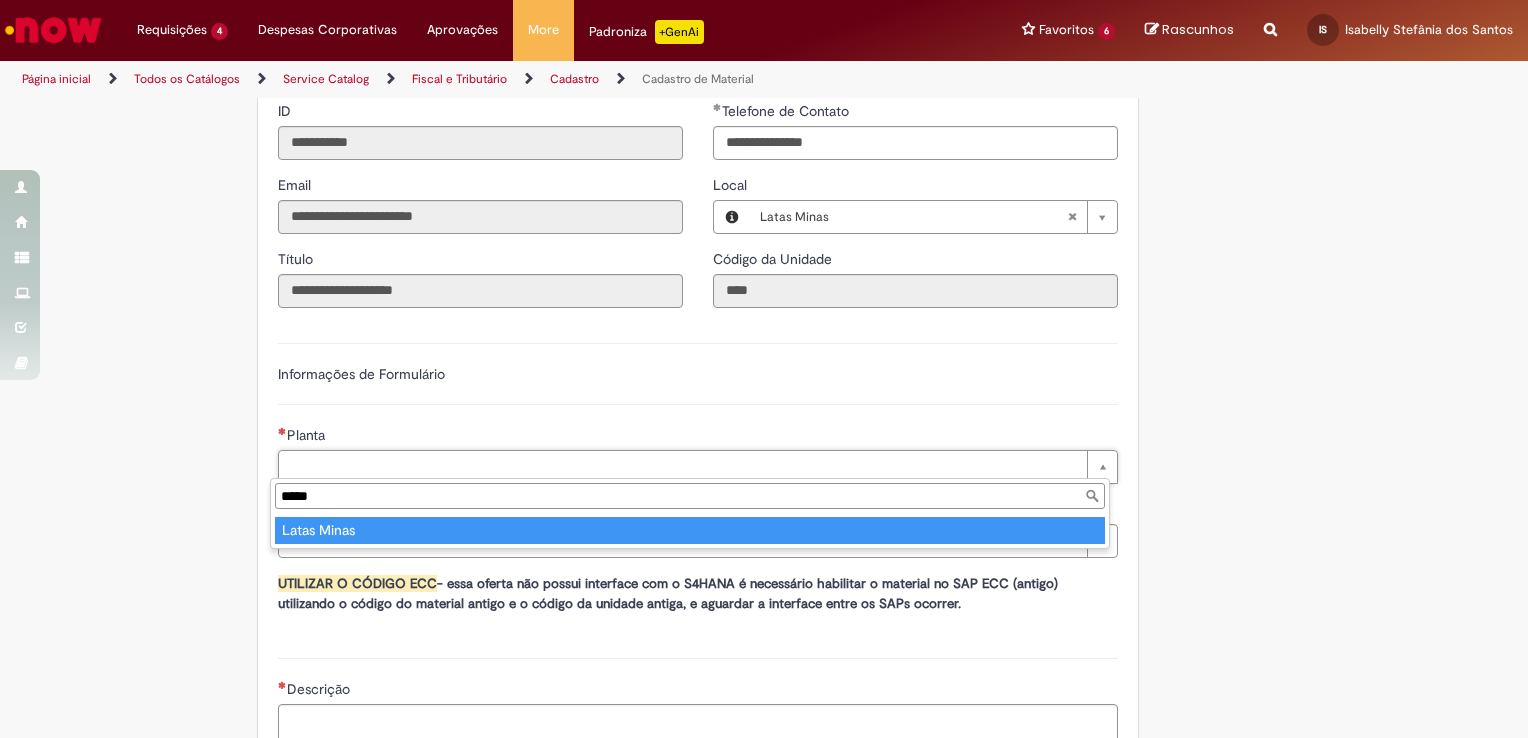 type on "*****" 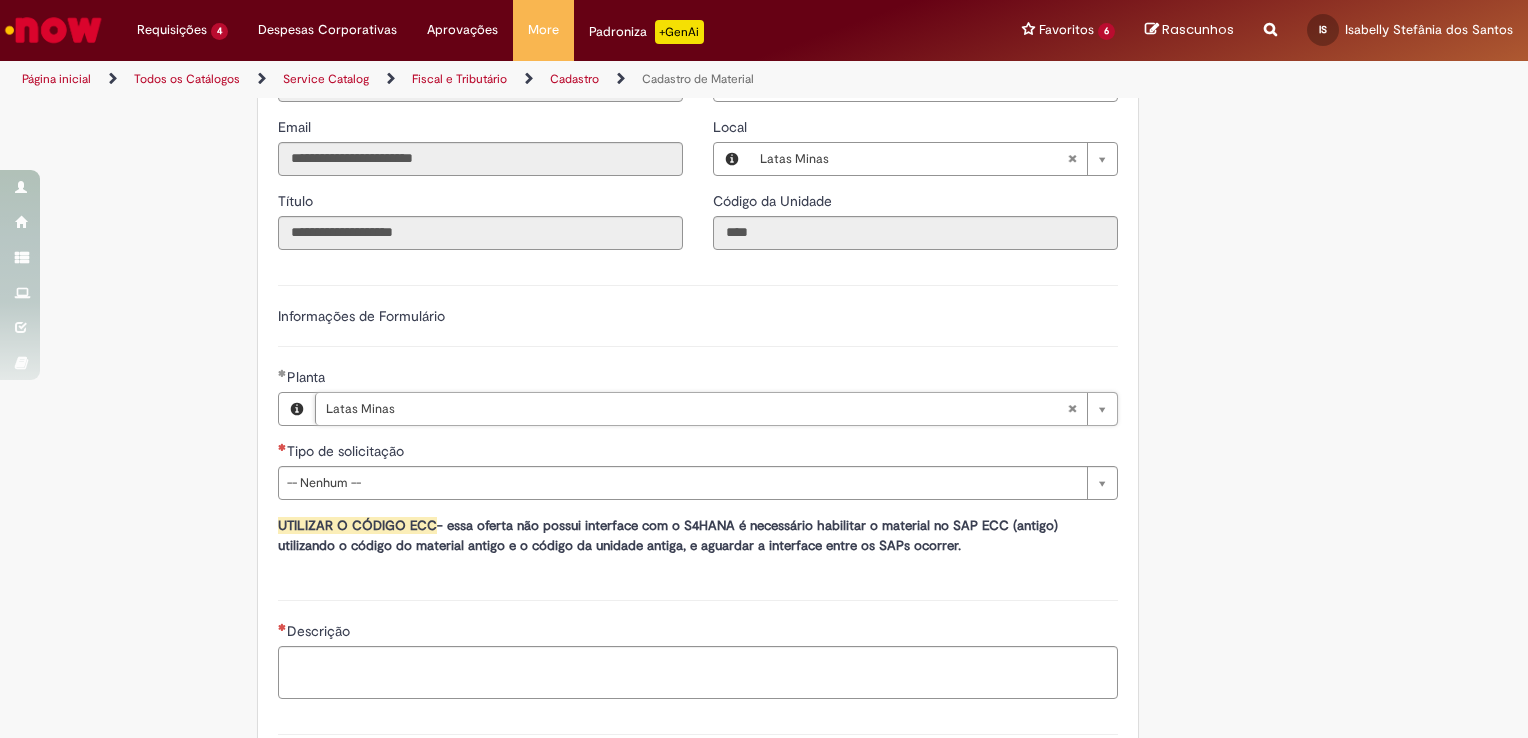 scroll, scrollTop: 1100, scrollLeft: 0, axis: vertical 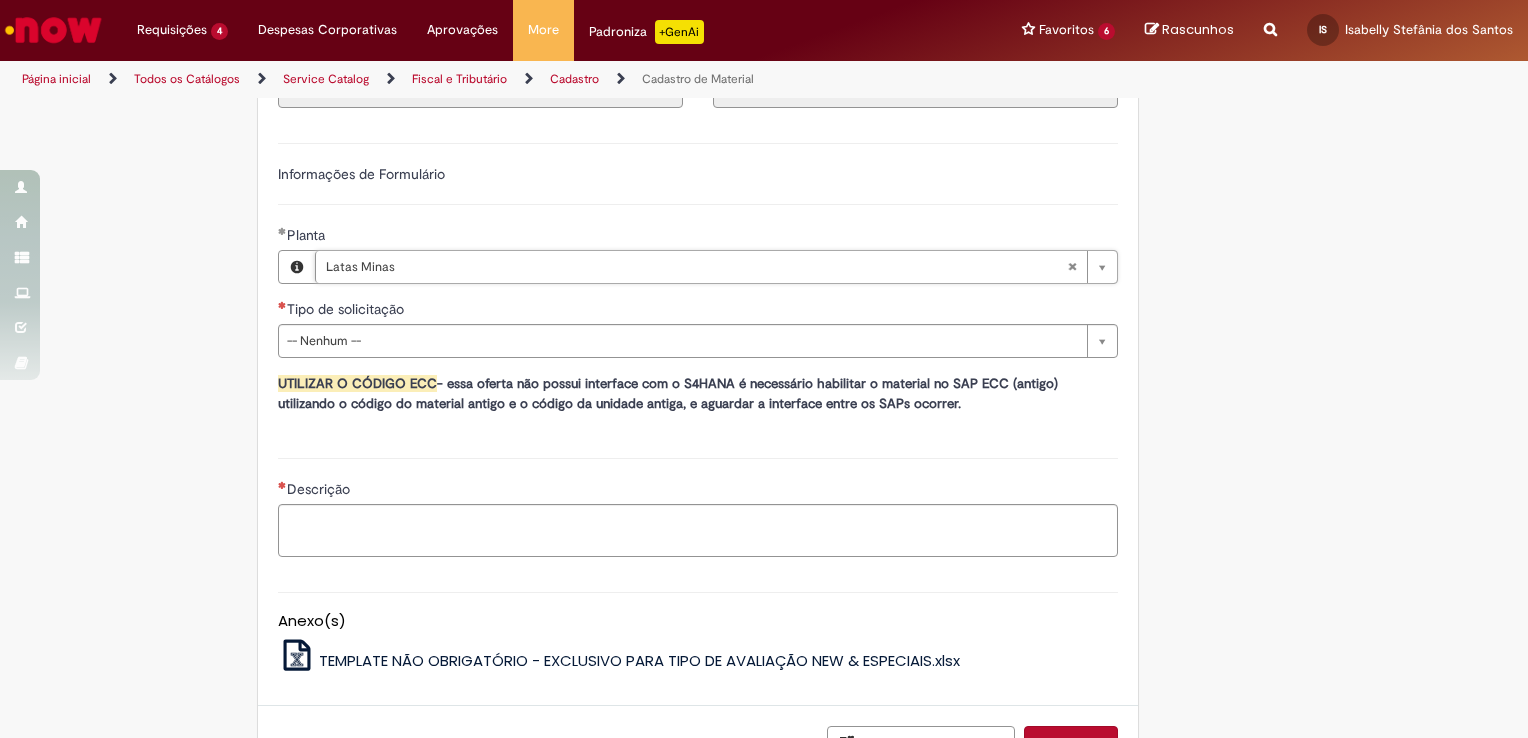 click on "Tipo de solicitação" at bounding box center (698, 311) 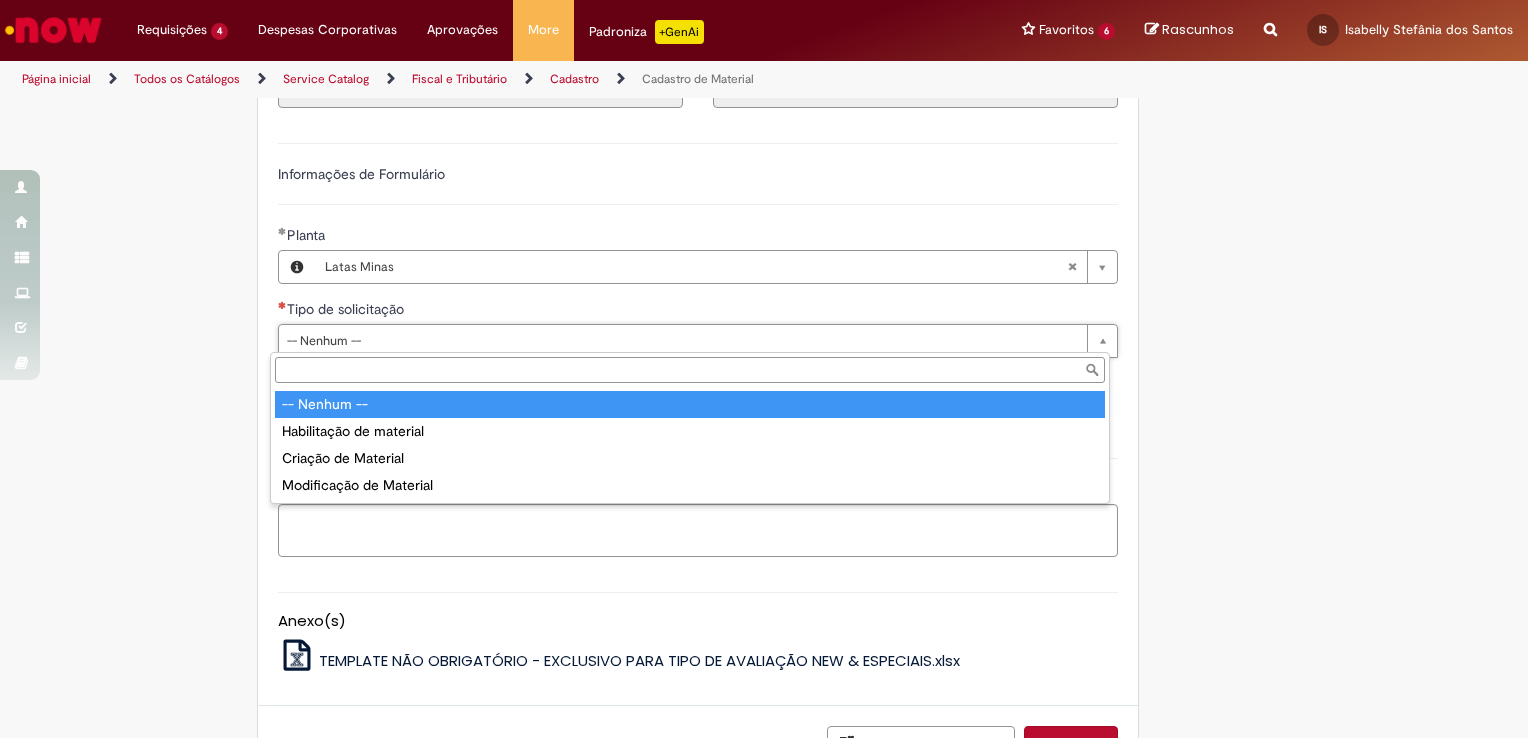 type on "**********" 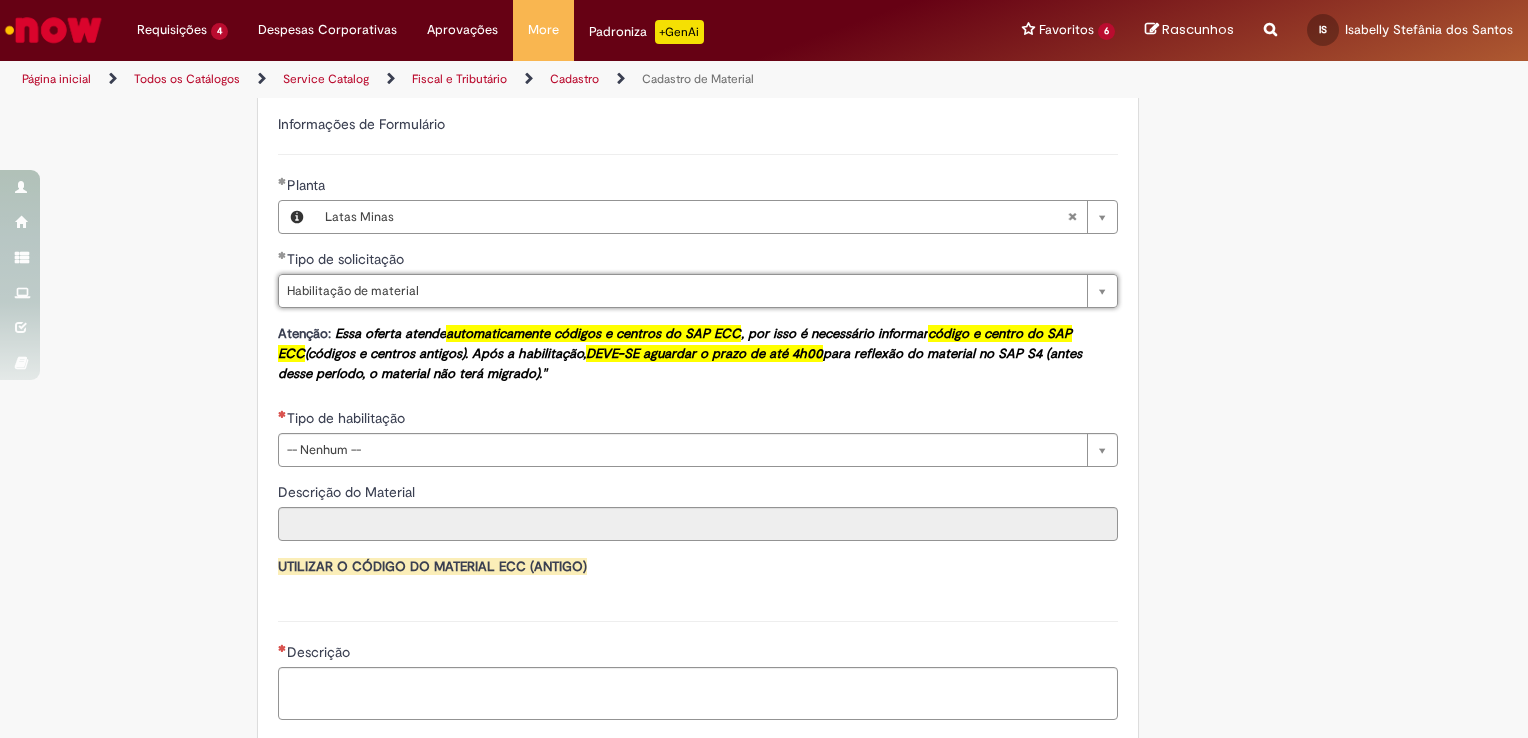 scroll, scrollTop: 1300, scrollLeft: 0, axis: vertical 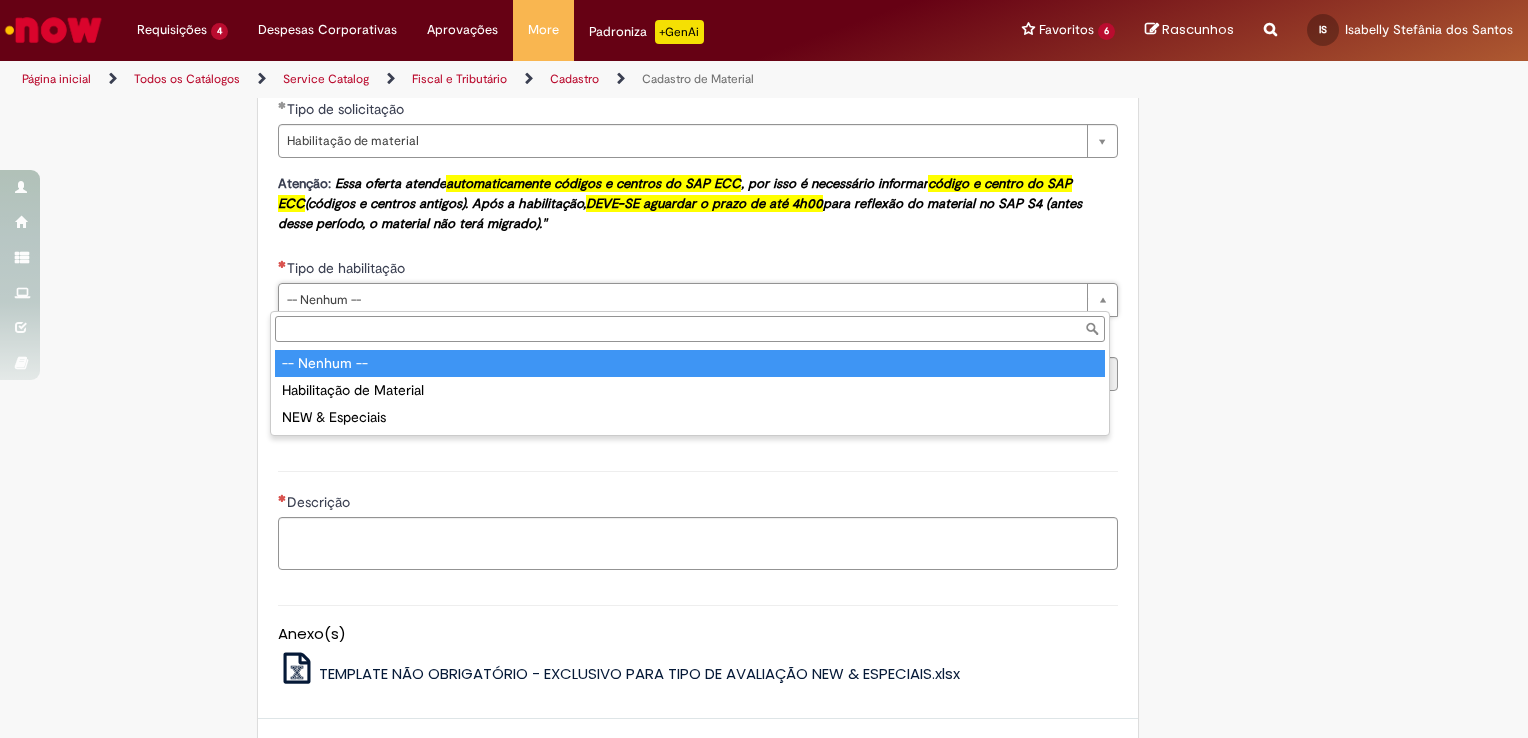 drag, startPoint x: 327, startPoint y: 308, endPoint x: 321, endPoint y: 320, distance: 13.416408 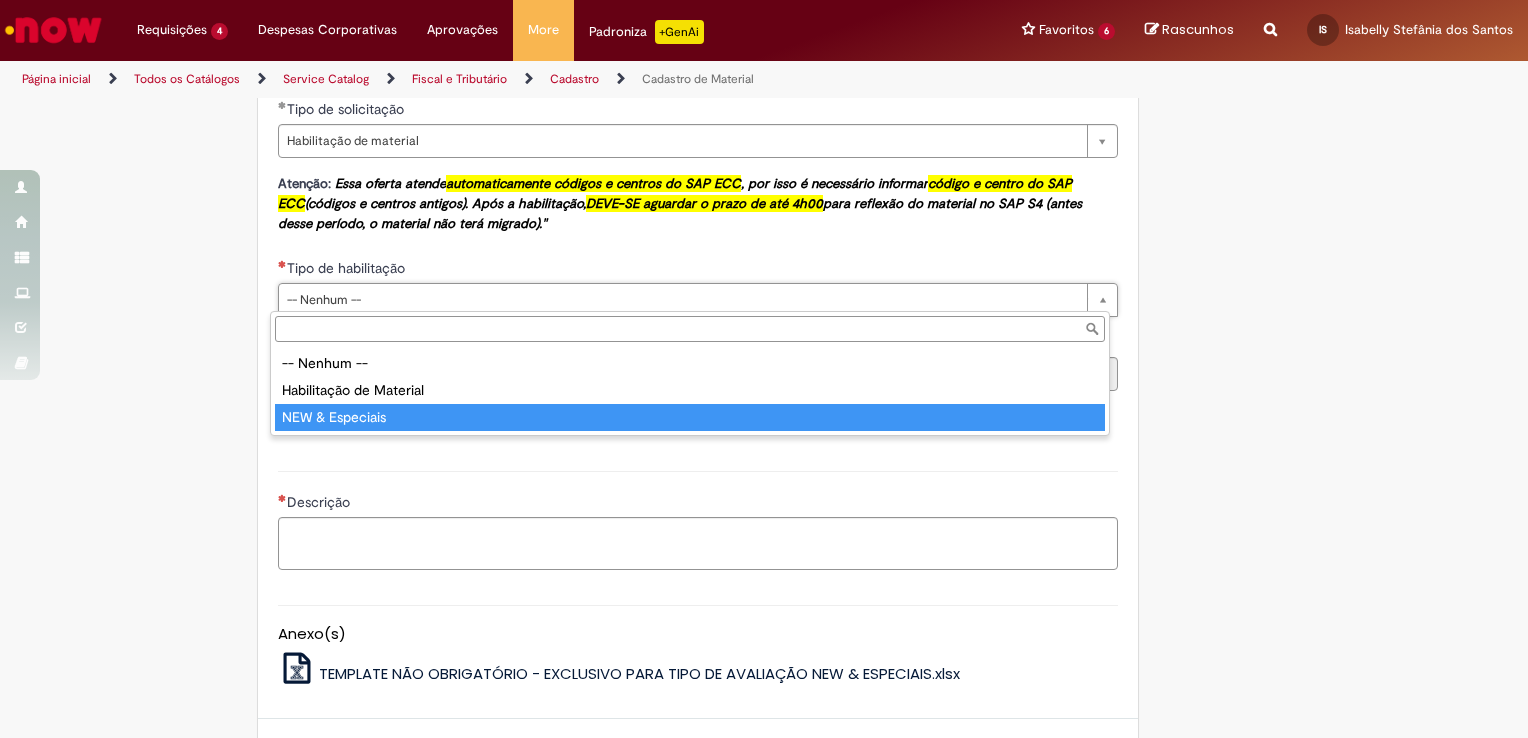 type on "**********" 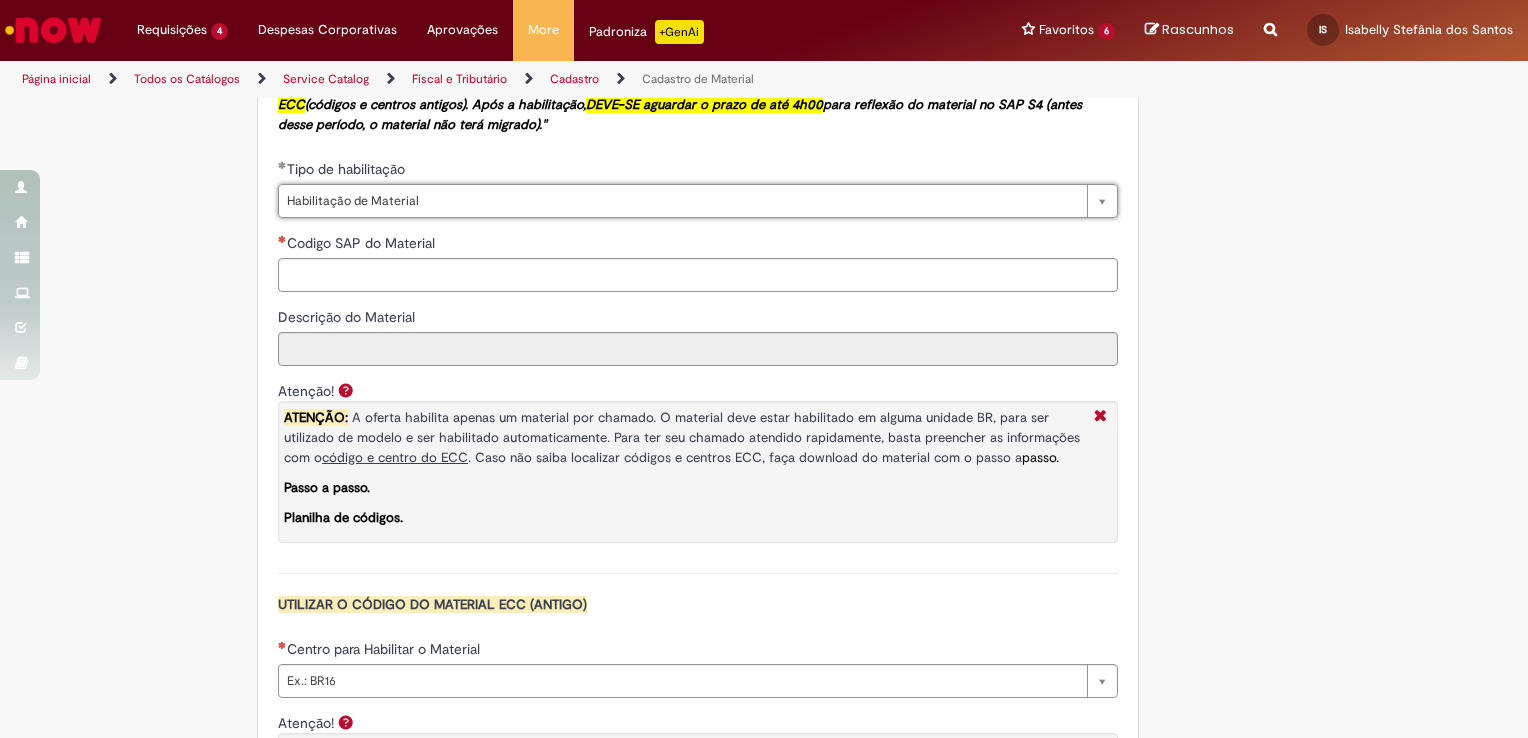 scroll, scrollTop: 1400, scrollLeft: 0, axis: vertical 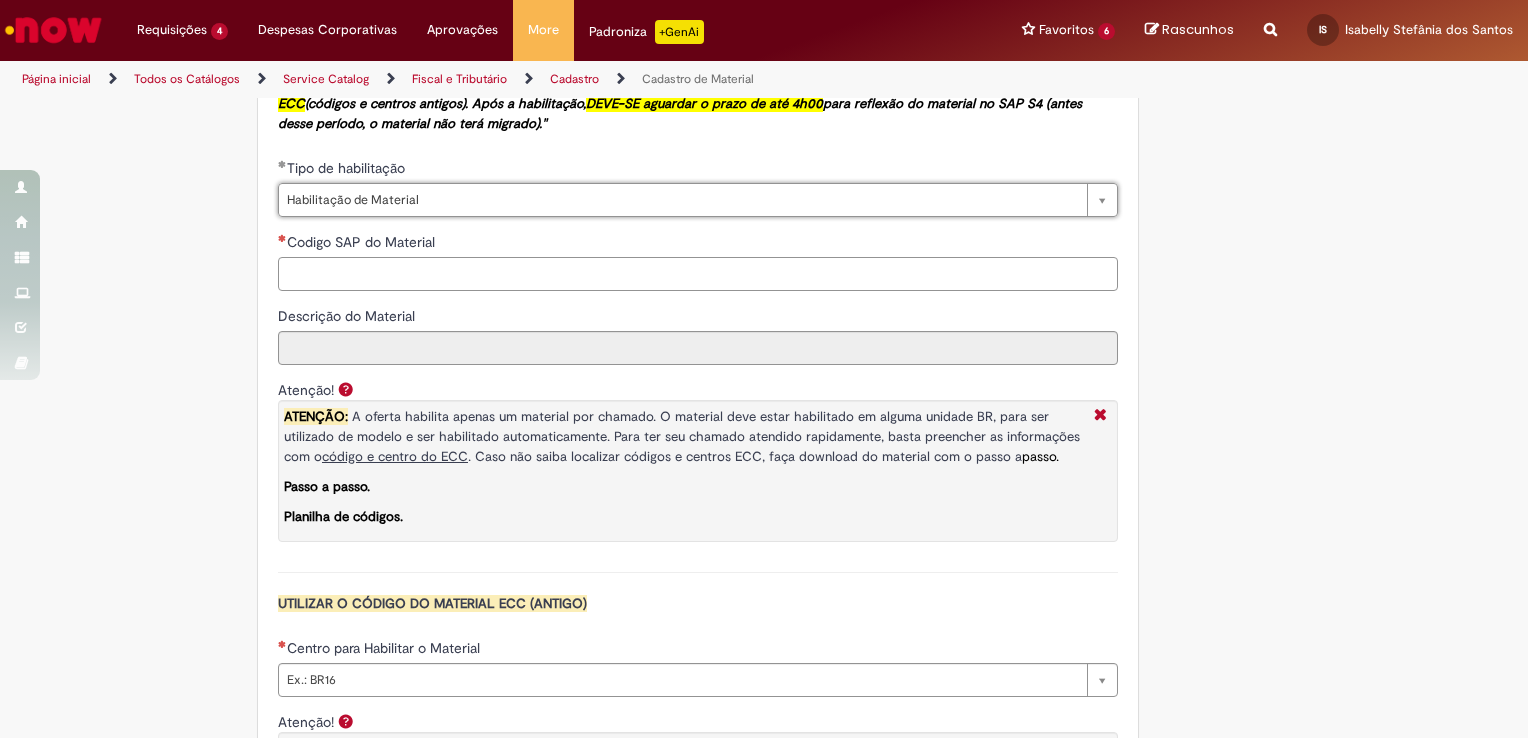 click on "Codigo SAP do Material" at bounding box center [698, 274] 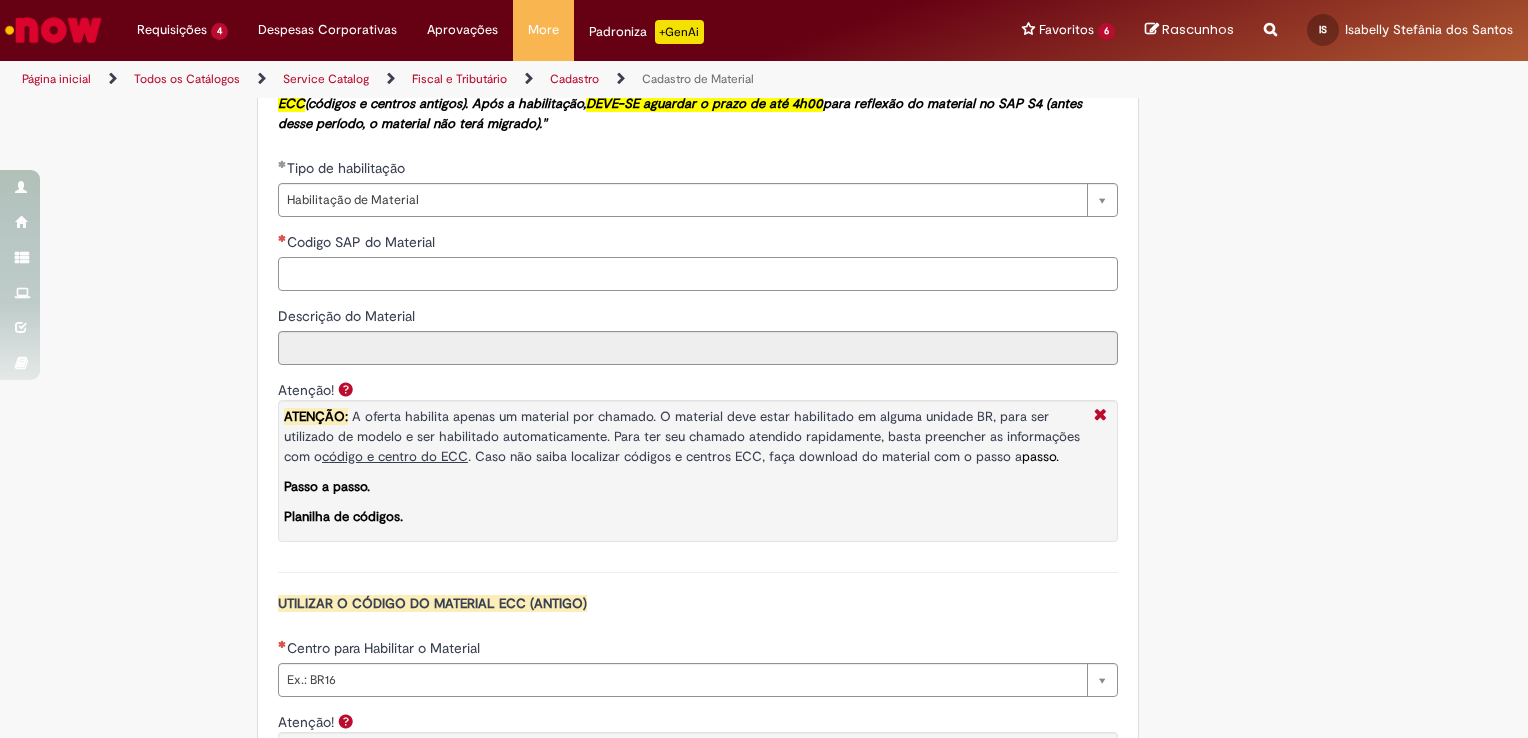 paste on "********" 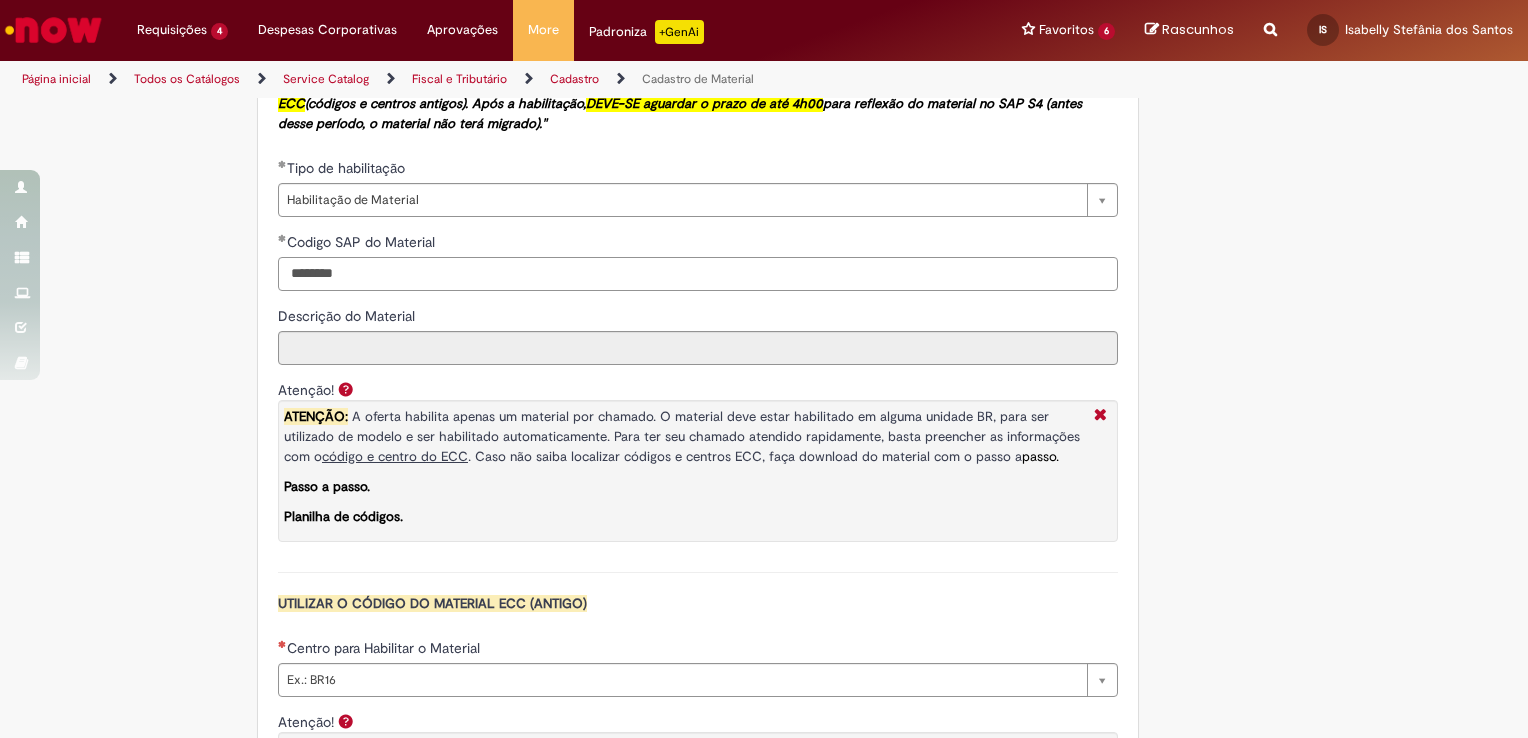 type on "********" 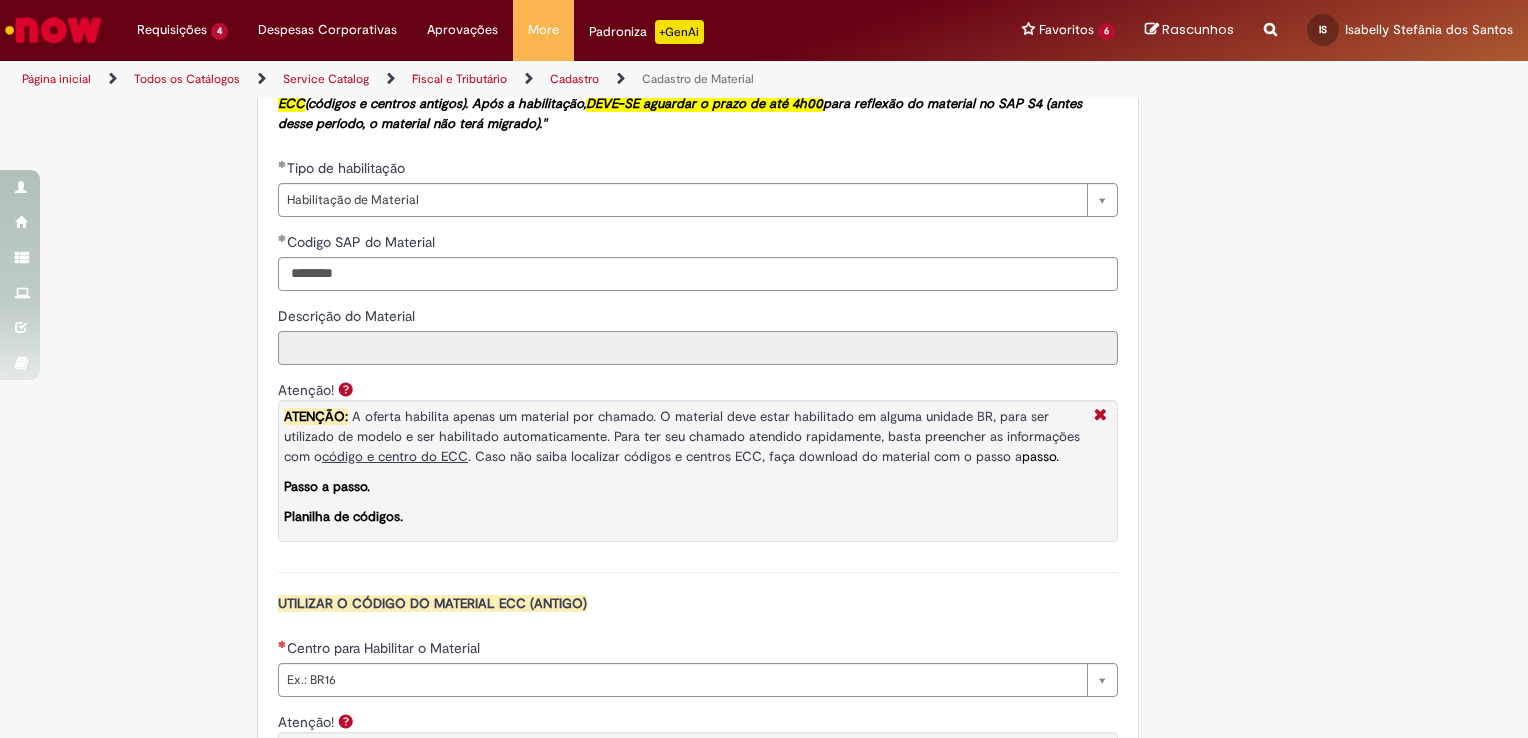 click on "Descrição do Material" at bounding box center [698, 348] 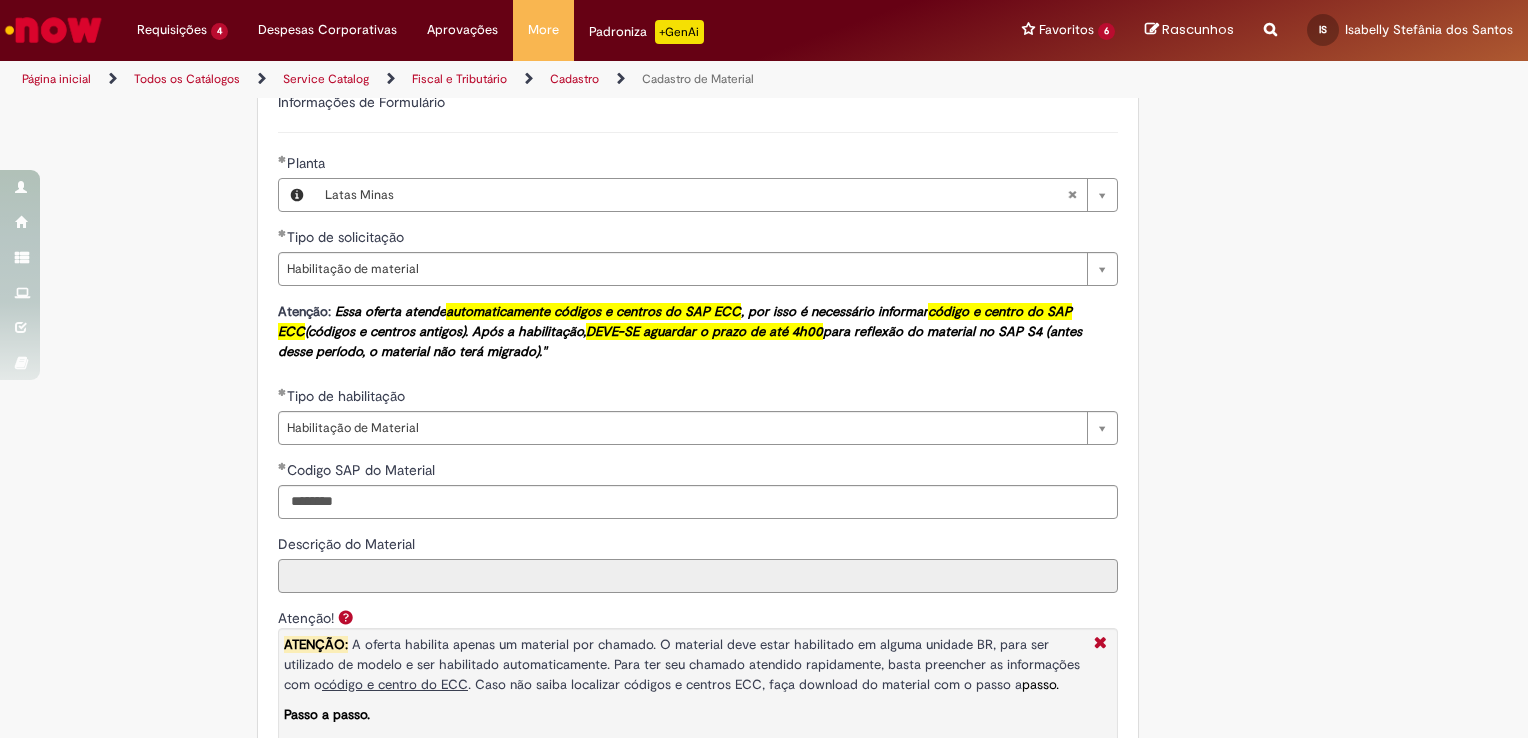 scroll, scrollTop: 1100, scrollLeft: 0, axis: vertical 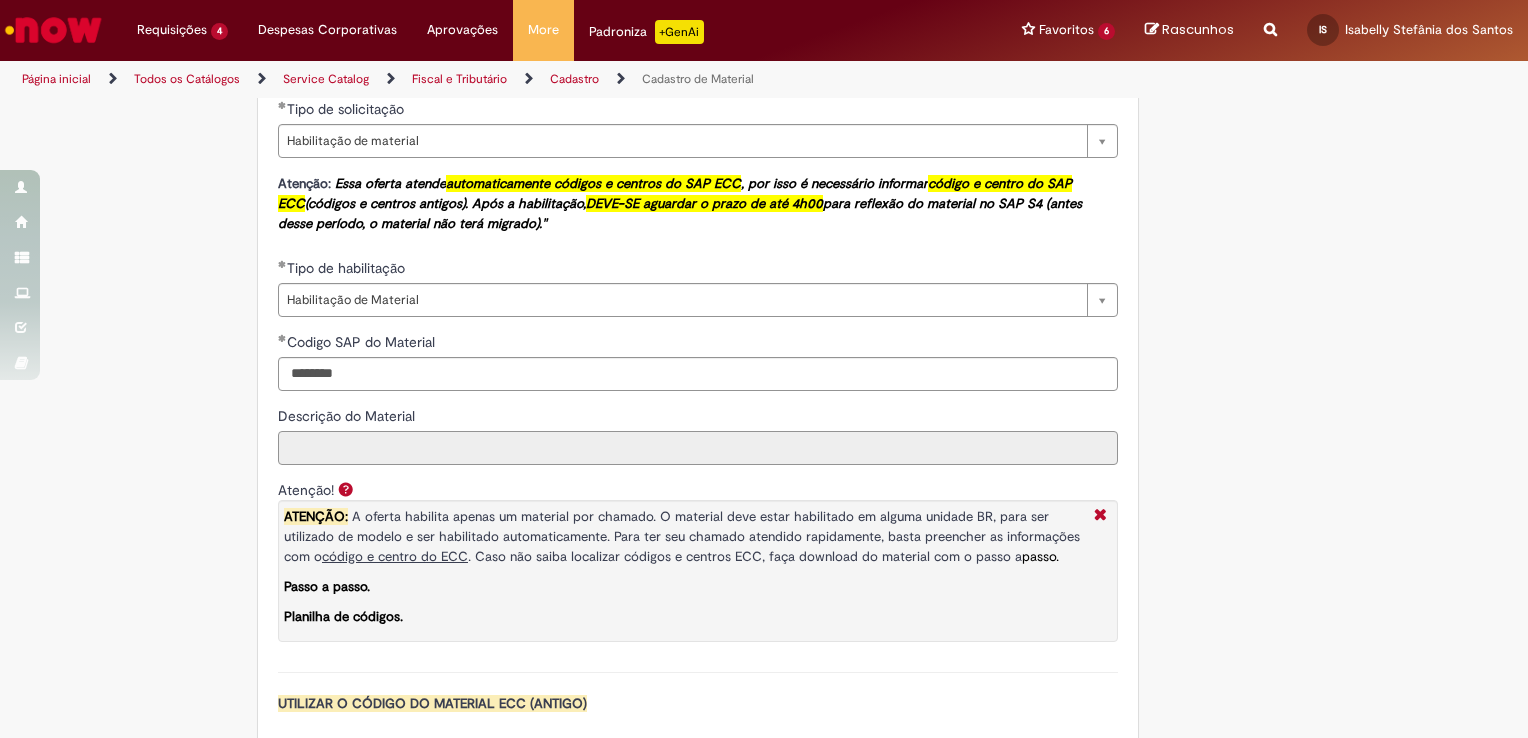 click on "Descrição do Material" at bounding box center [698, 448] 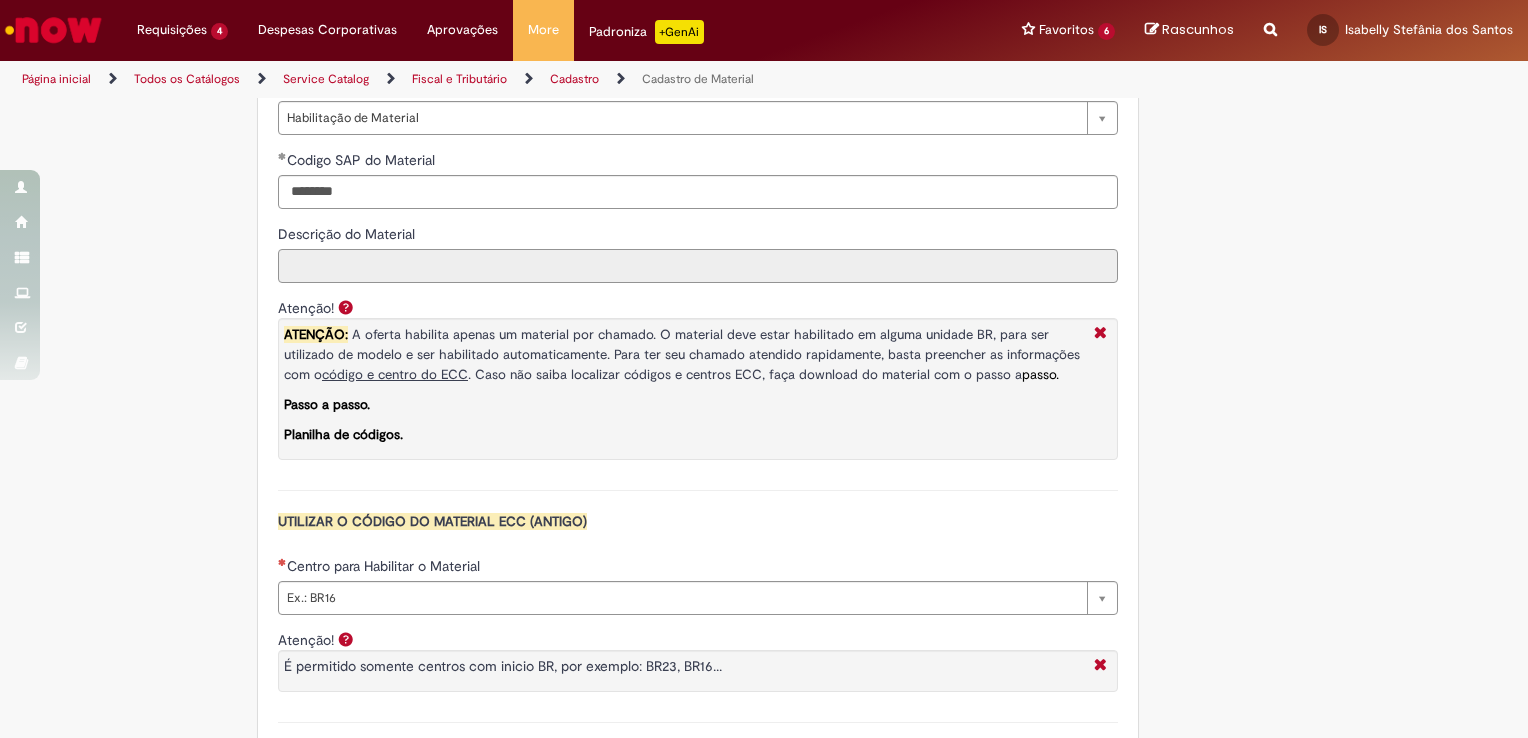 scroll, scrollTop: 1500, scrollLeft: 0, axis: vertical 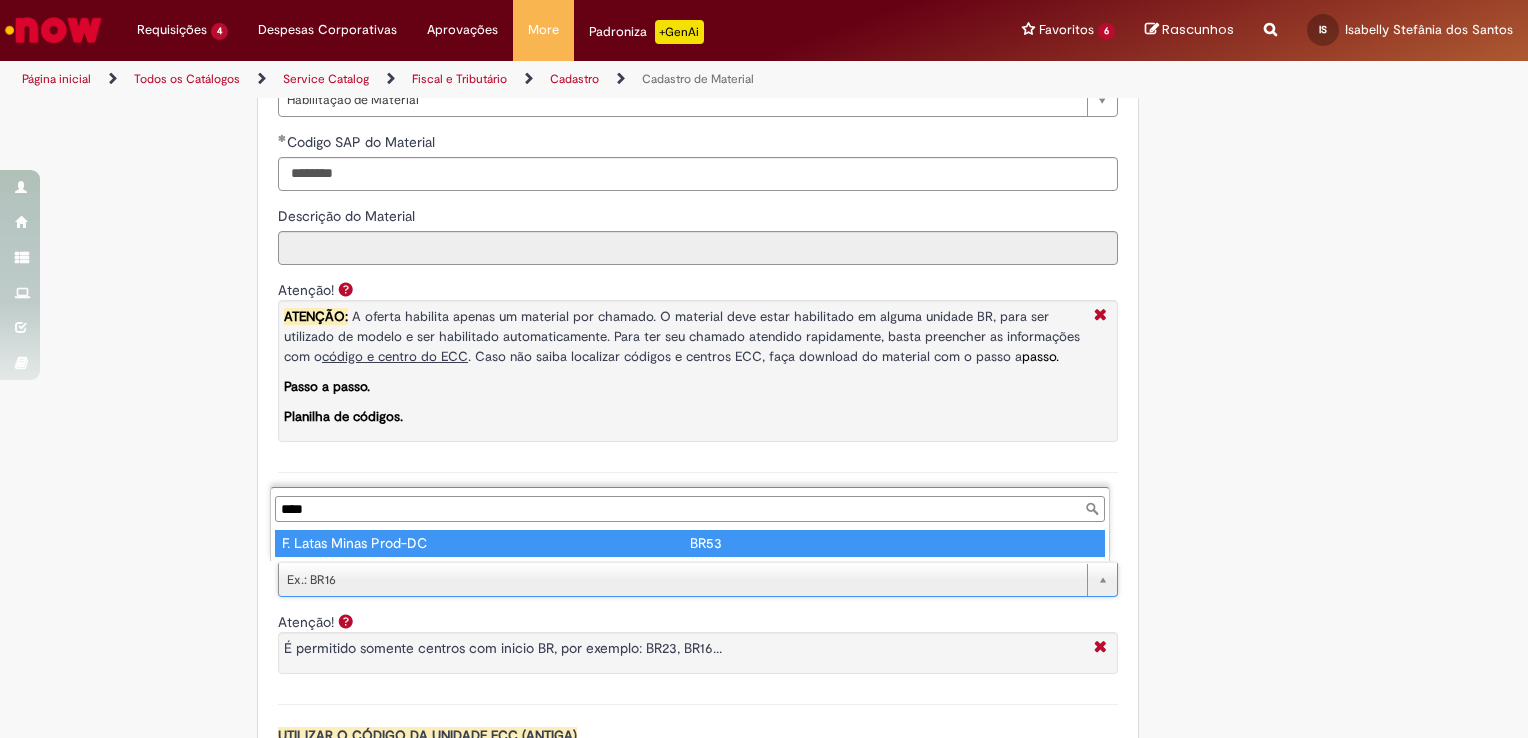 type on "****" 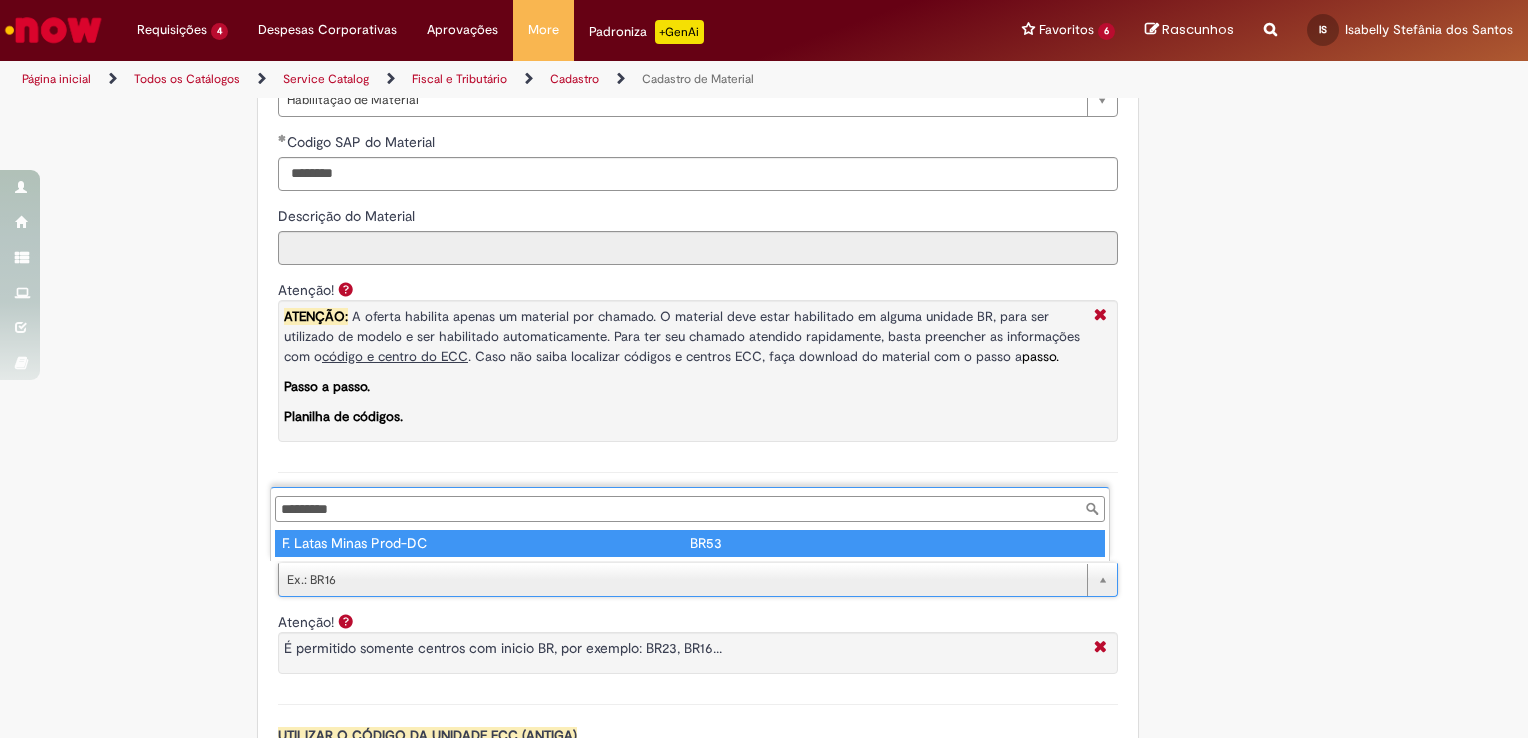 type on "****" 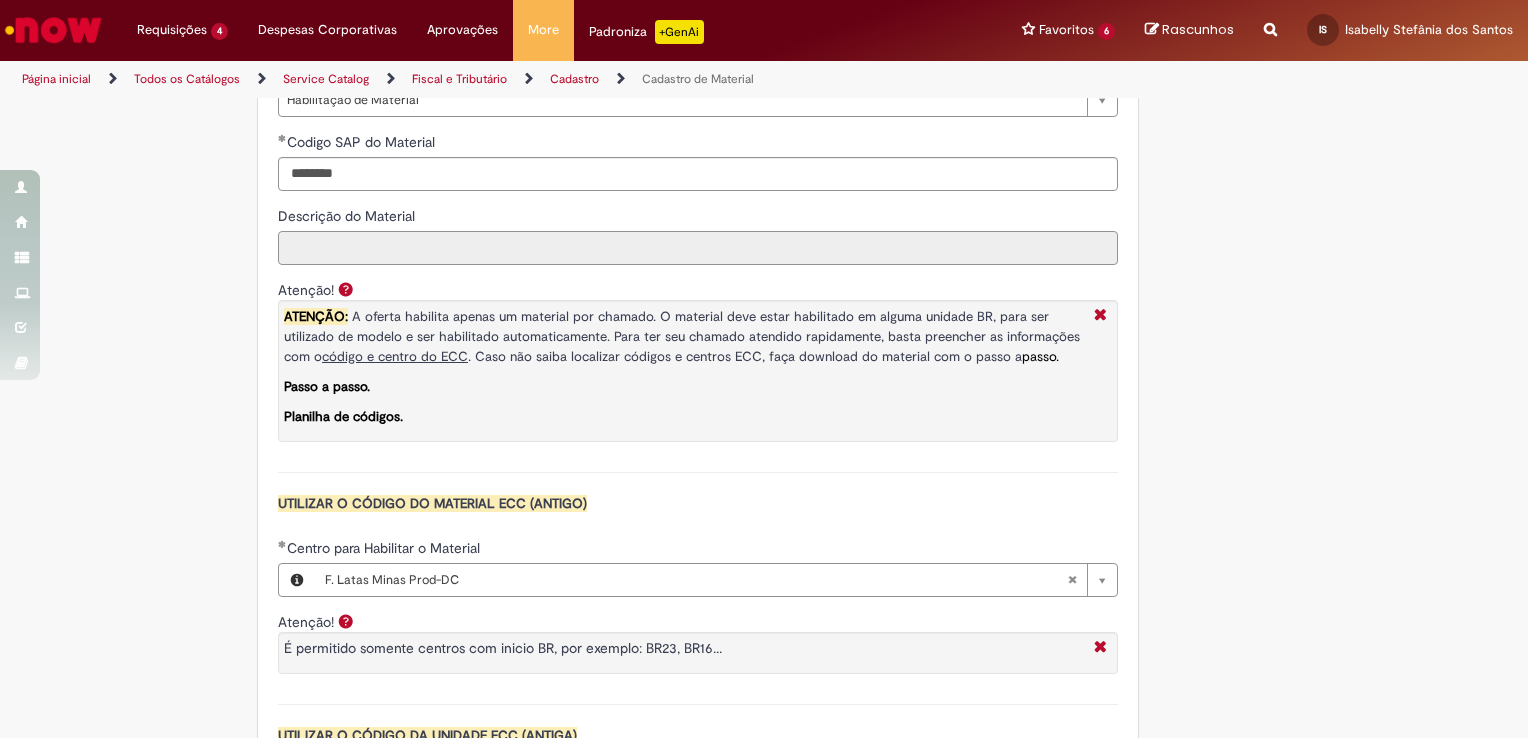 click on "Descrição do Material" at bounding box center [698, 248] 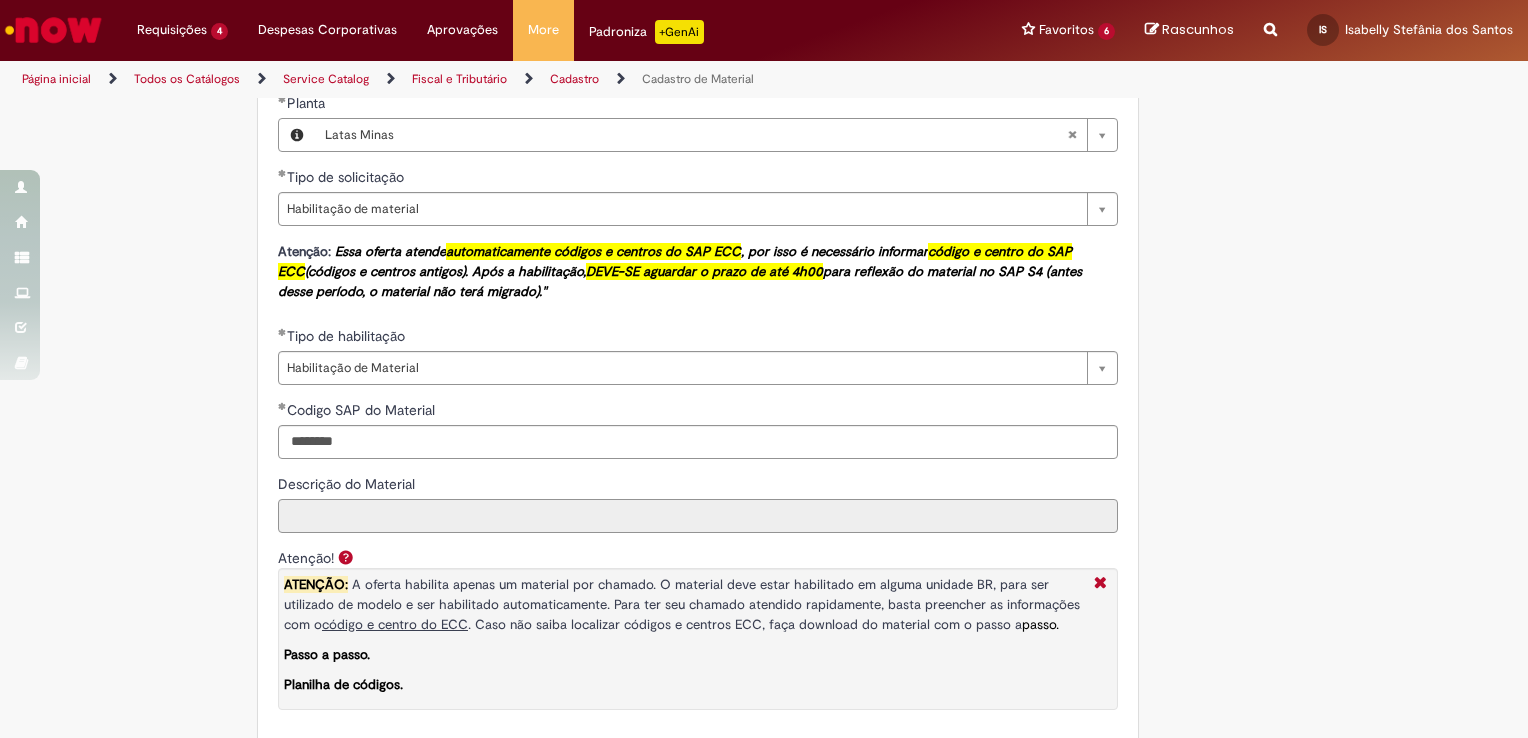 scroll, scrollTop: 1200, scrollLeft: 0, axis: vertical 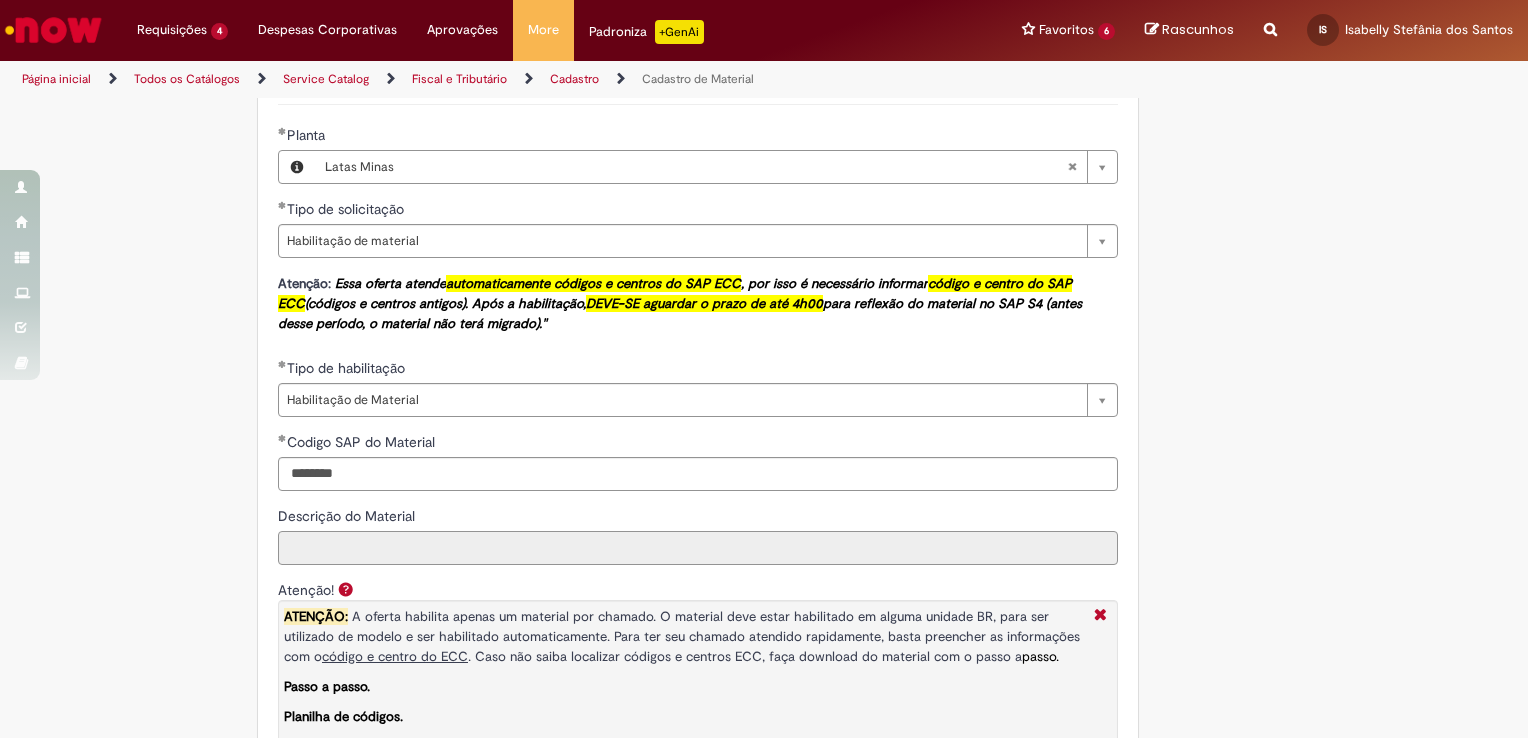 click on "Descrição do Material" at bounding box center (698, 548) 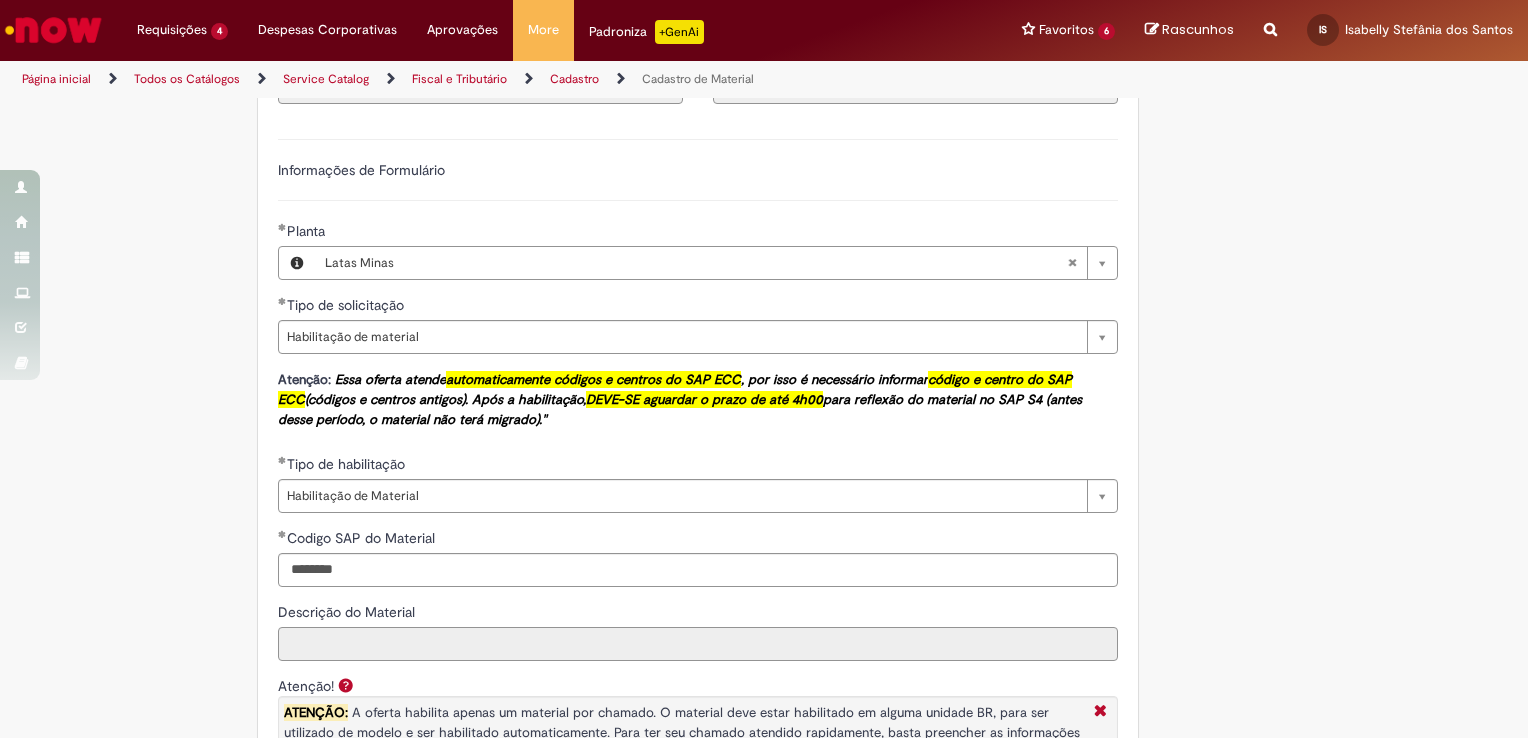 scroll, scrollTop: 1100, scrollLeft: 0, axis: vertical 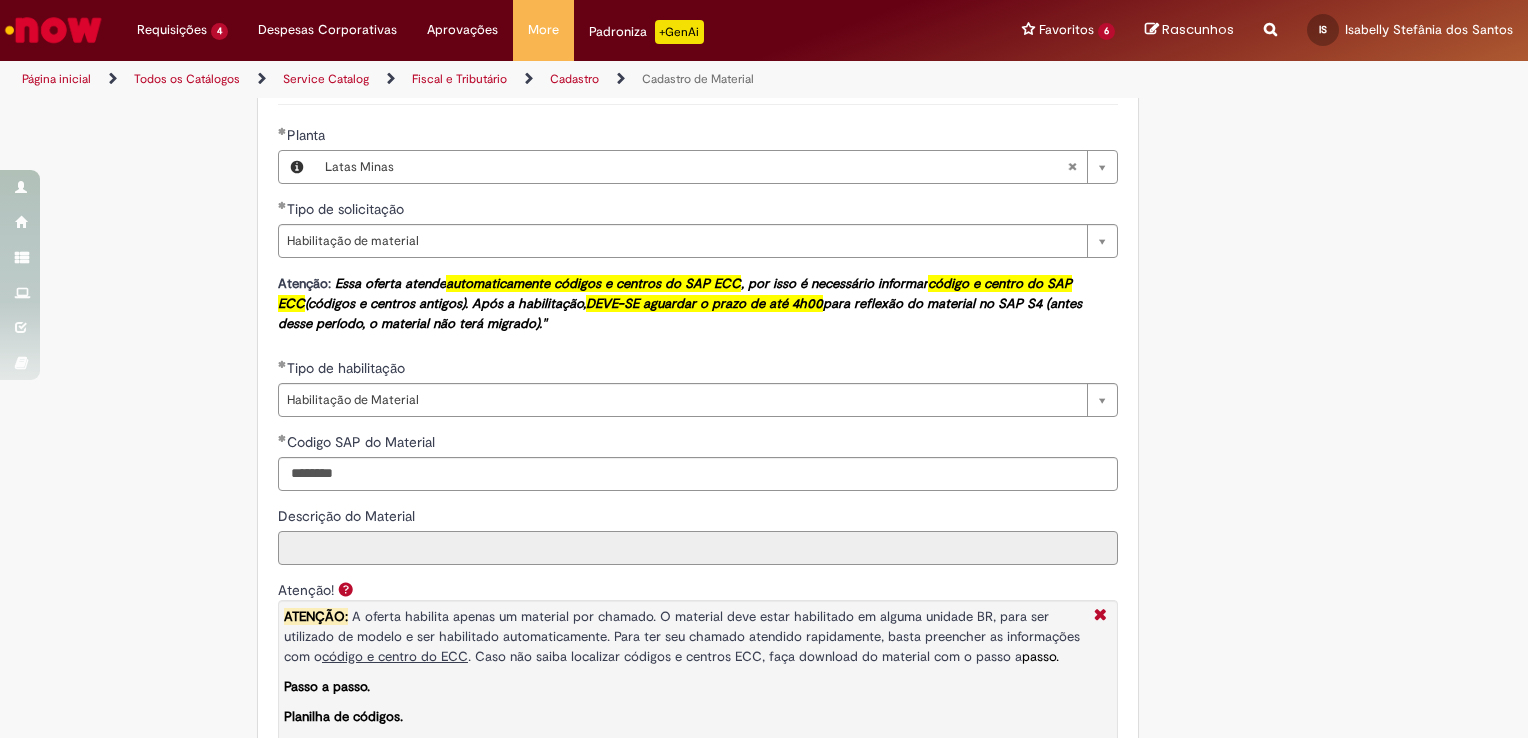 click on "Descrição do Material" at bounding box center [698, 548] 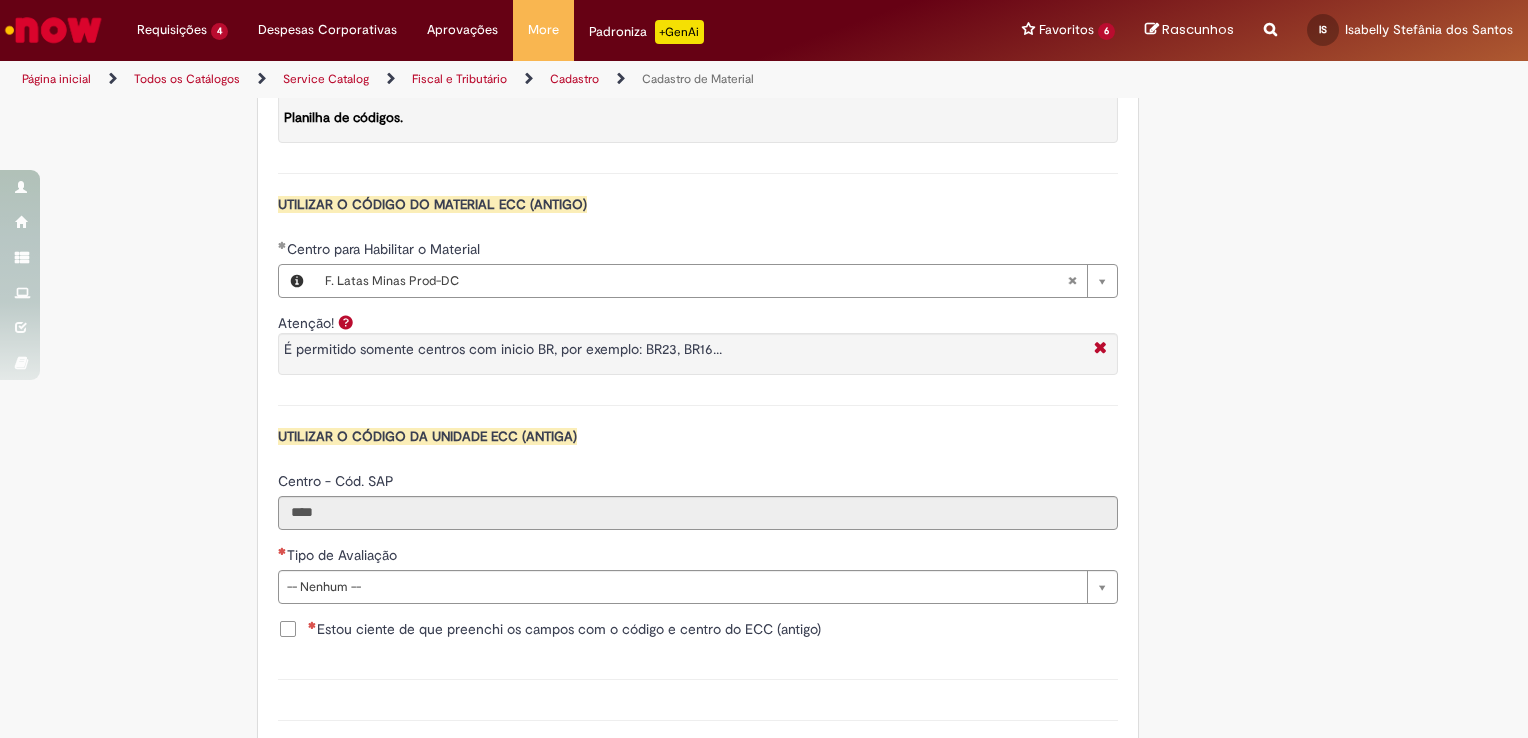 scroll, scrollTop: 1800, scrollLeft: 0, axis: vertical 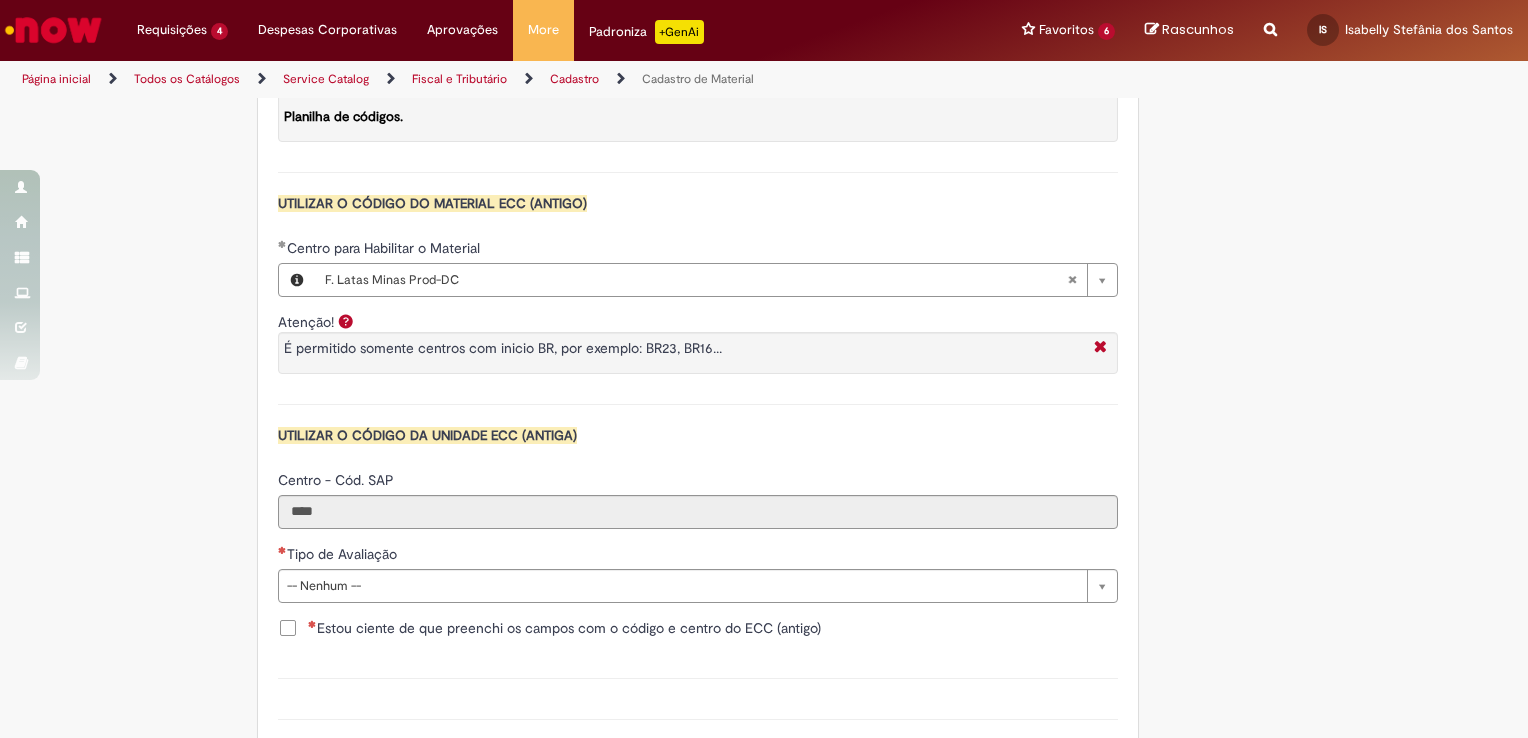 type 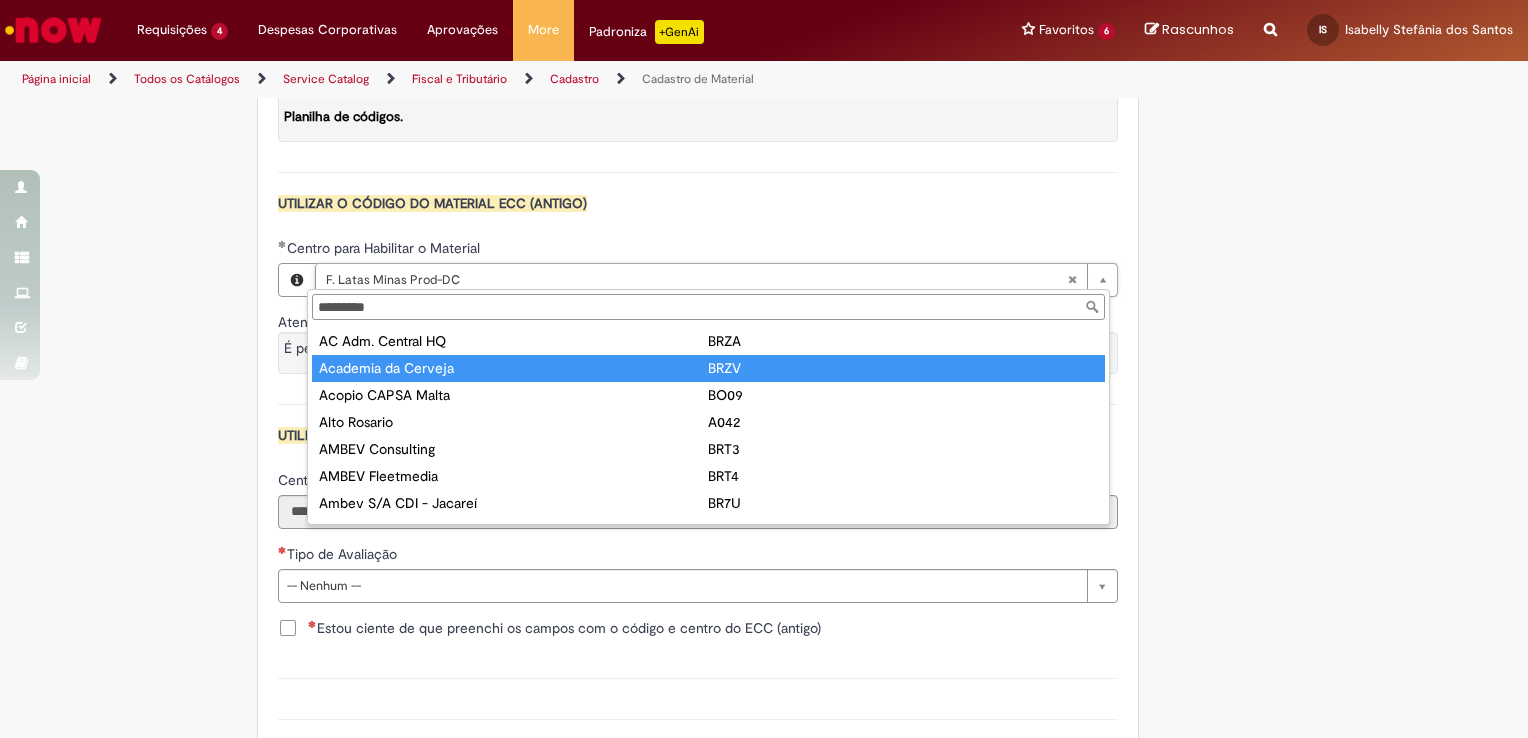 type on "**********" 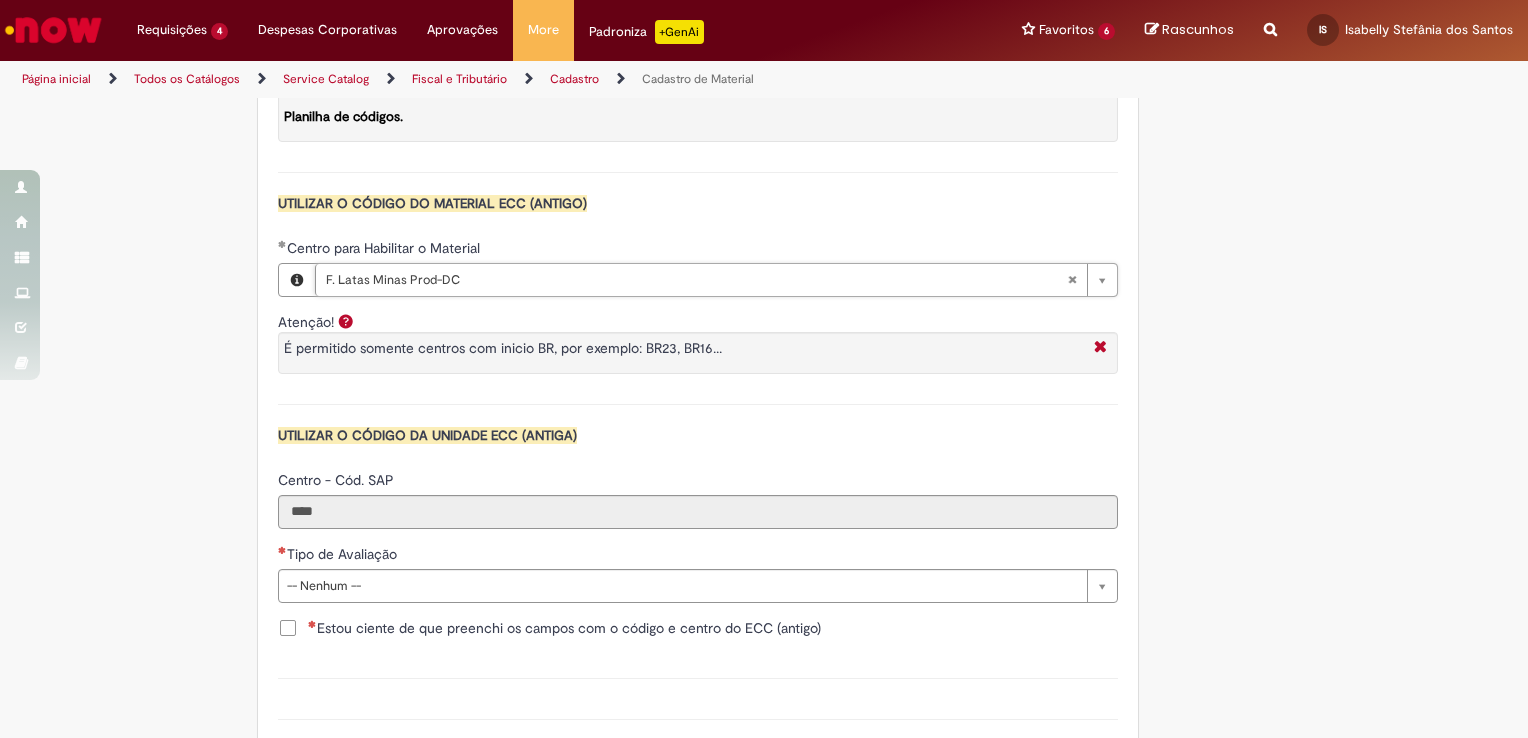 scroll, scrollTop: 0, scrollLeft: 144, axis: horizontal 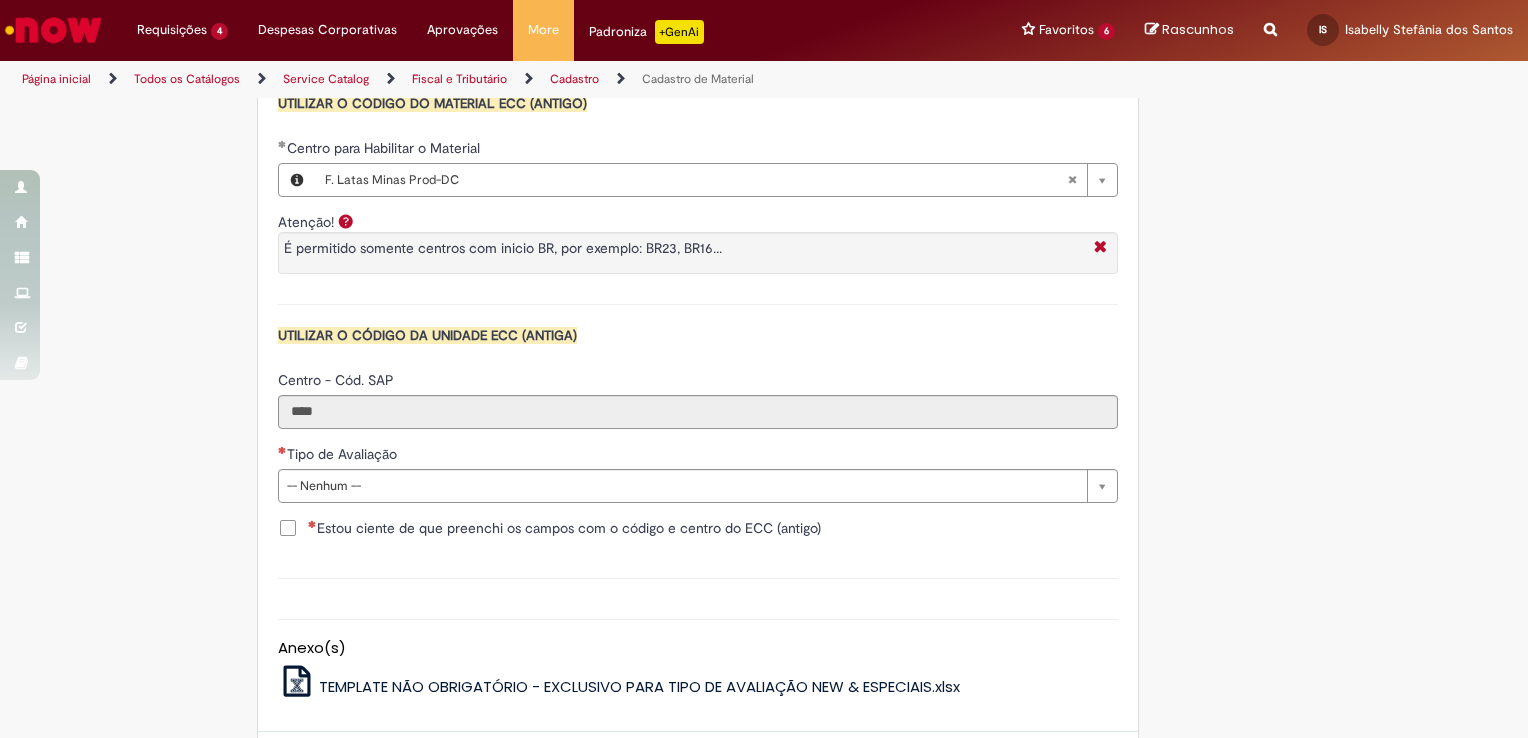 click on "**********" at bounding box center (698, -60) 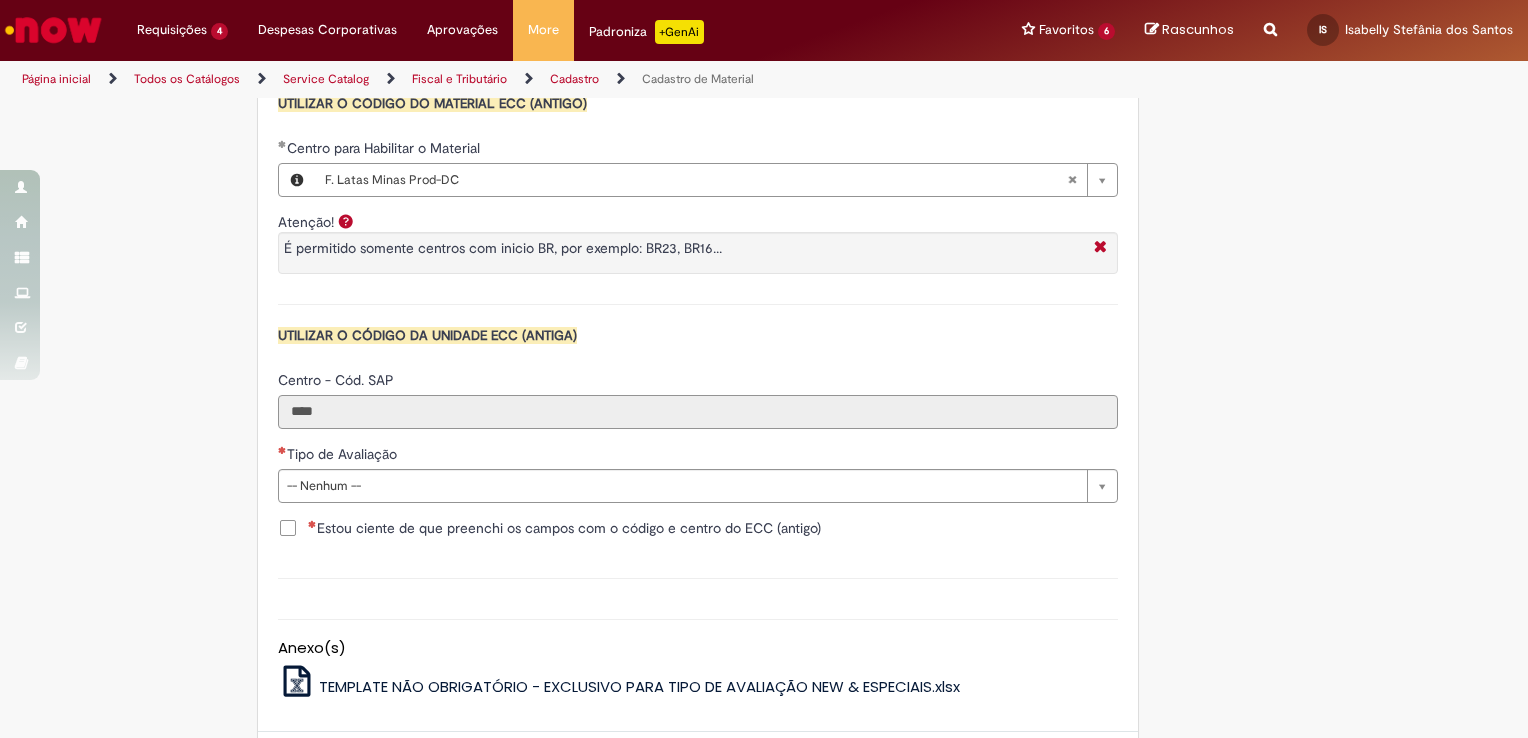 click on "****" at bounding box center [698, 412] 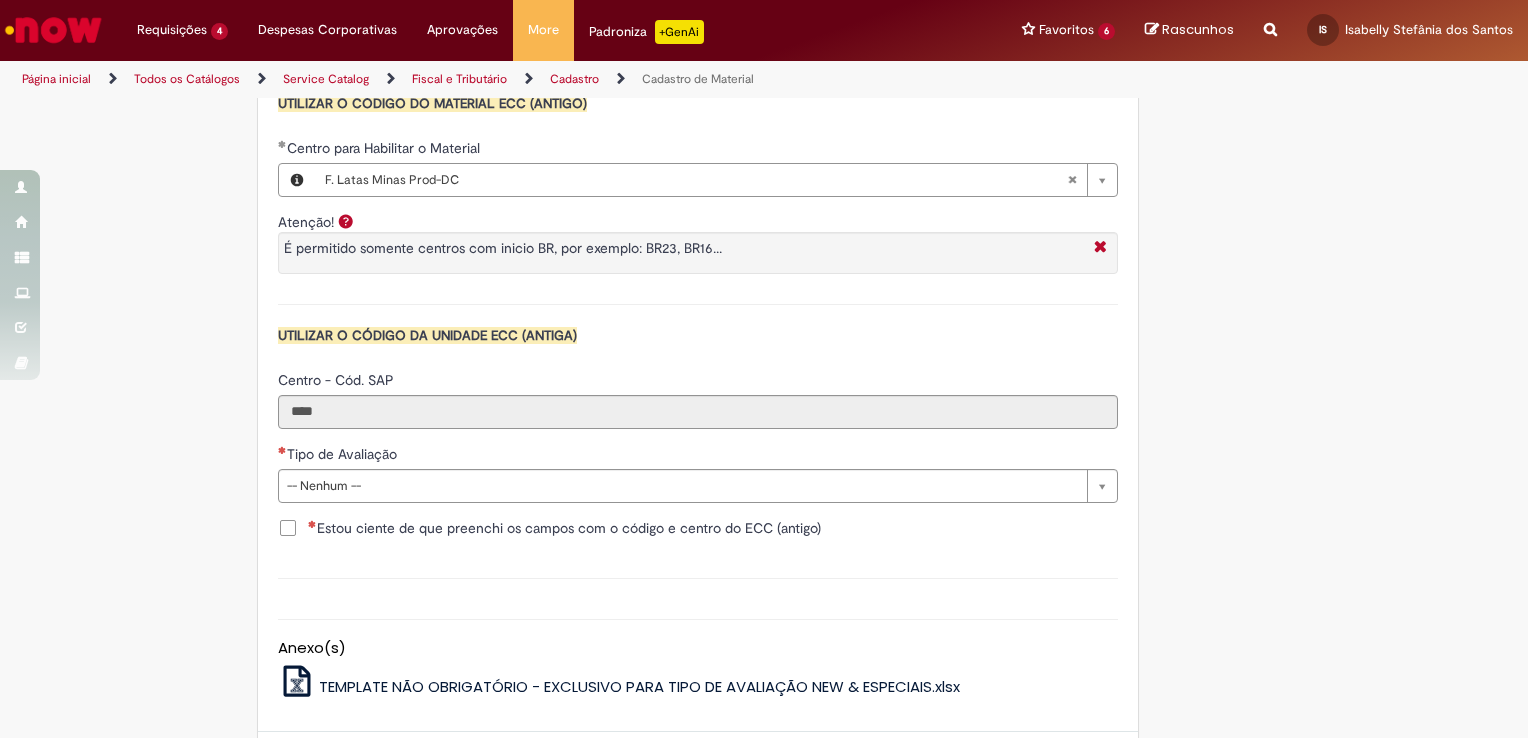 click on "**********" at bounding box center [698, -60] 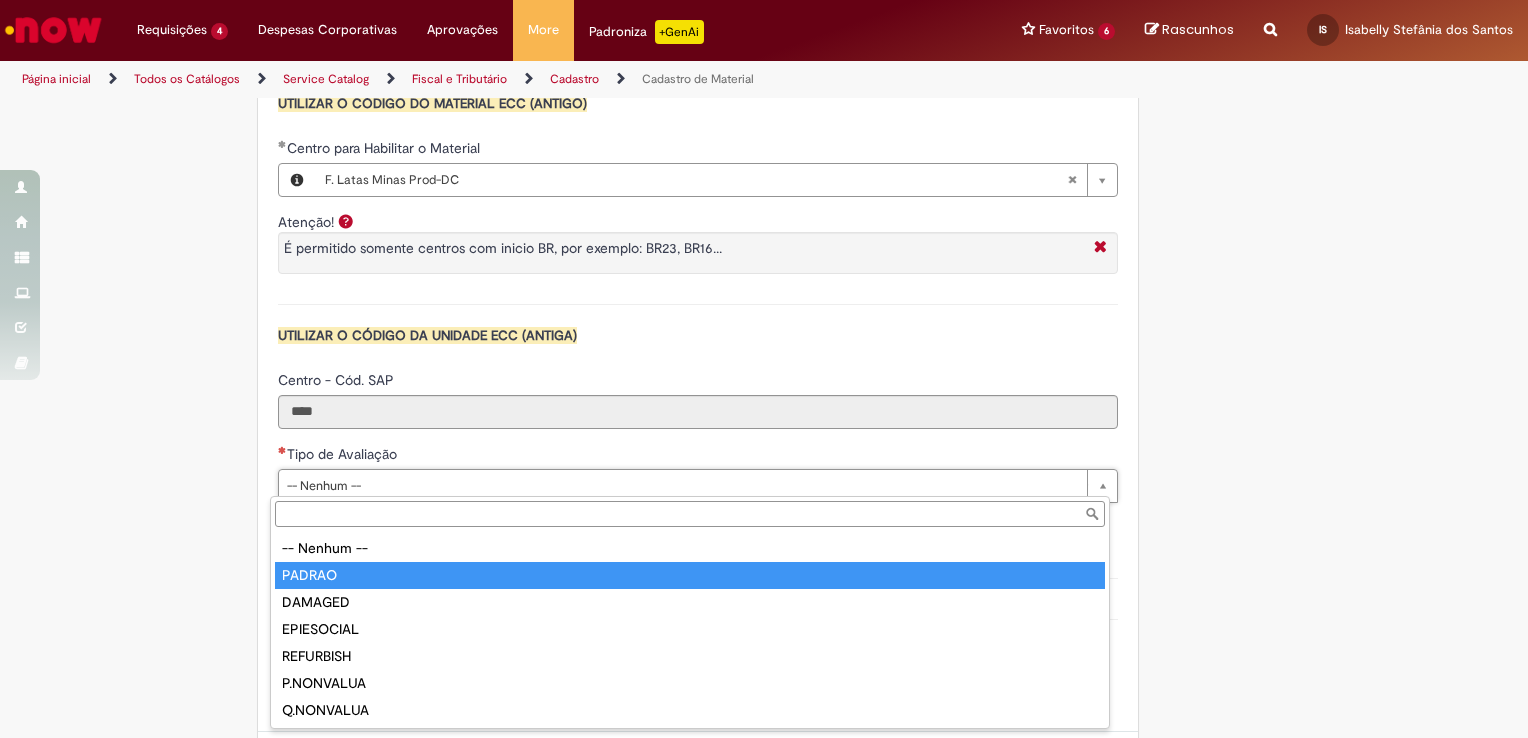 type on "******" 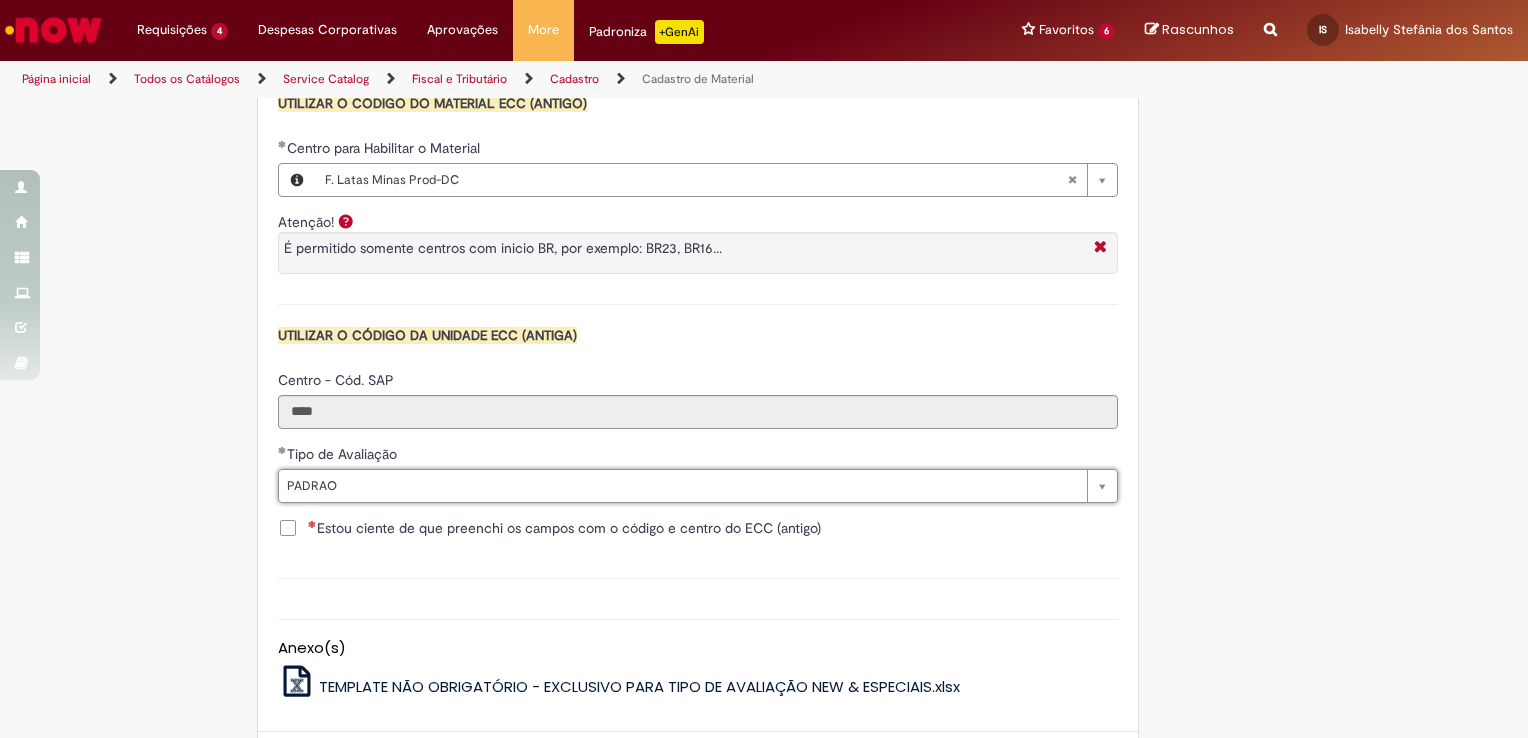 click on "Estou ciente de que preenchi os campos com o código e centro do ECC  (antigo)" at bounding box center [698, 530] 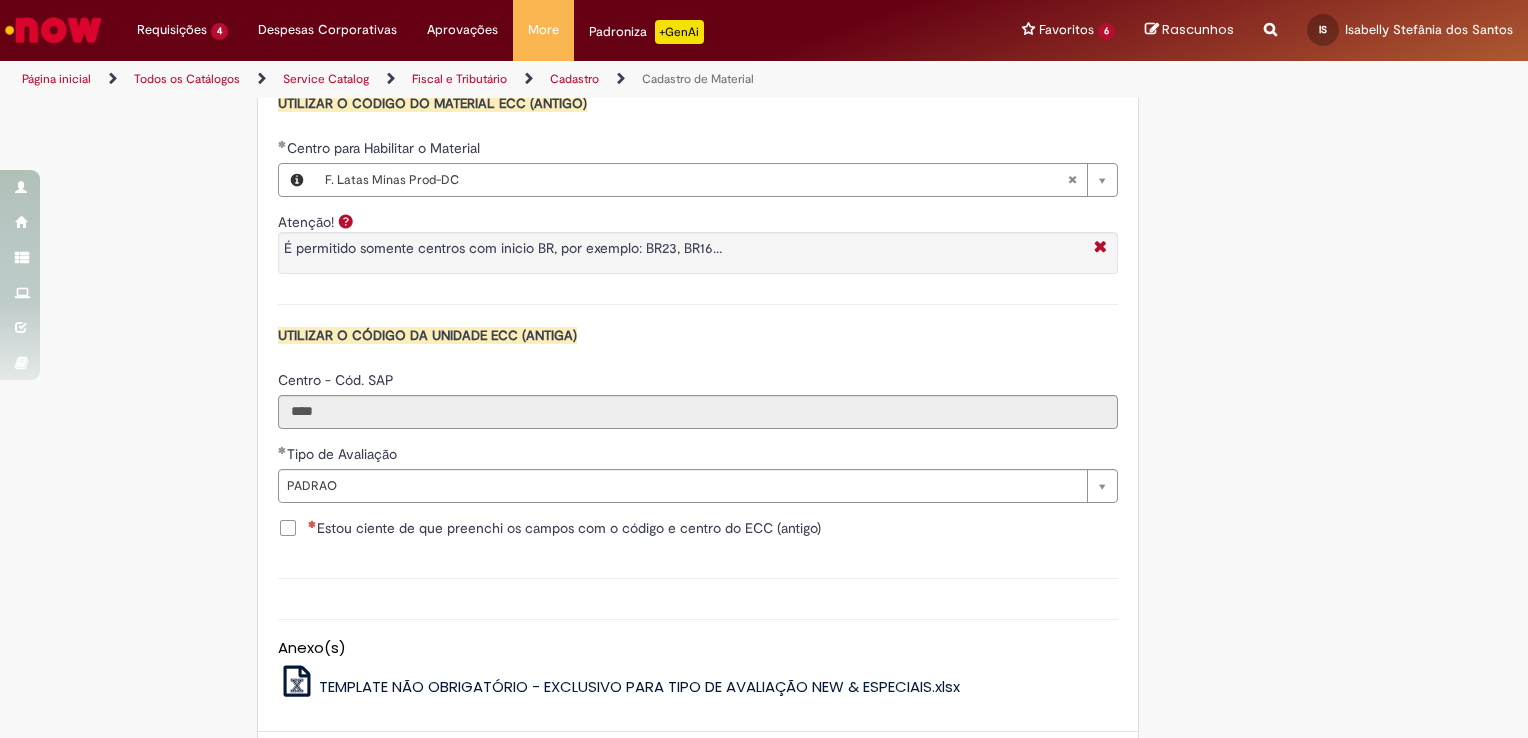 click on "Estou ciente de que preenchi os campos com o código e centro do ECC  (antigo)" at bounding box center [564, 528] 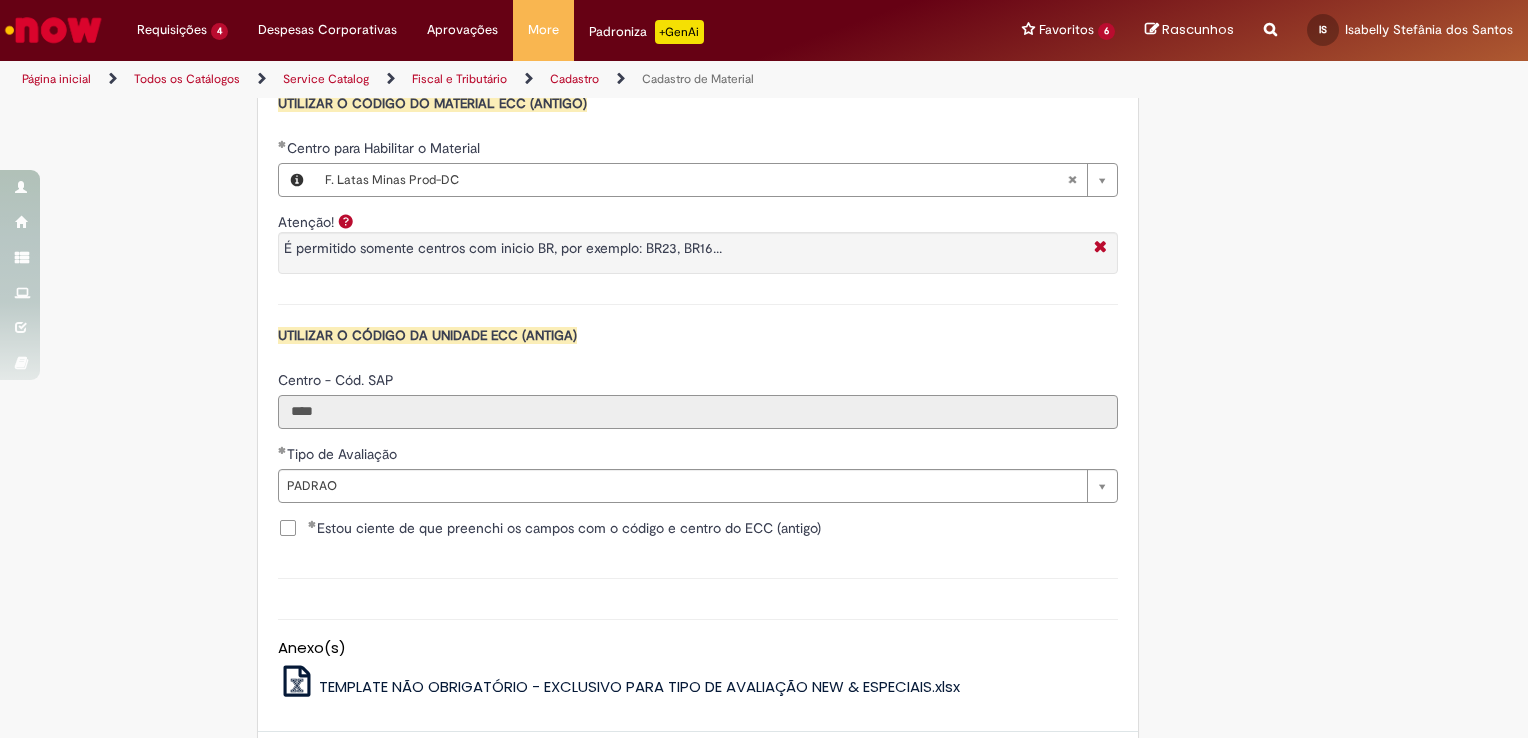 click on "****" at bounding box center (698, 412) 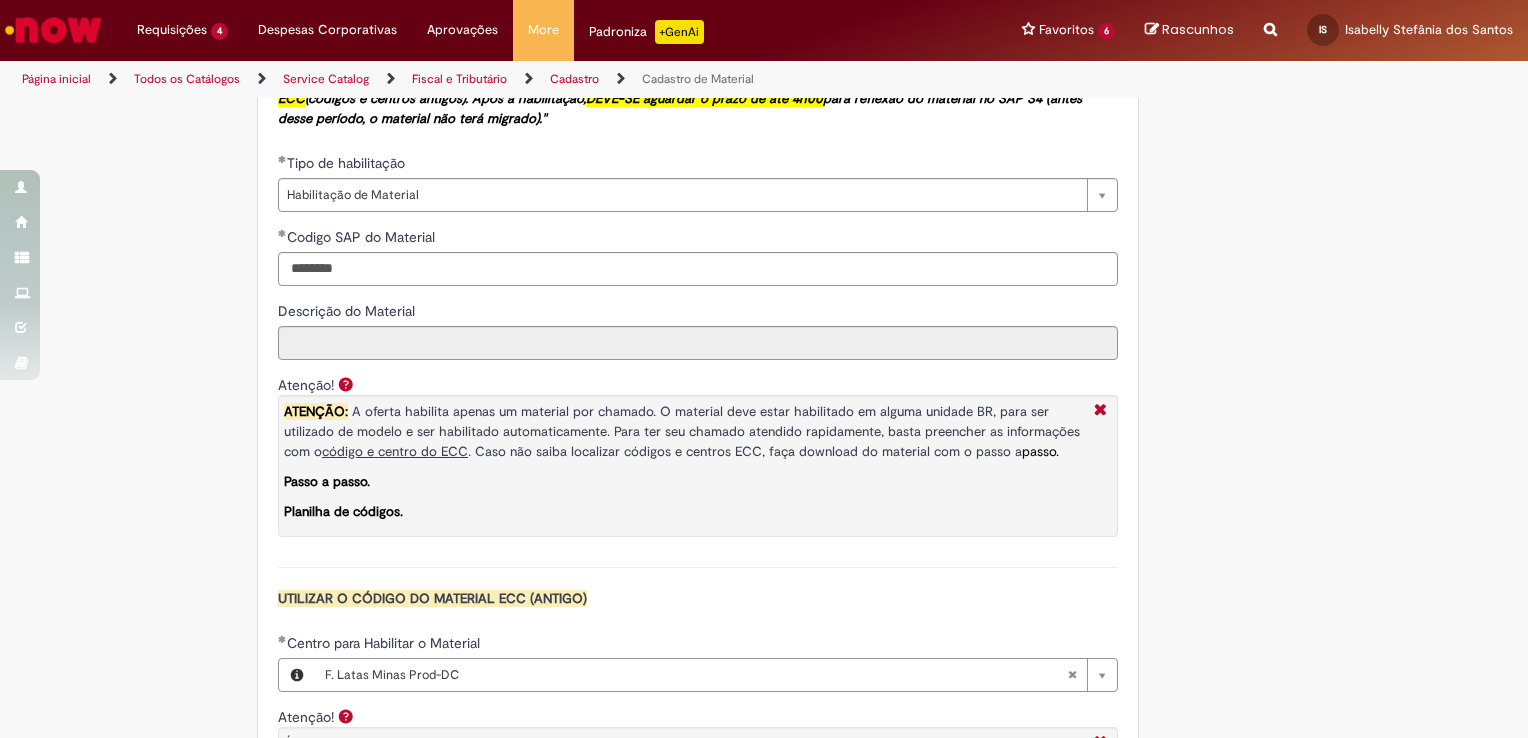 scroll, scrollTop: 1400, scrollLeft: 0, axis: vertical 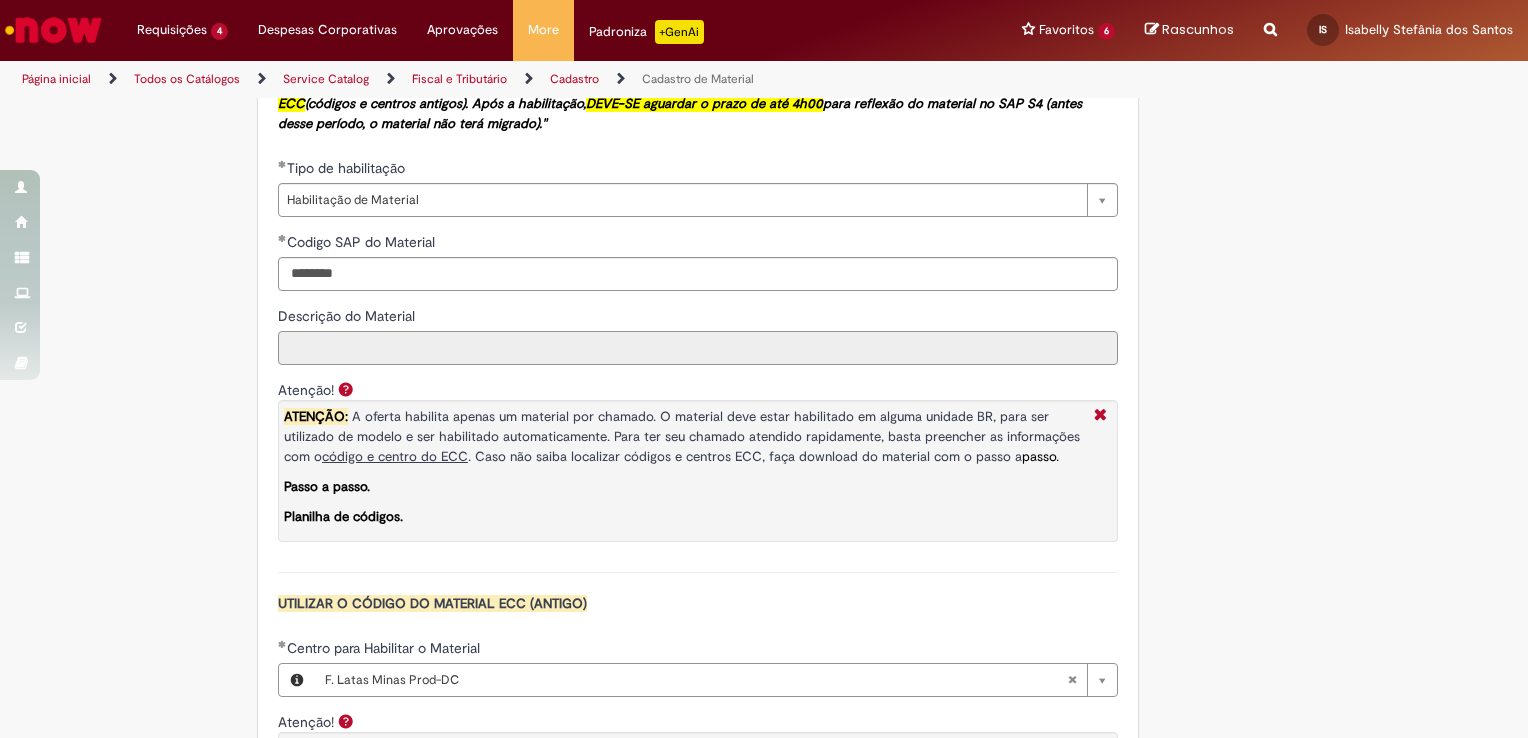 click on "Descrição do Material" at bounding box center (698, 348) 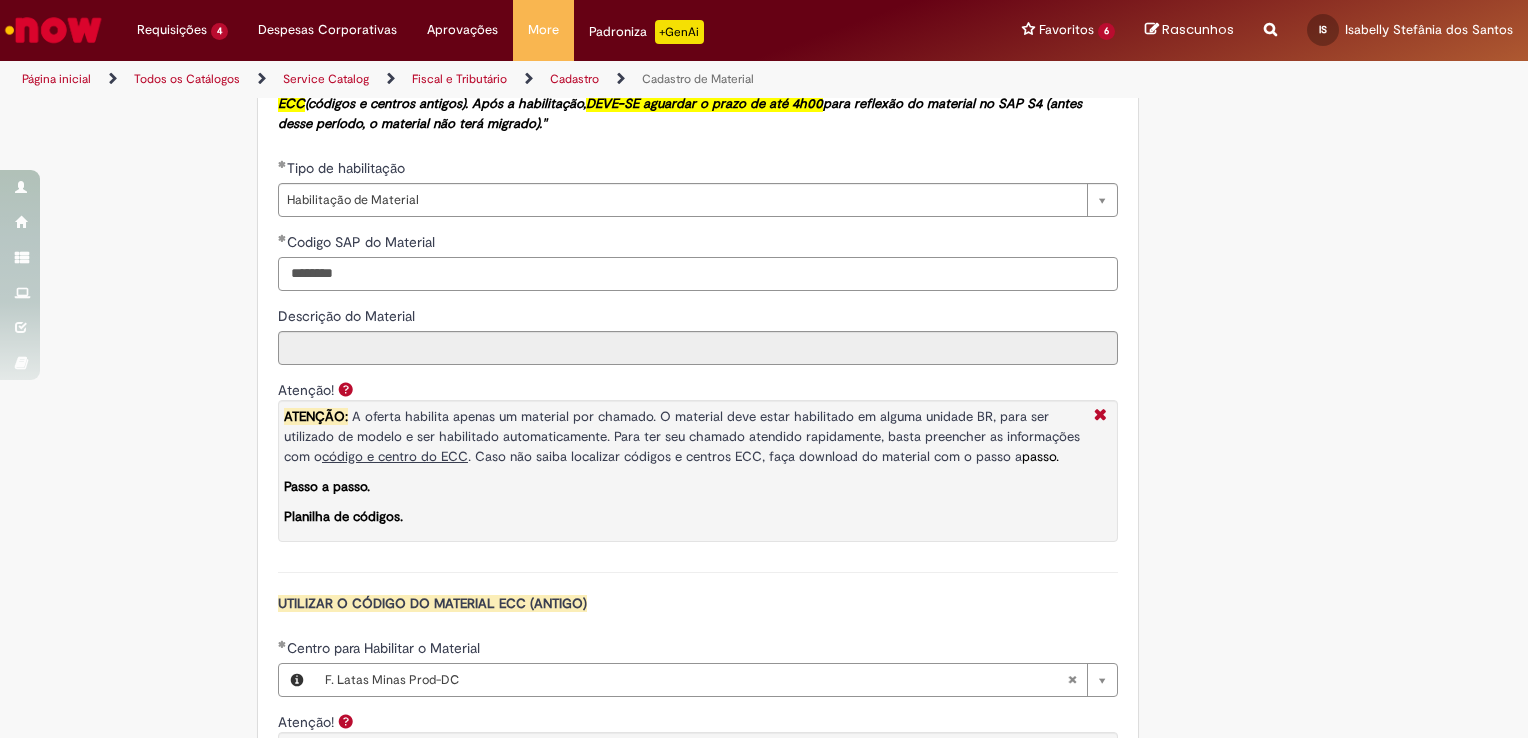 click on "********" at bounding box center (698, 274) 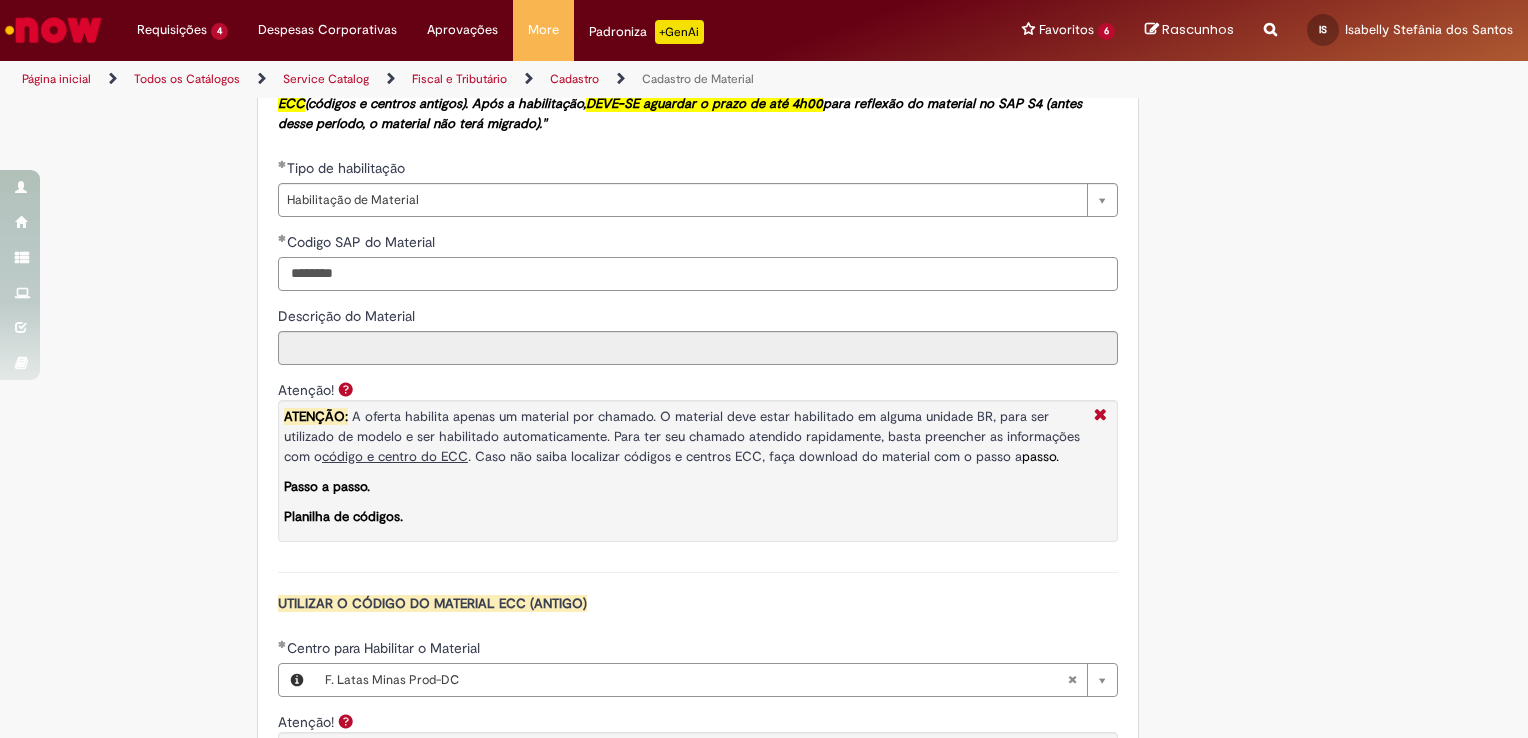 click on "********" at bounding box center (698, 274) 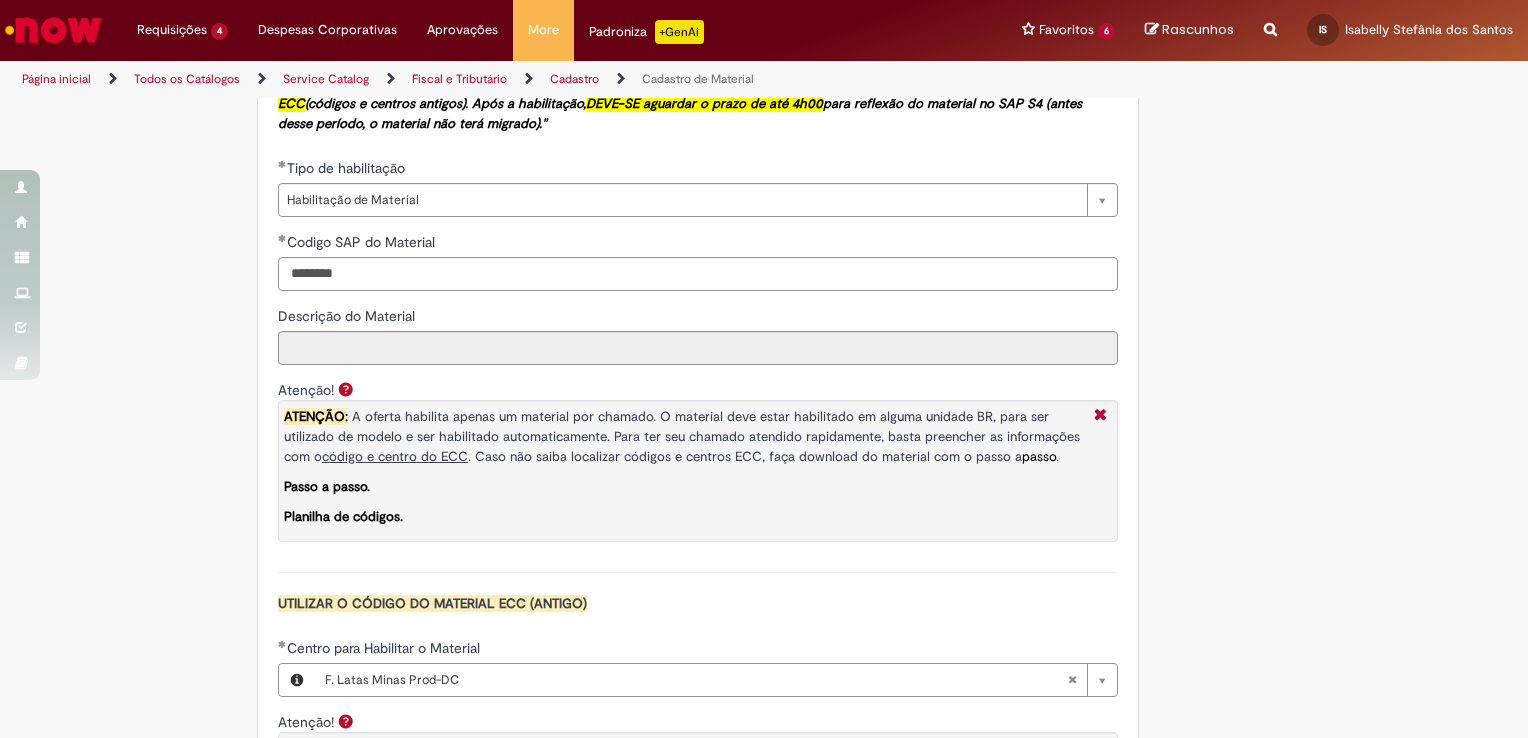 click on "Descrição do Material" at bounding box center (698, 318) 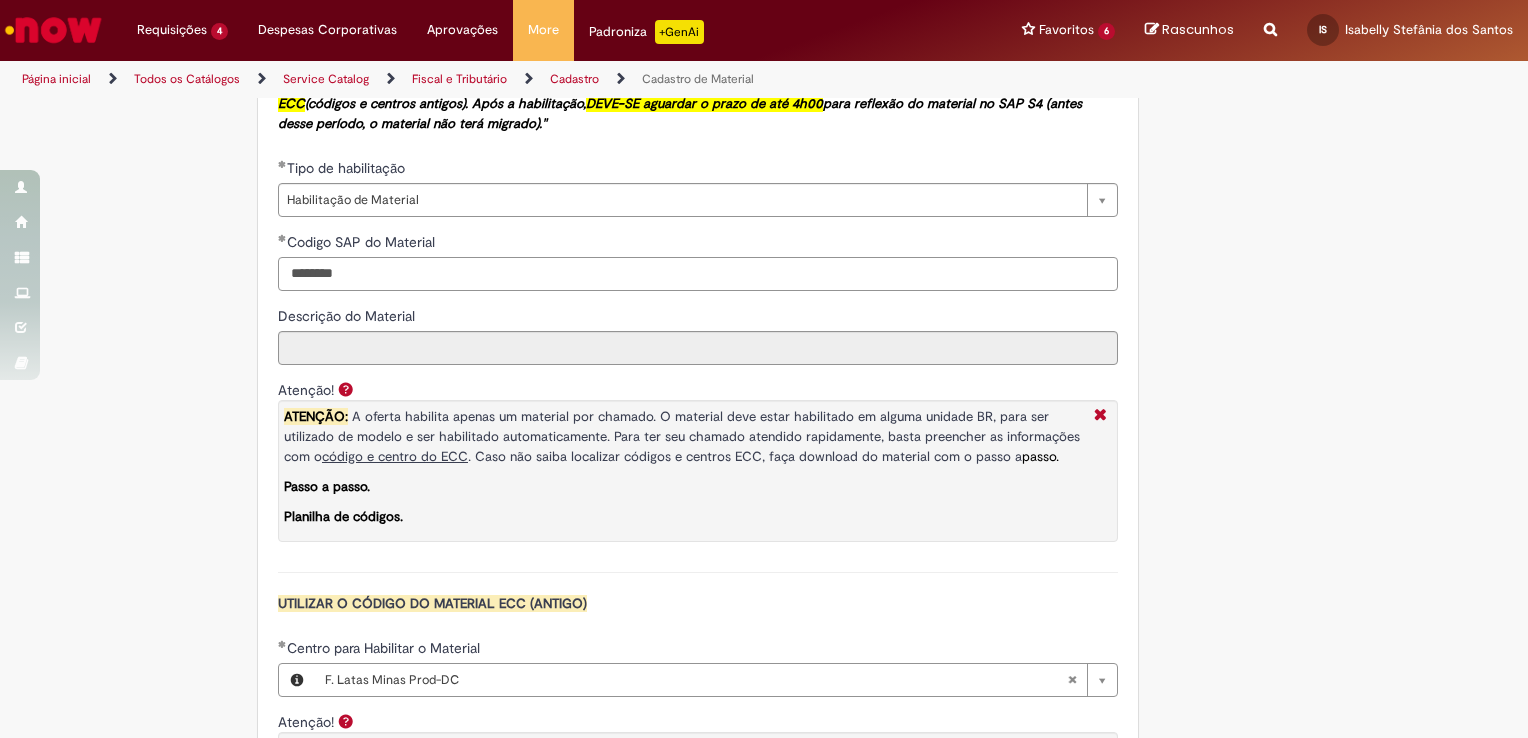 click on "********" at bounding box center [698, 274] 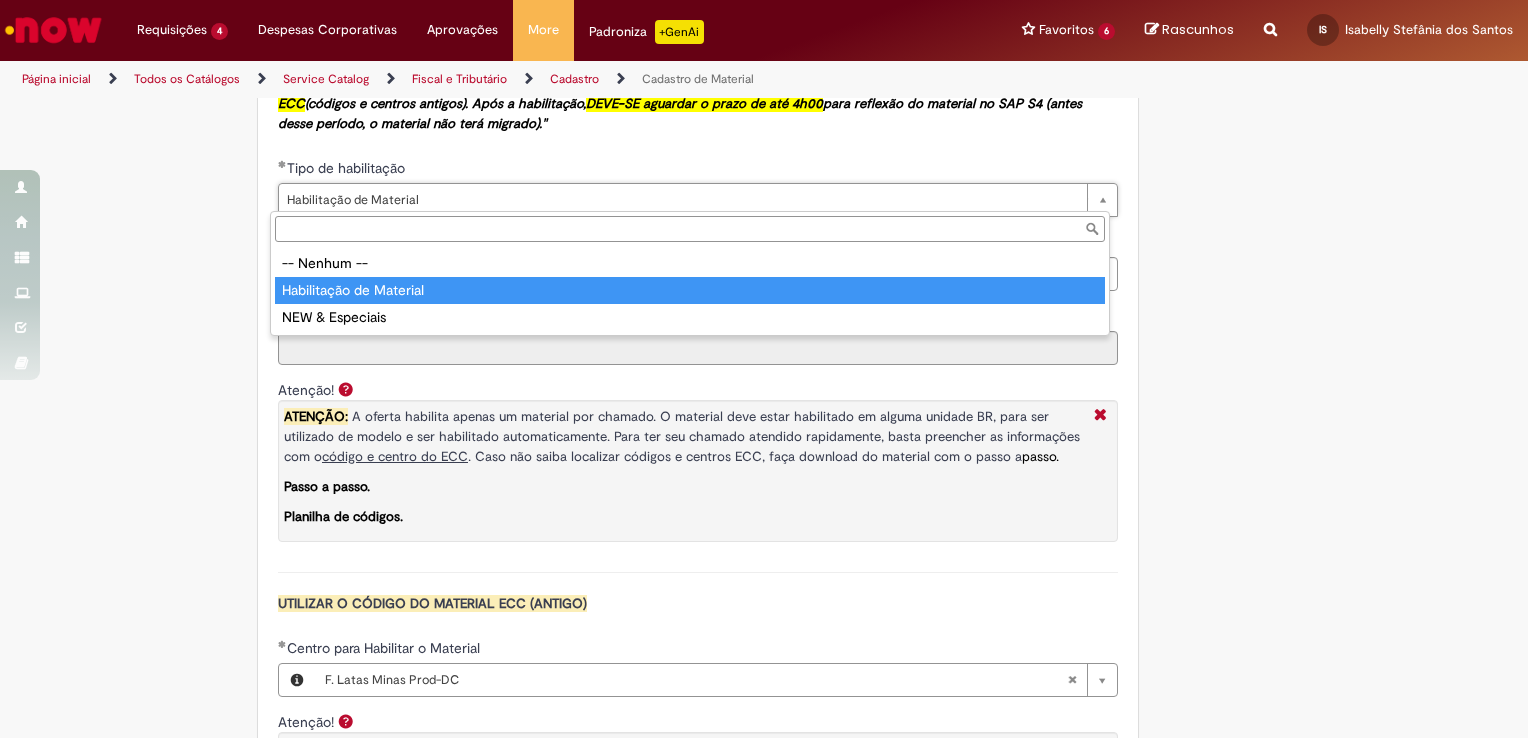 type on "**********" 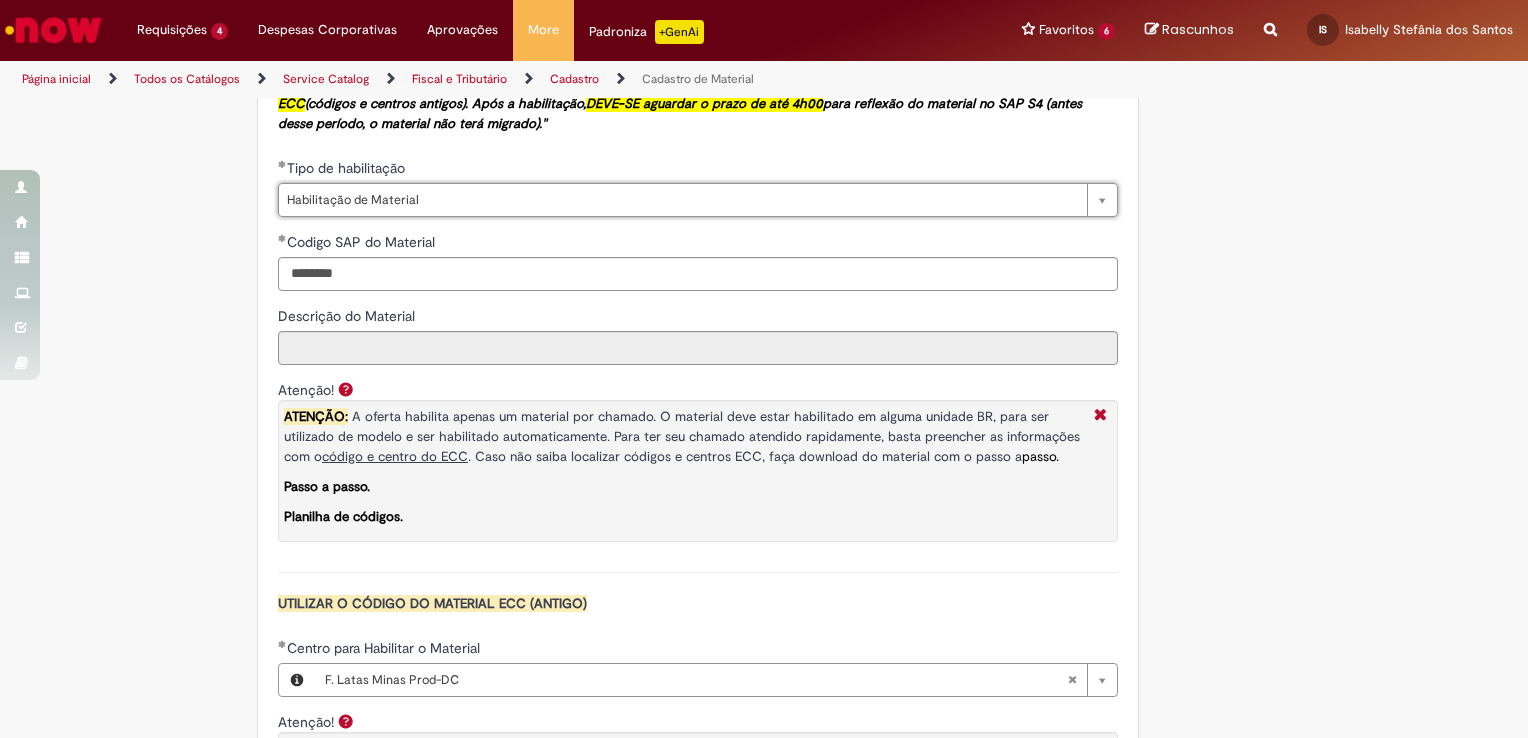 scroll, scrollTop: 0, scrollLeft: 141, axis: horizontal 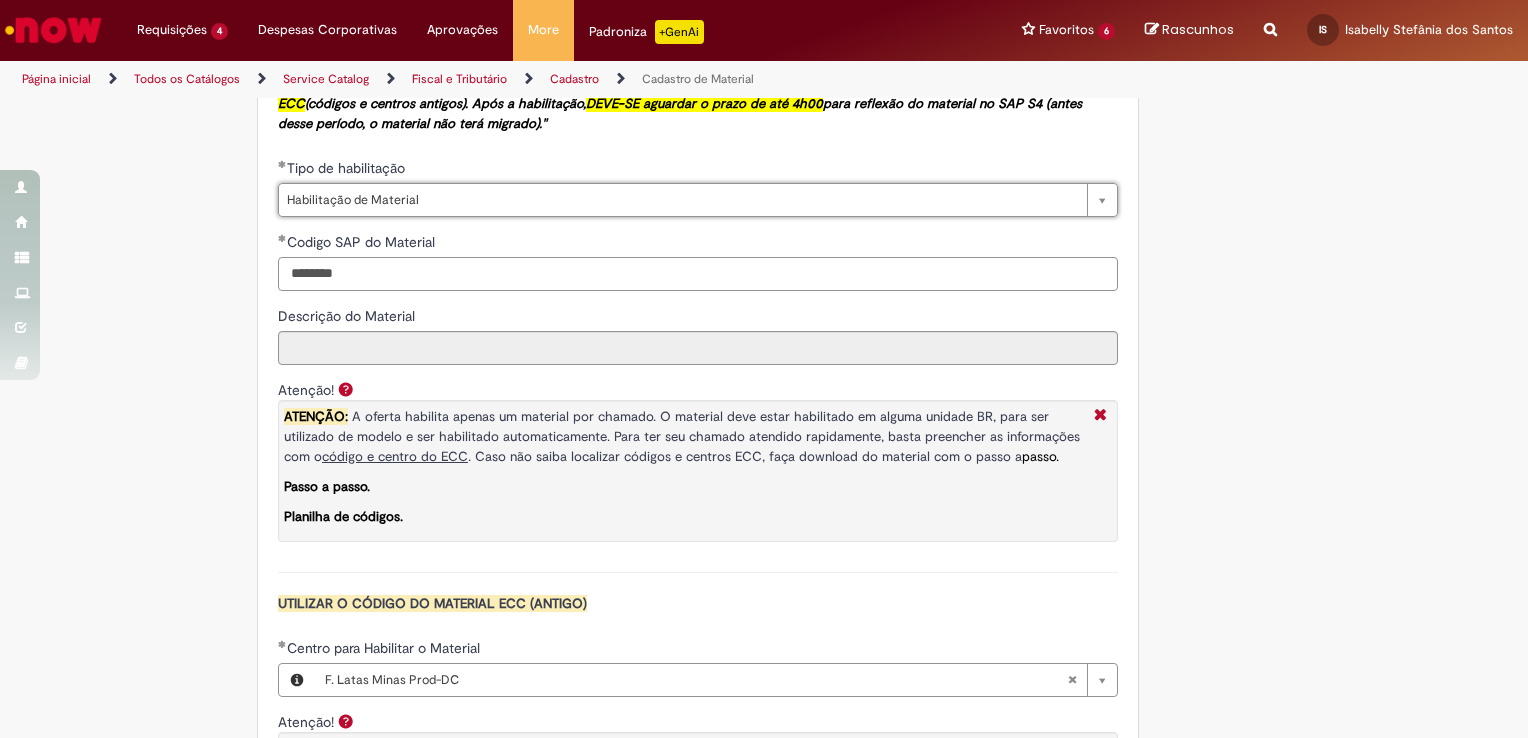 click on "********" at bounding box center (698, 274) 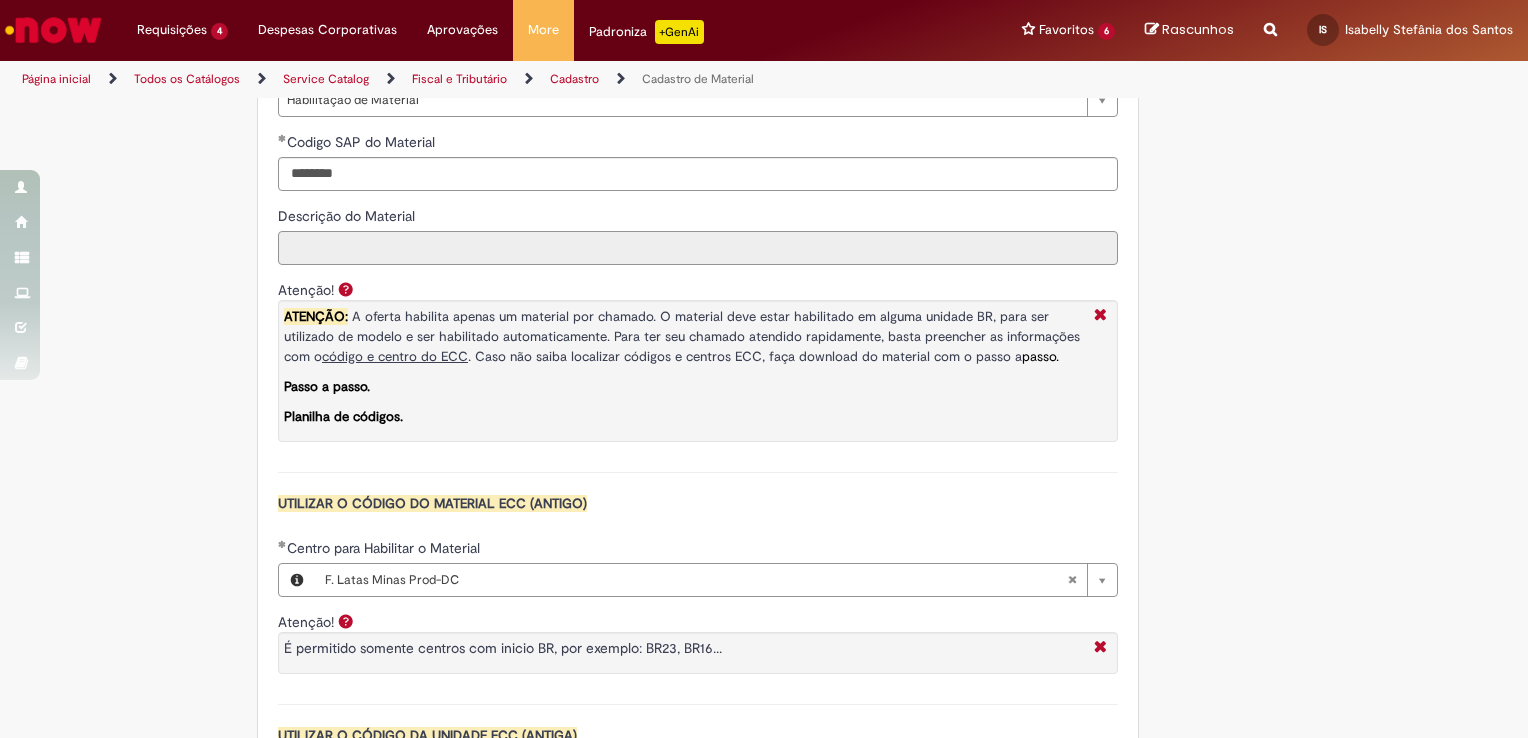 click on "Descrição do Material" at bounding box center [698, 248] 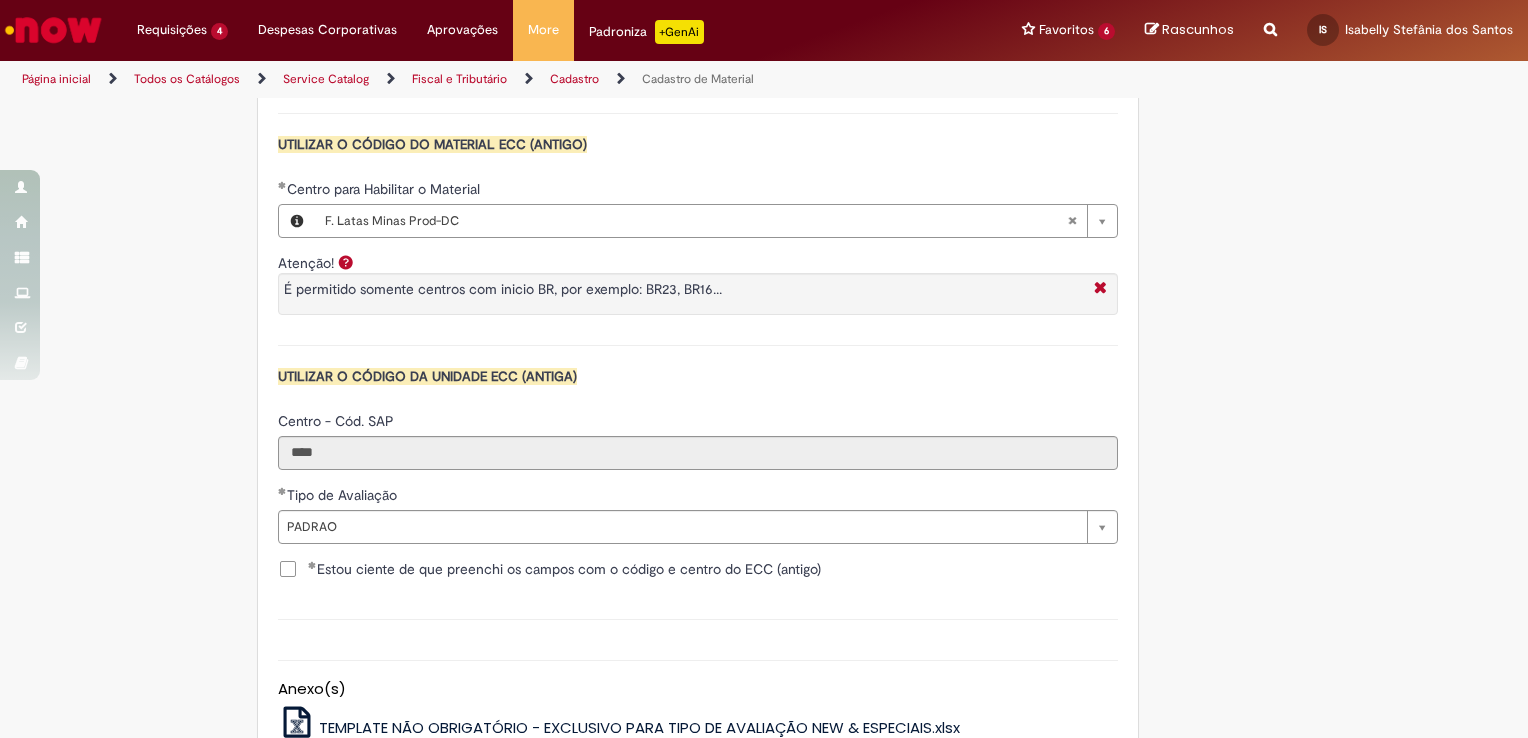 scroll, scrollTop: 2074, scrollLeft: 0, axis: vertical 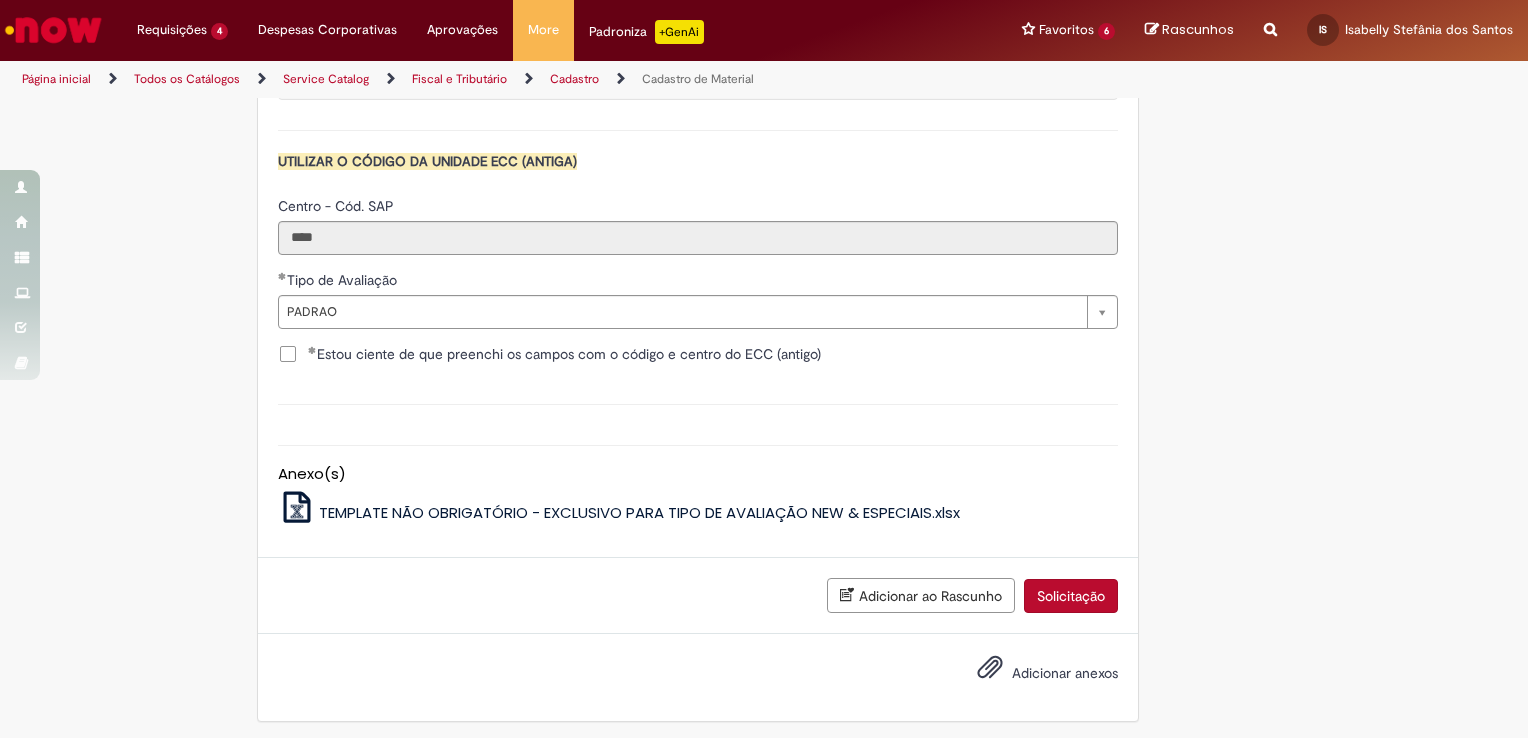 click on "Solicitação" at bounding box center [1071, 596] 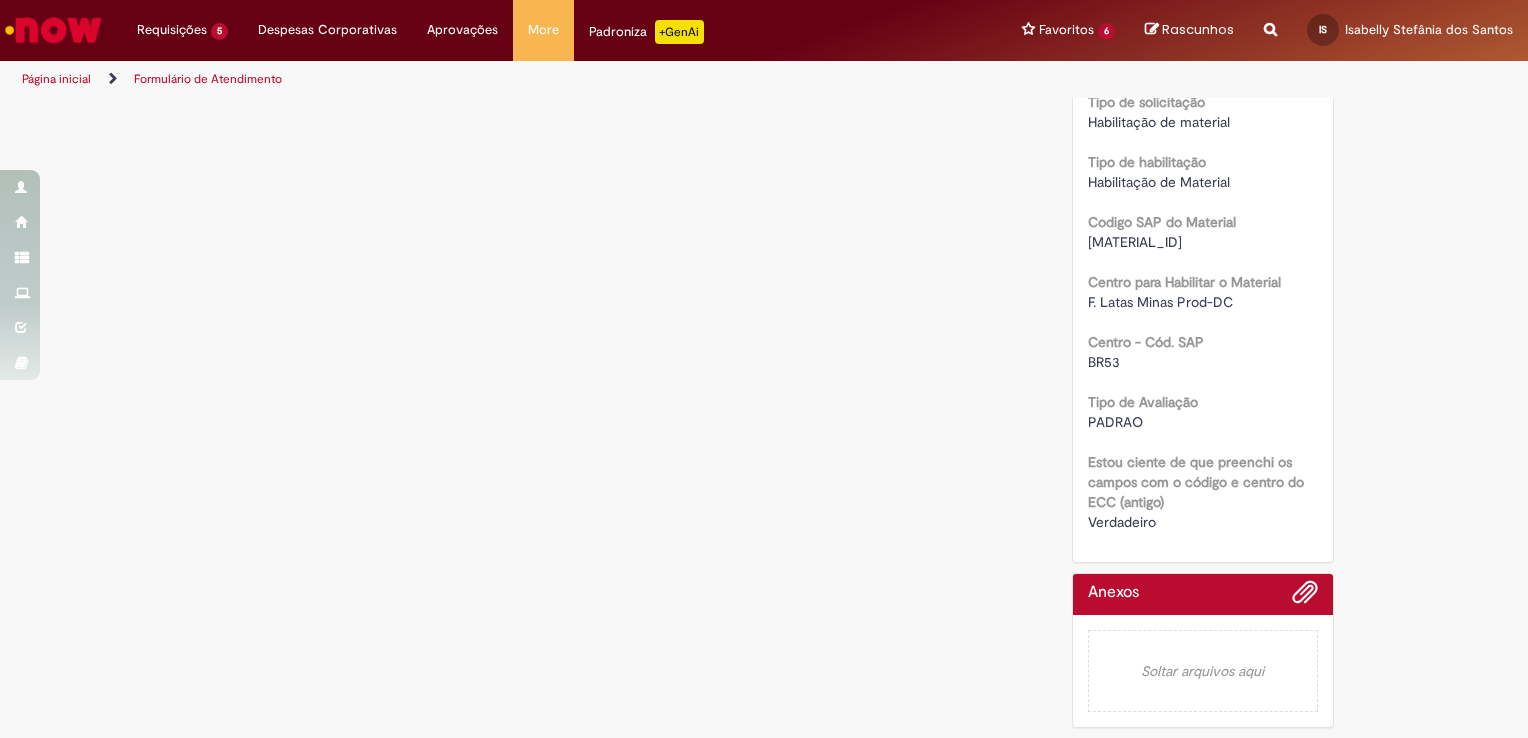 scroll, scrollTop: 0, scrollLeft: 0, axis: both 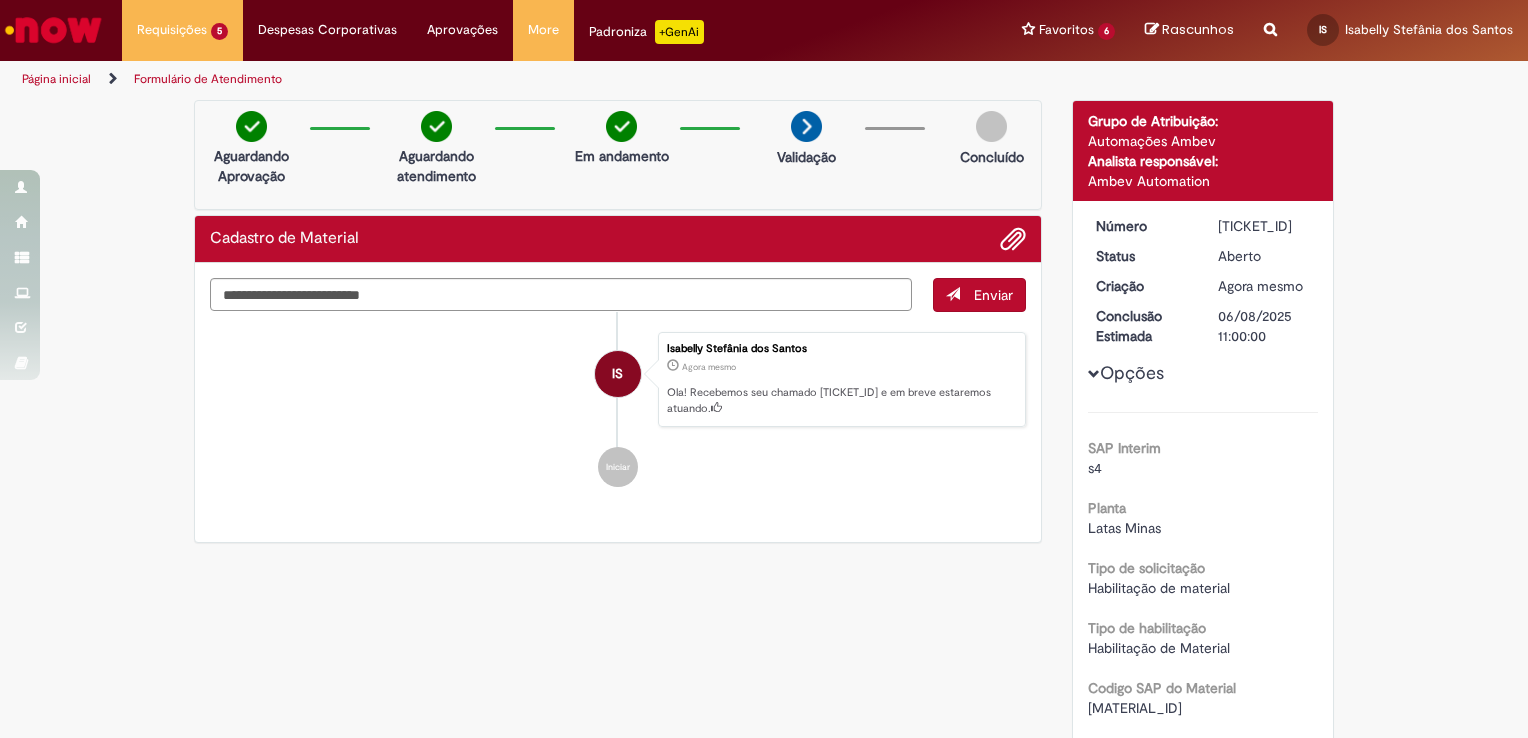 click on "Verificar Código de Barras
Aguardando Aprovação
Aguardando atendimento
Em andamento
Validação
Concluído
Cadastro de Material
Enviar
IS
[FIRST] [LAST] dos Santos
Agora mesmo Agora mesmo
Ola! Recebemos seu chamado [TICKET_ID] e em breve estaremos atuando.
Iniciar
Detalhes do tíquete" at bounding box center (764, 652) 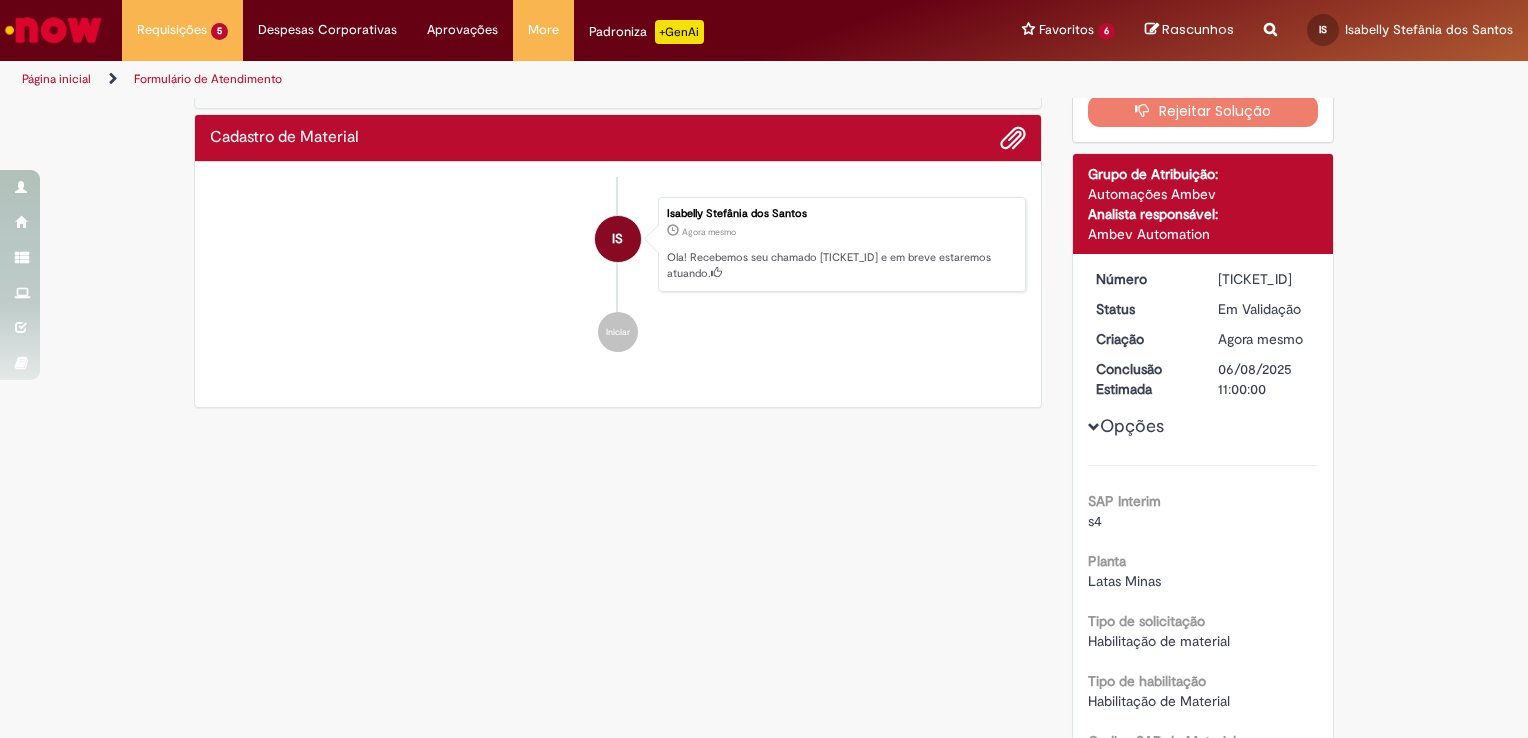 scroll, scrollTop: 30, scrollLeft: 0, axis: vertical 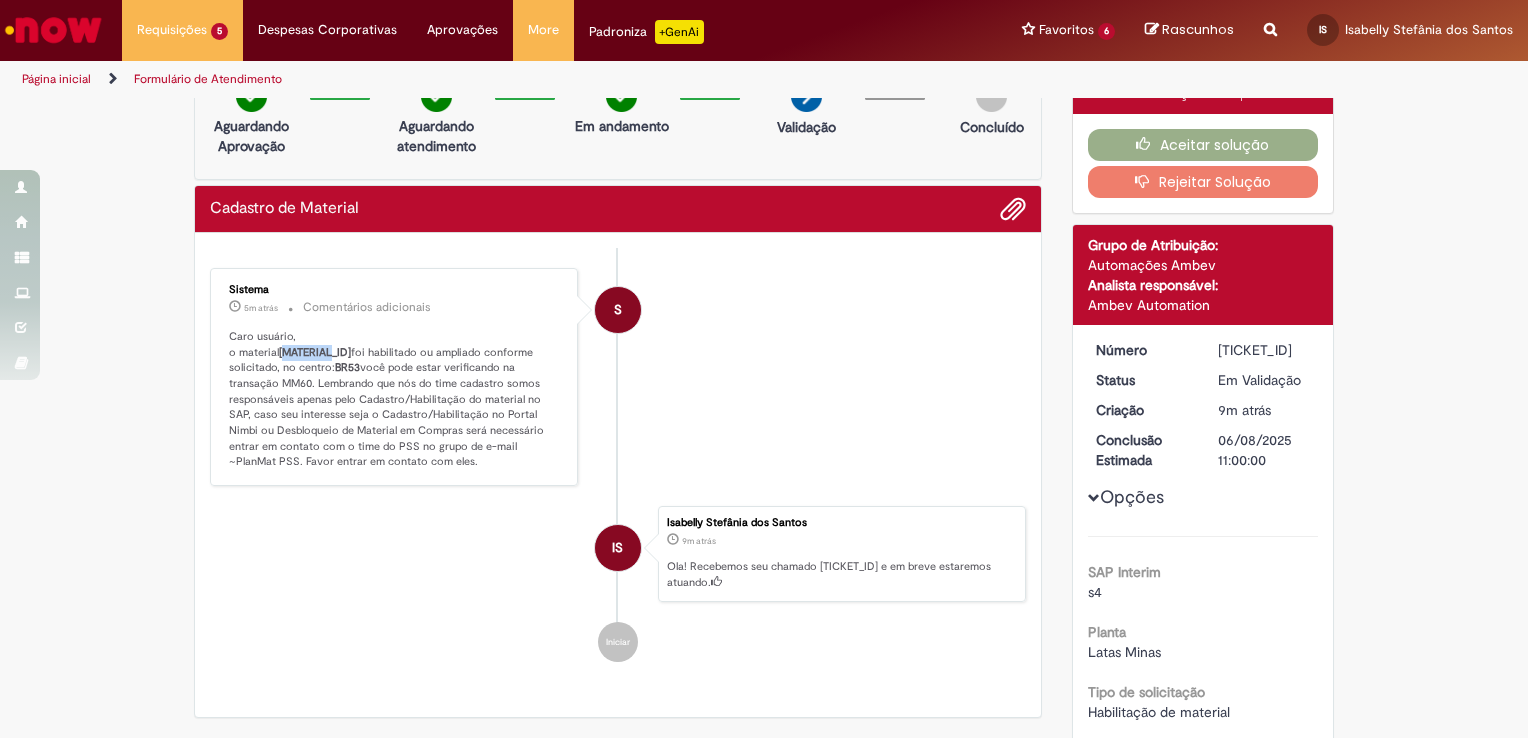 drag, startPoint x: 317, startPoint y: 346, endPoint x: 274, endPoint y: 352, distance: 43.416588 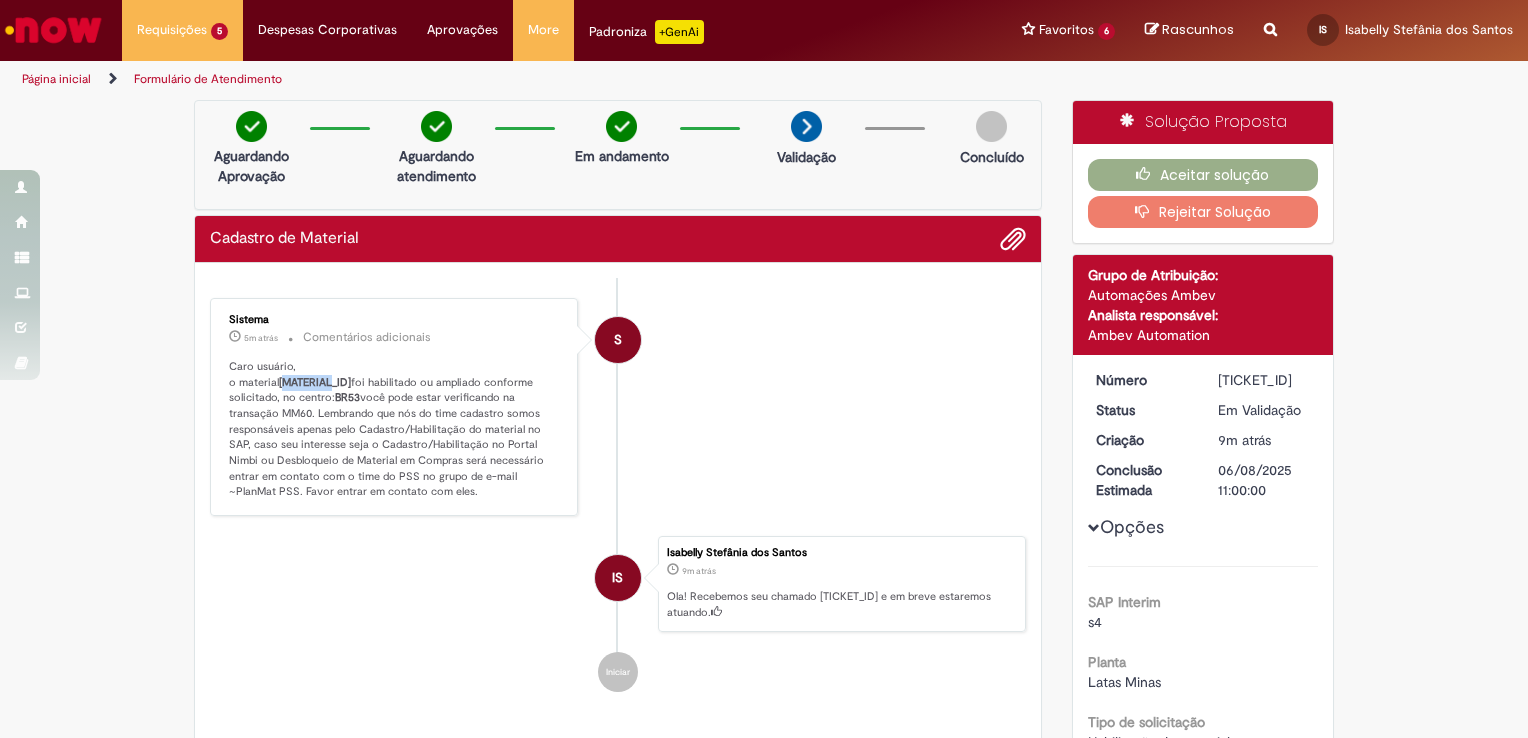 scroll, scrollTop: 0, scrollLeft: 0, axis: both 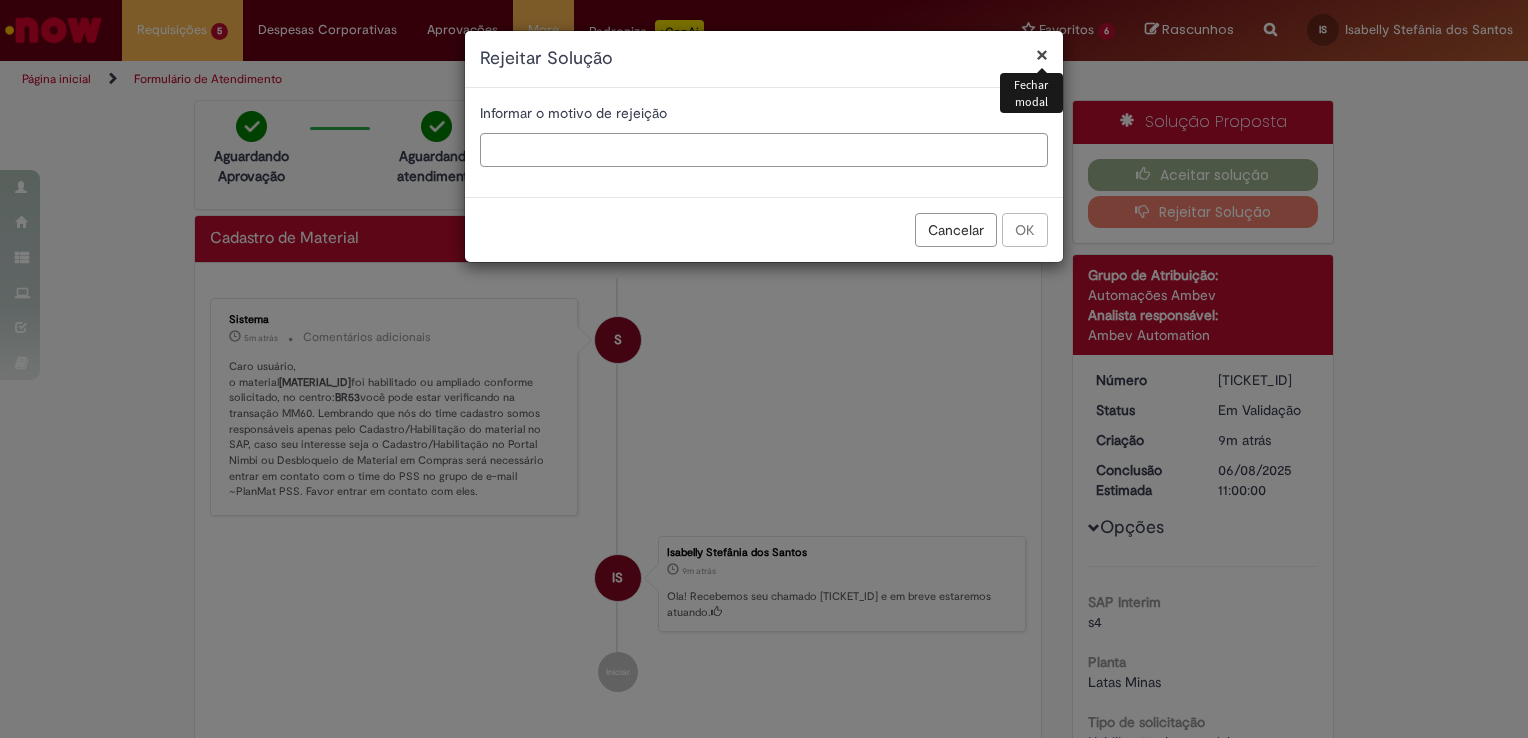 click at bounding box center [764, 150] 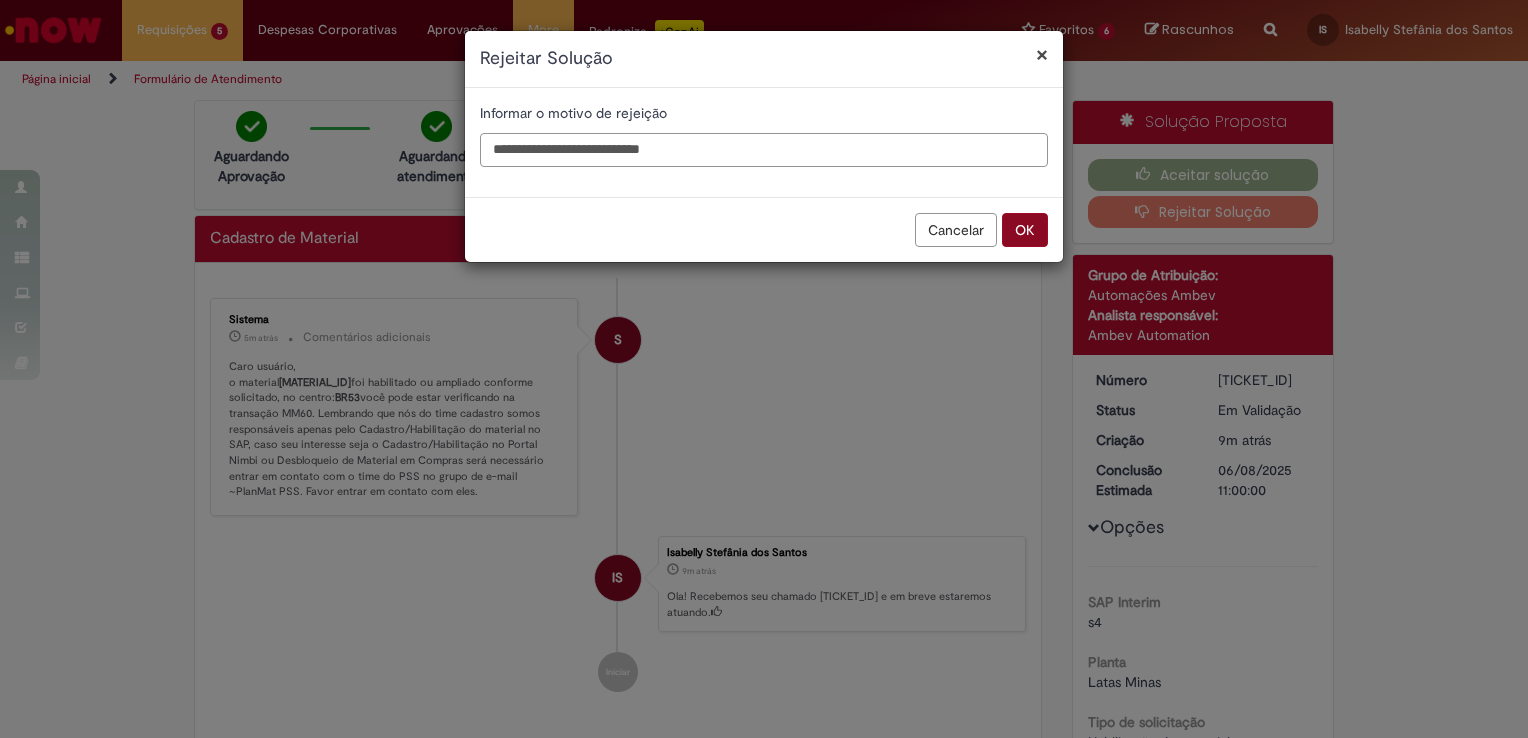 type on "**********" 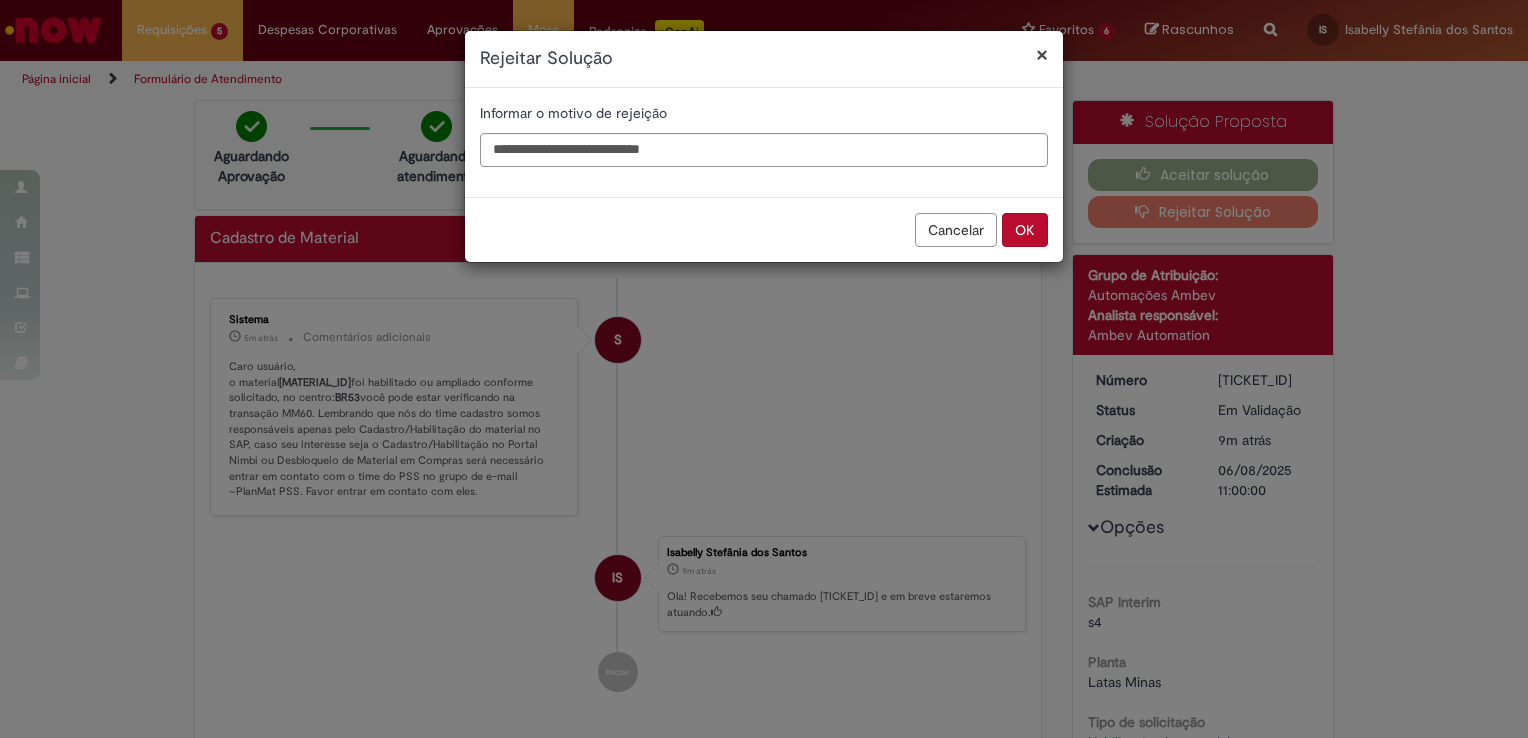 click on "OK" at bounding box center (1025, 230) 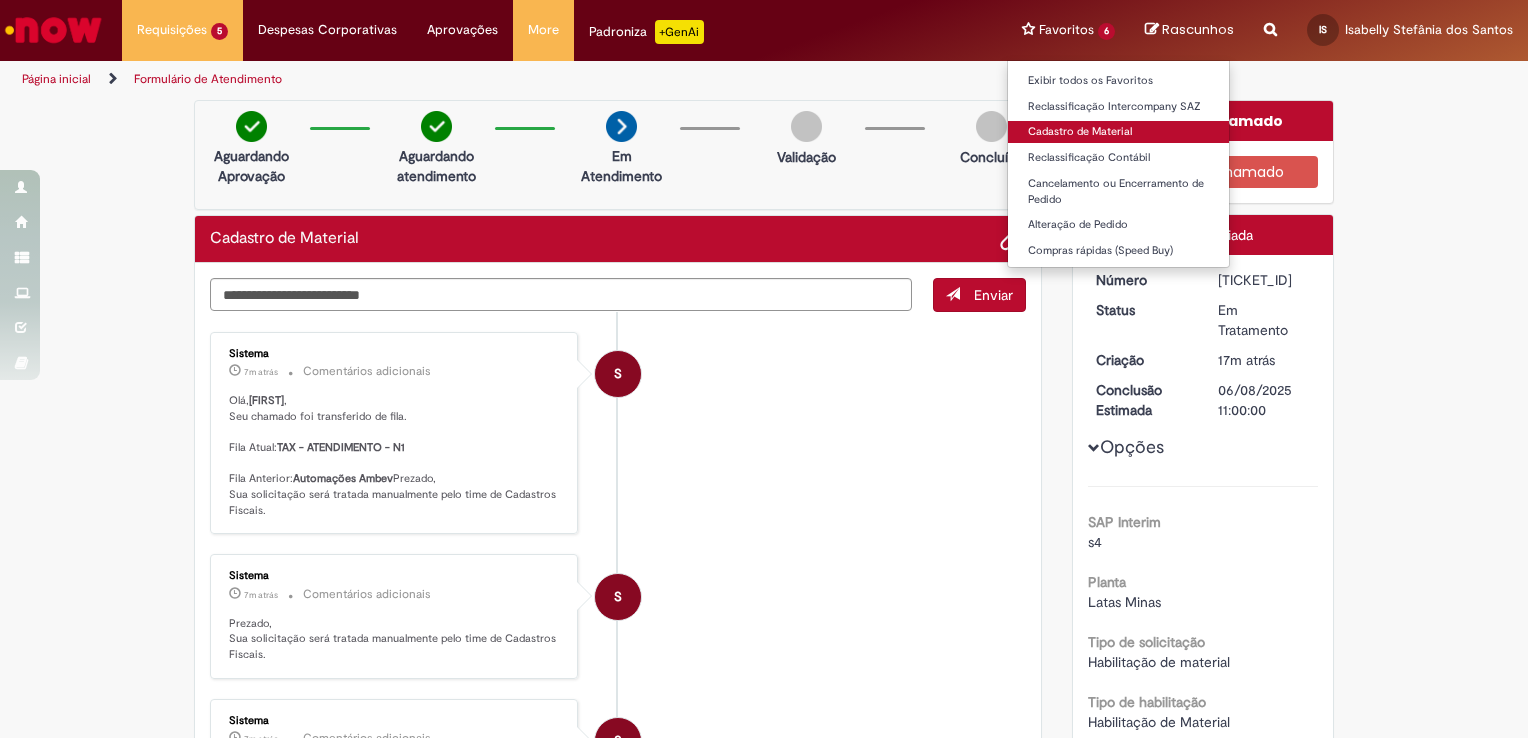 click on "Cadastro de Material" at bounding box center [1118, 132] 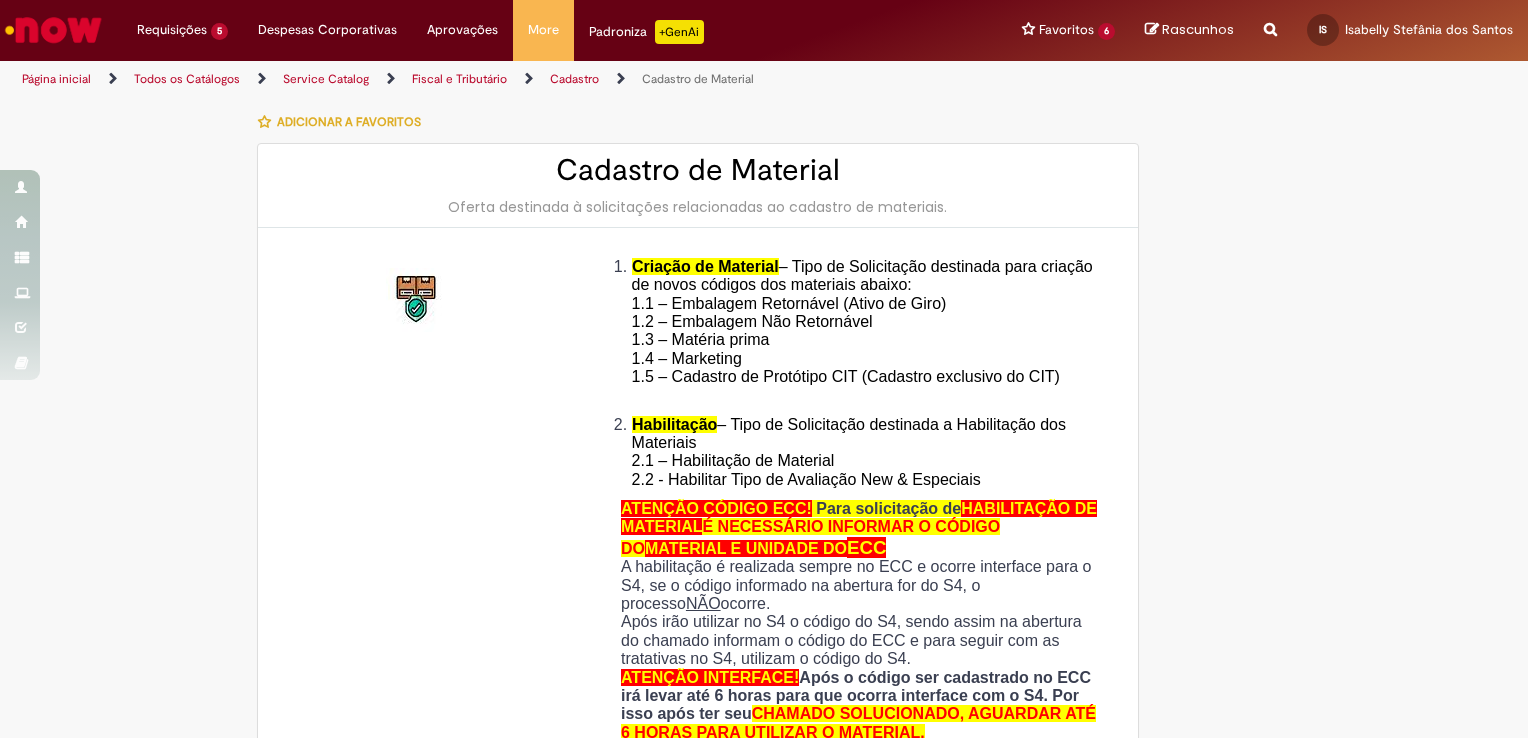 type on "**********" 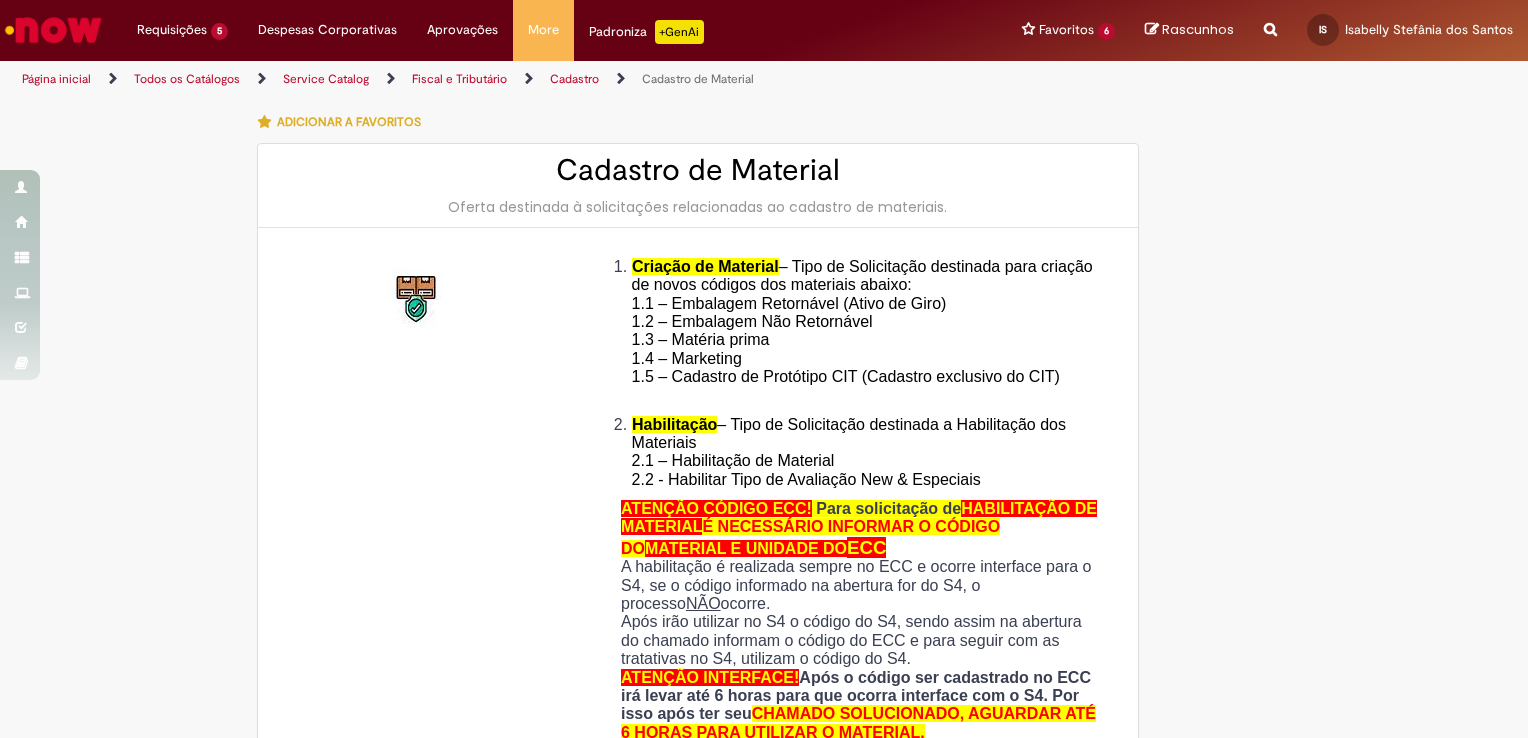 type on "**********" 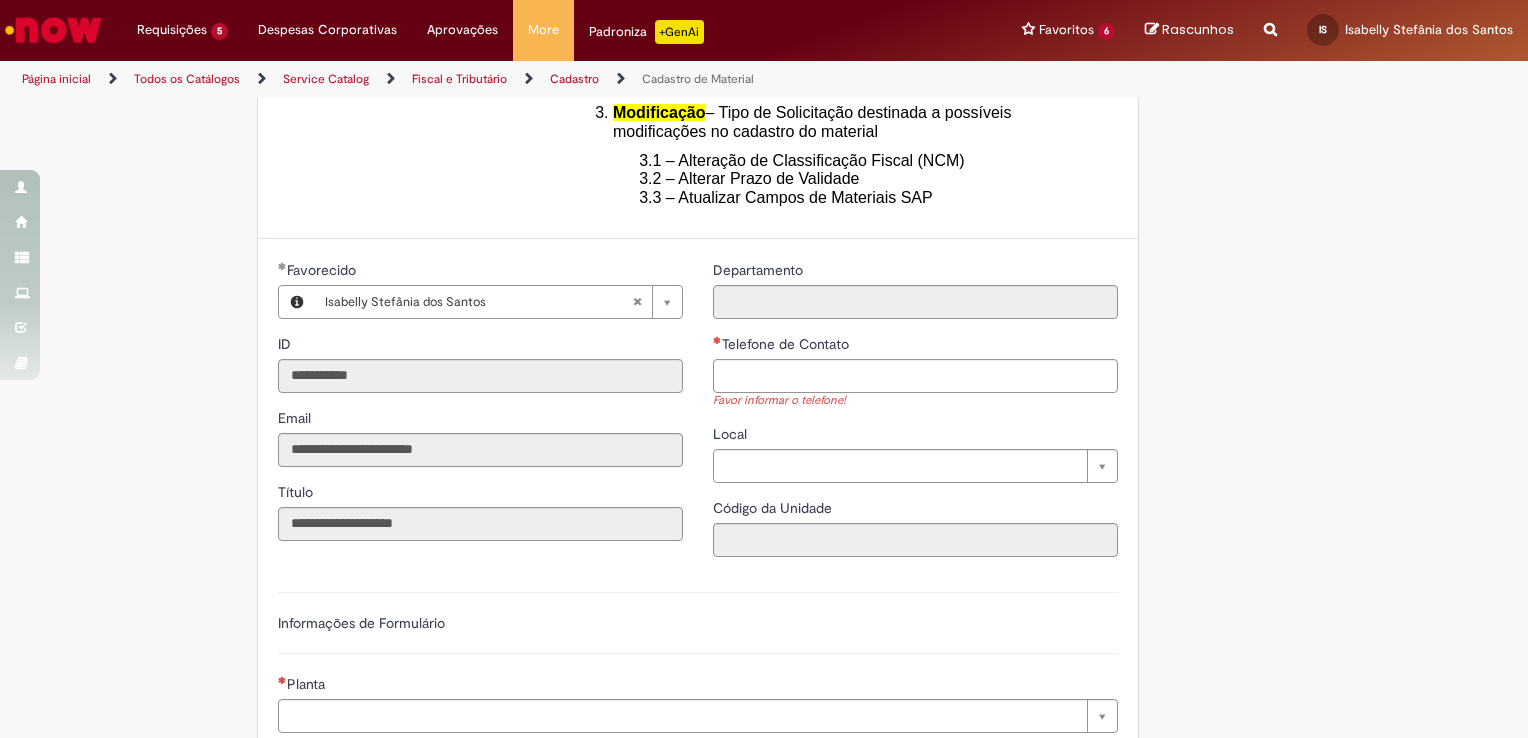 scroll, scrollTop: 700, scrollLeft: 0, axis: vertical 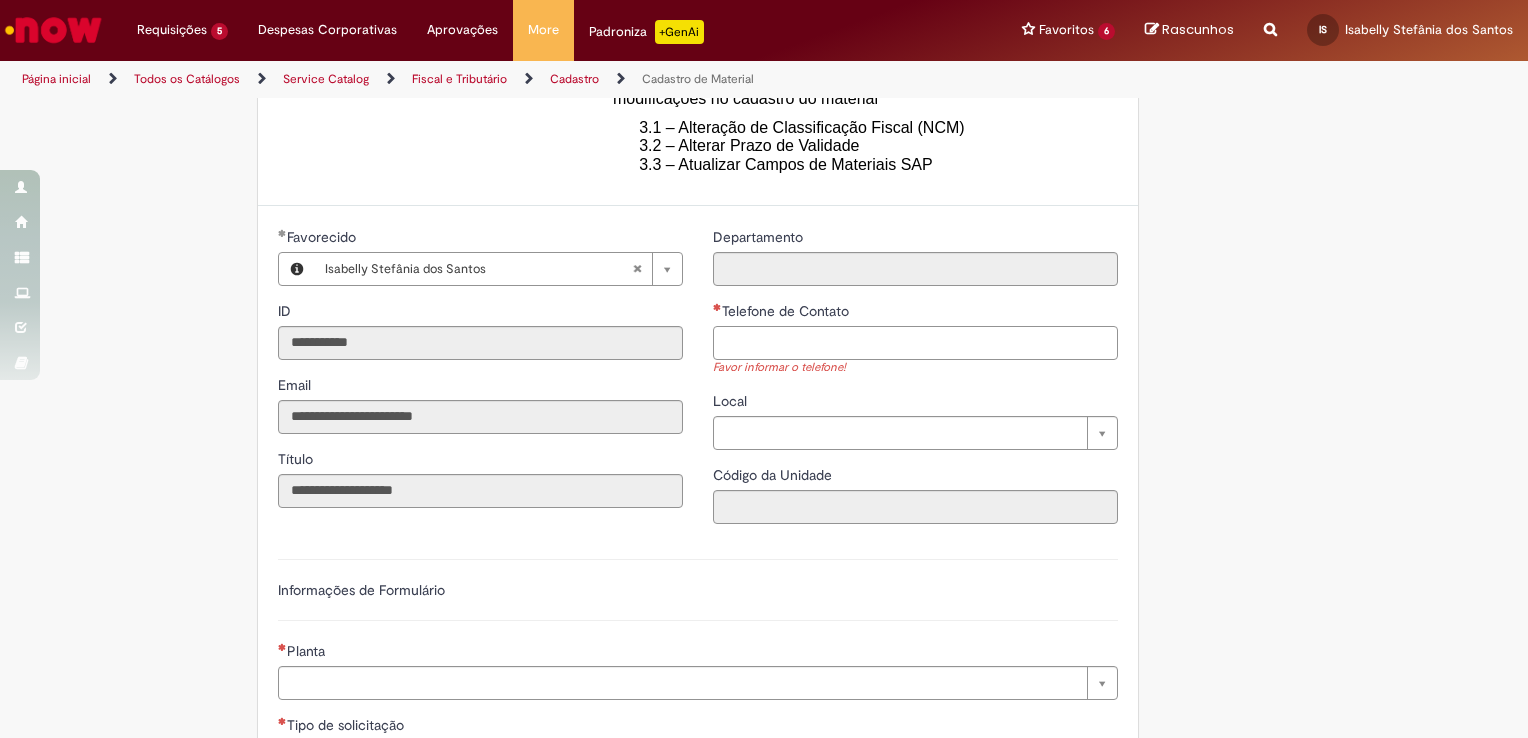 click on "Telefone de Contato" at bounding box center [915, 343] 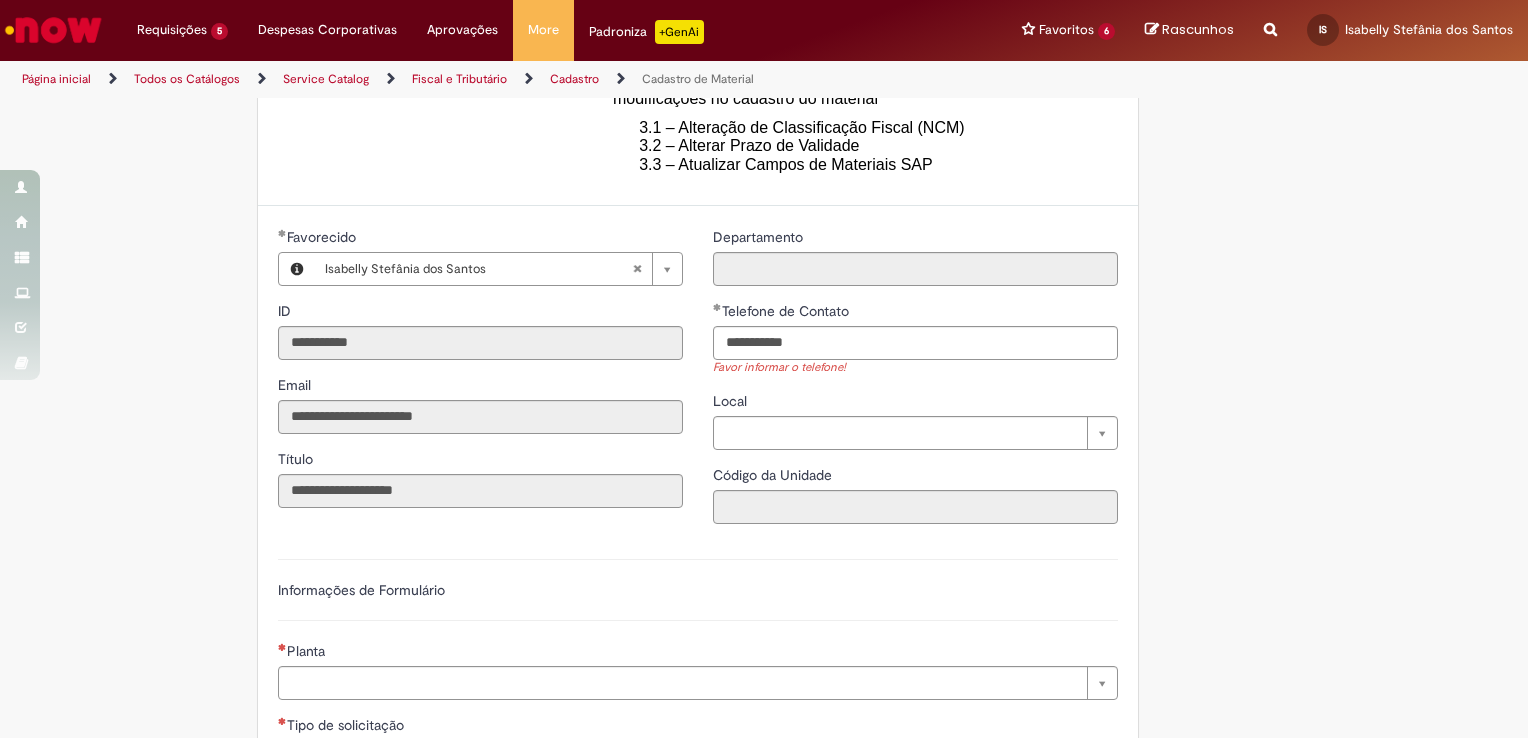 type on "**********" 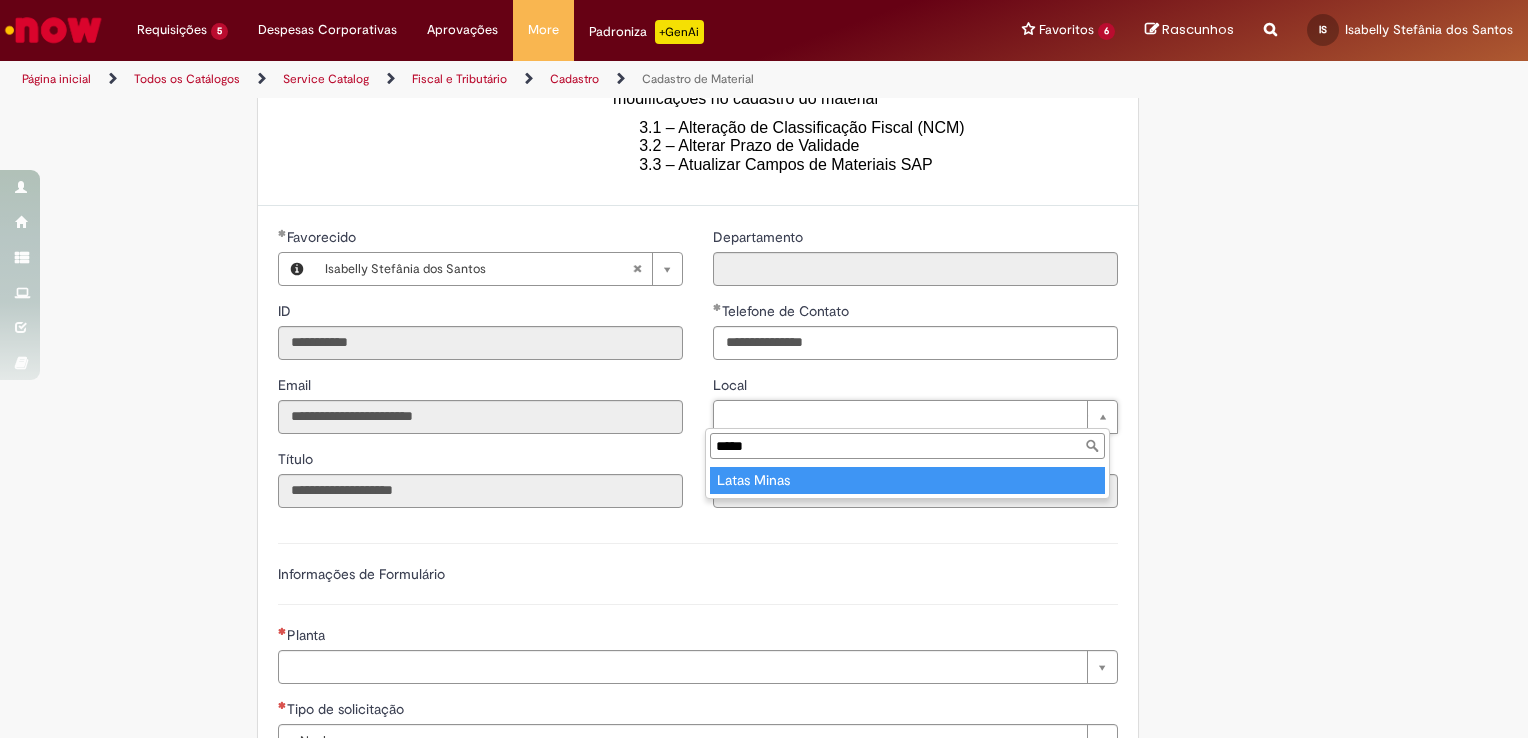 type on "*****" 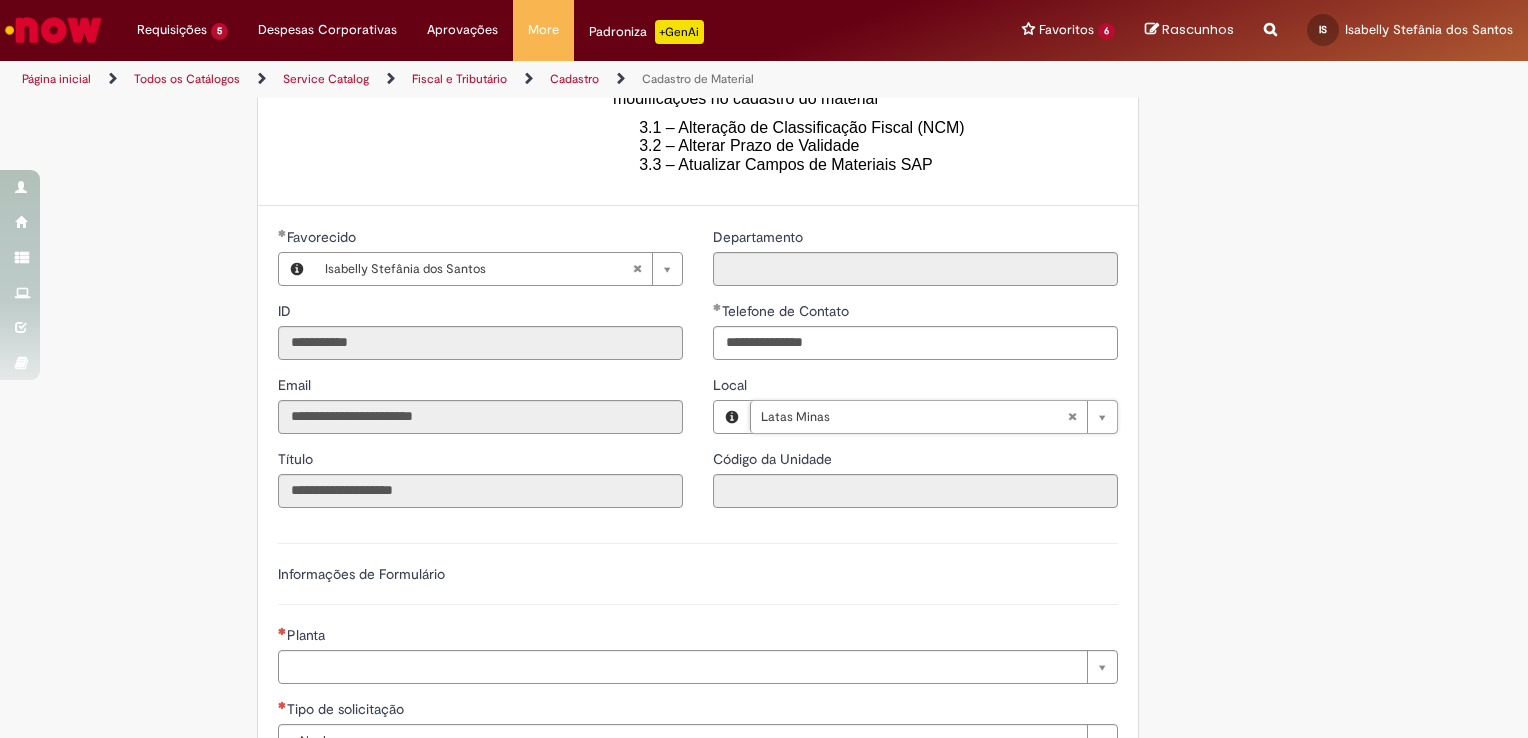 type on "****" 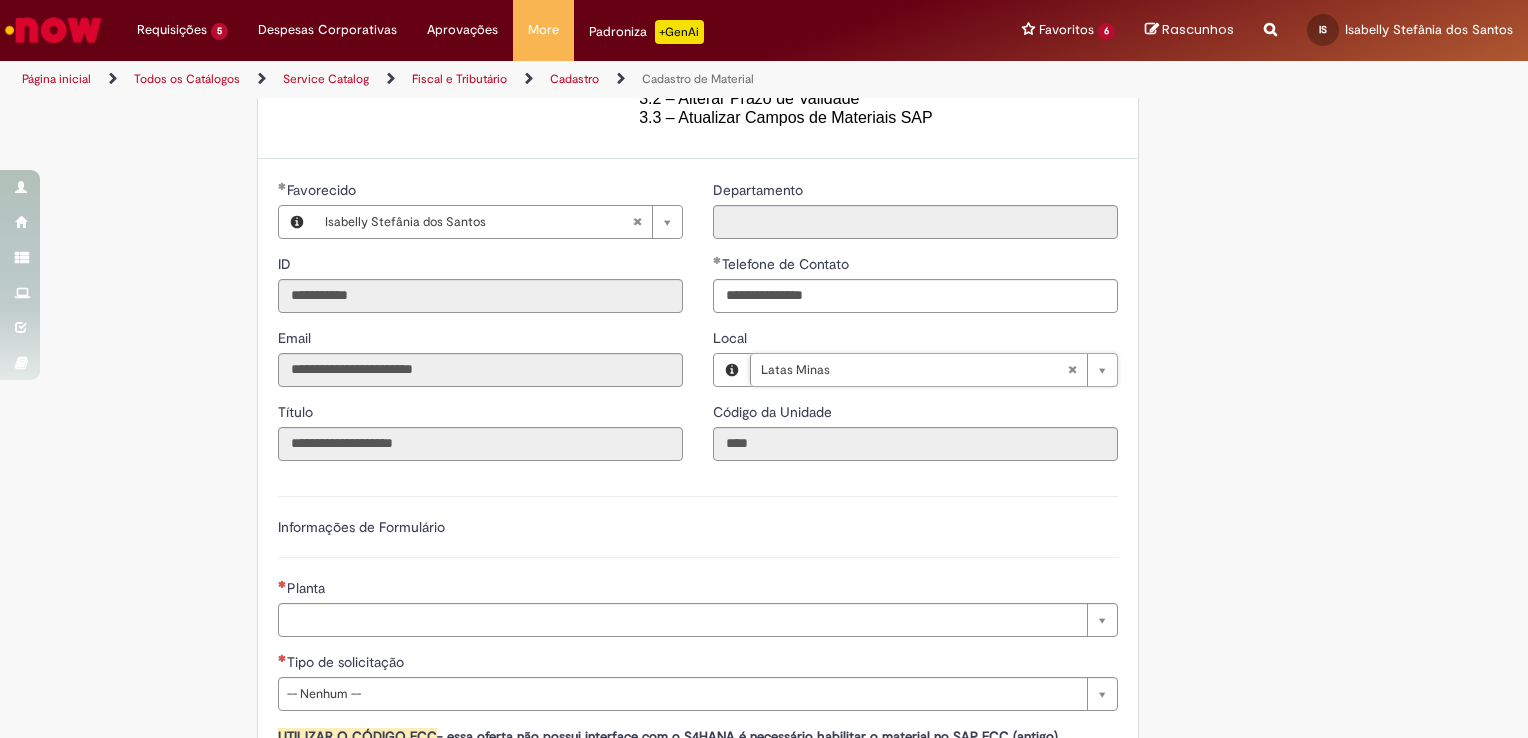 scroll, scrollTop: 800, scrollLeft: 0, axis: vertical 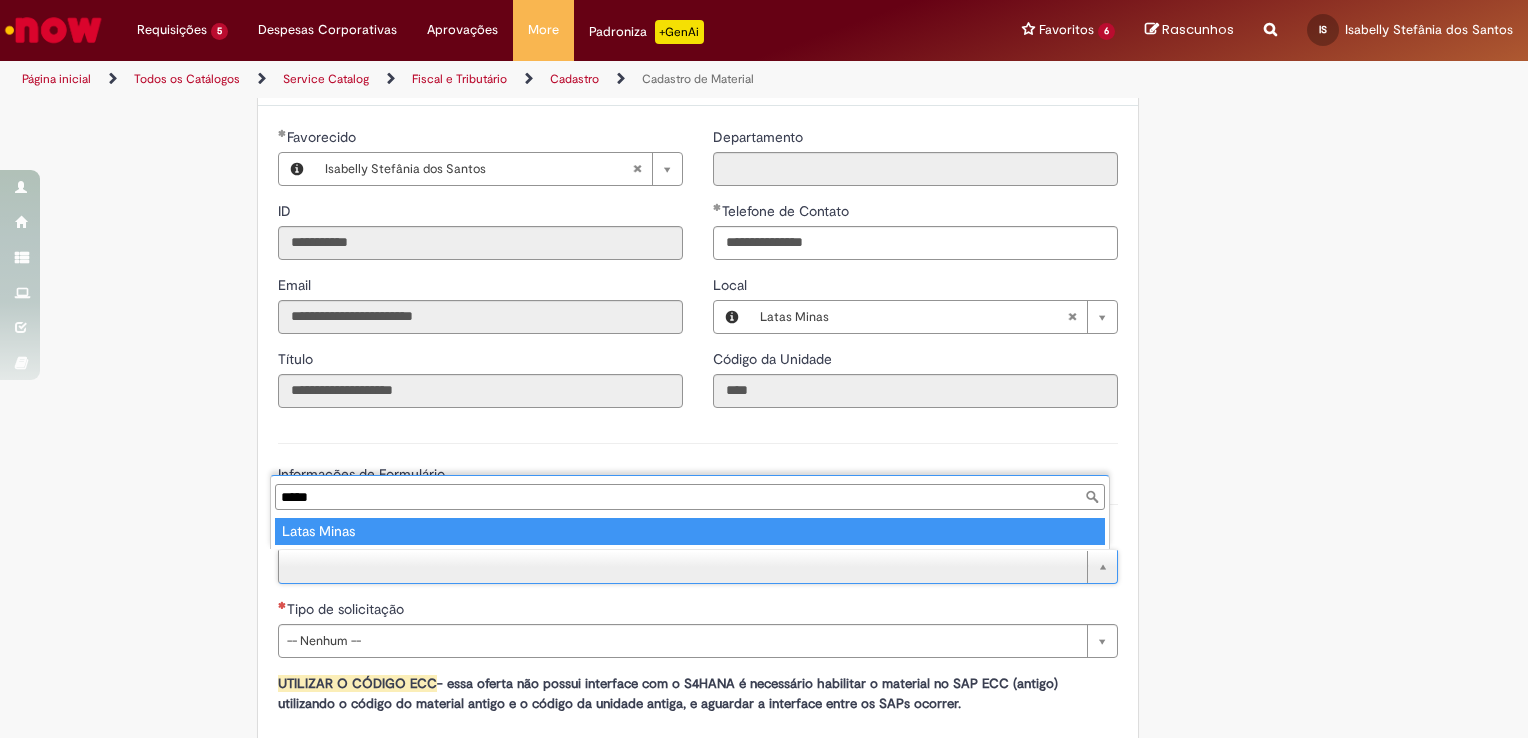 type on "*****" 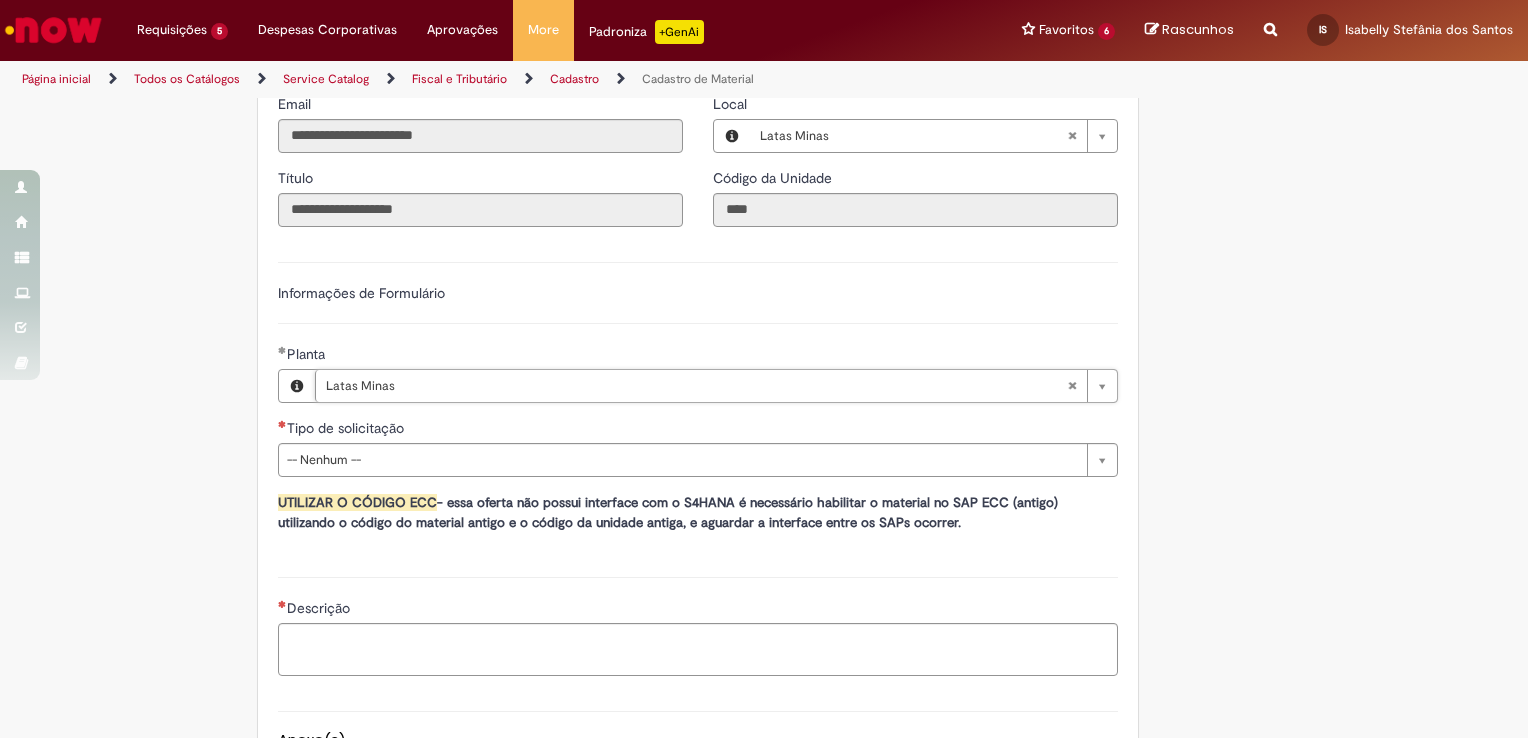 scroll, scrollTop: 1000, scrollLeft: 0, axis: vertical 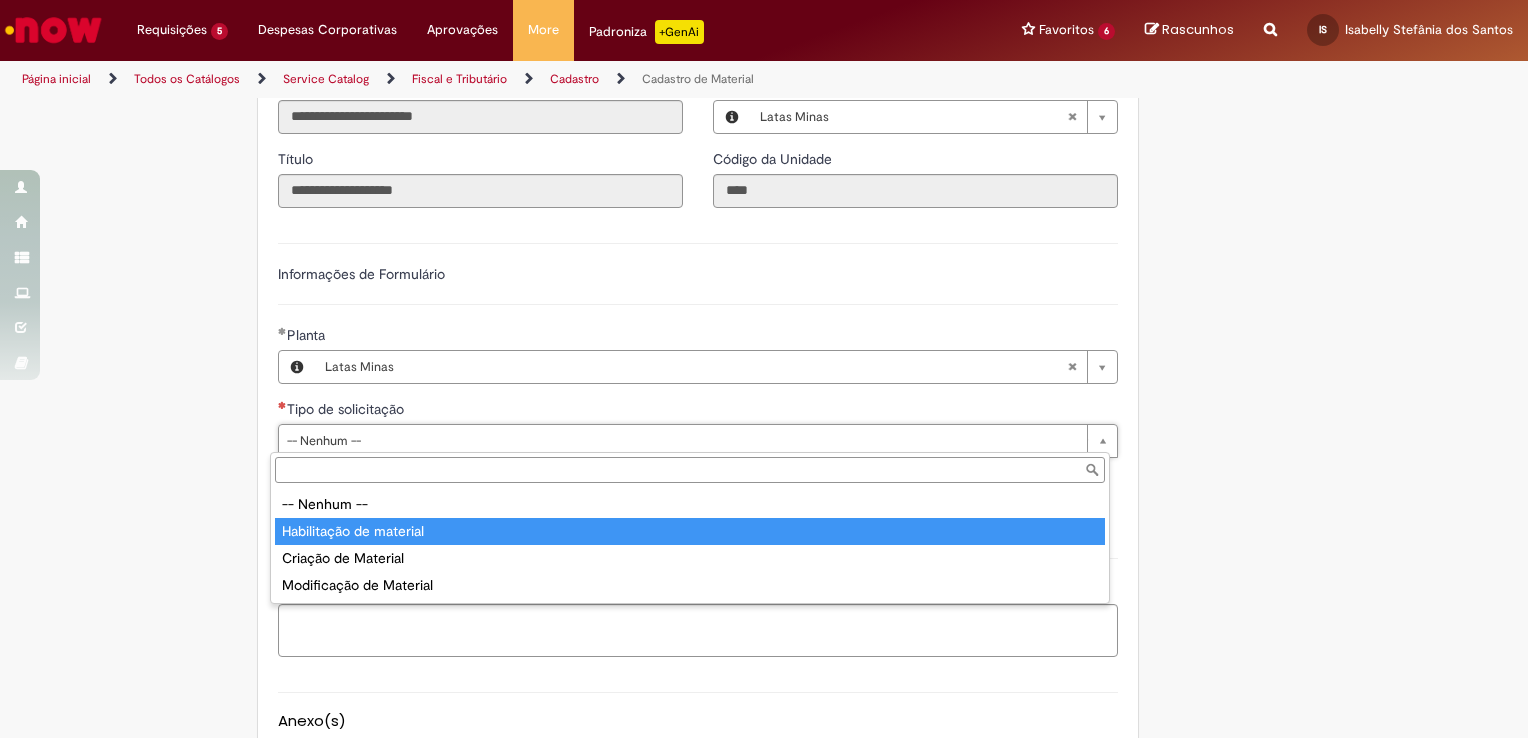 drag, startPoint x: 461, startPoint y: 526, endPoint x: 635, endPoint y: 528, distance: 174.01149 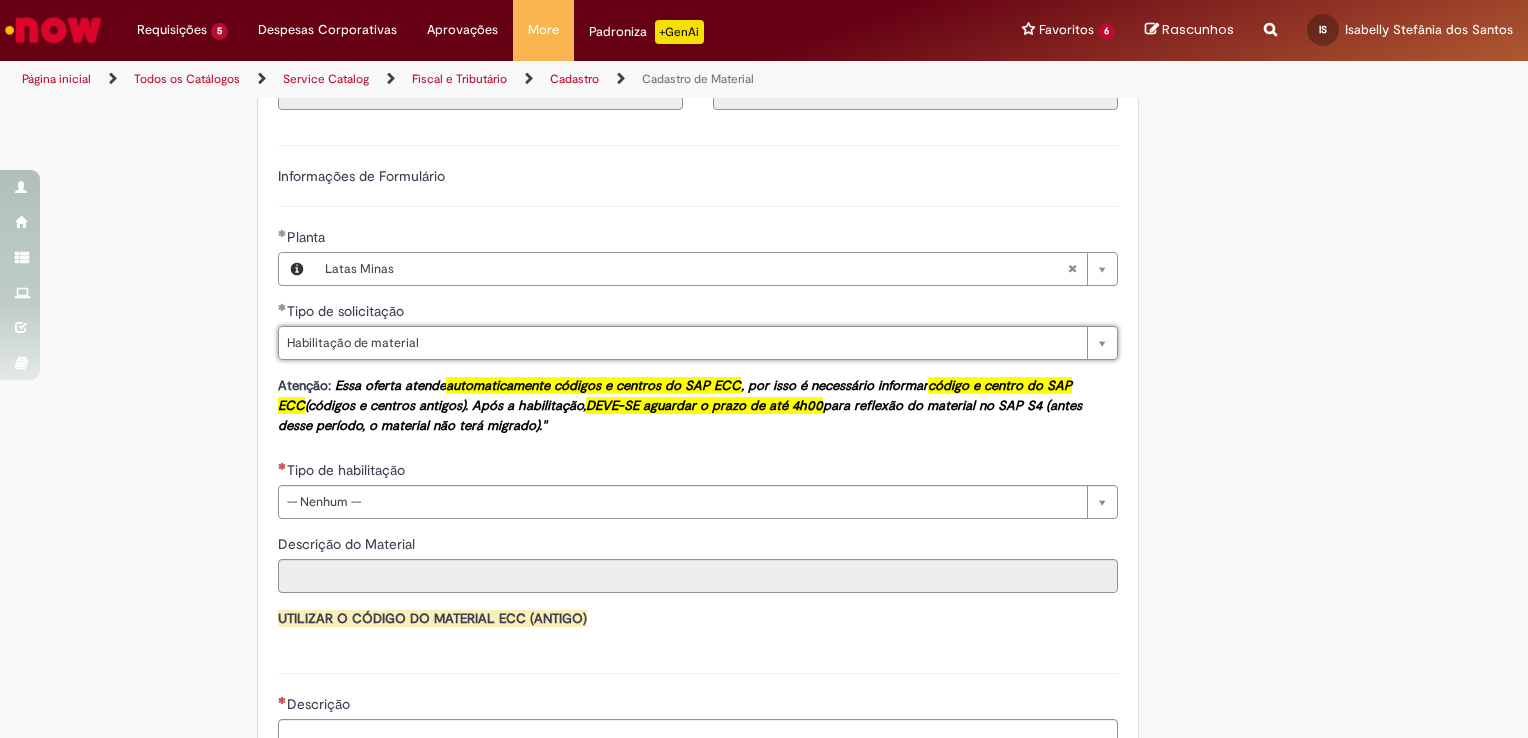 scroll, scrollTop: 1100, scrollLeft: 0, axis: vertical 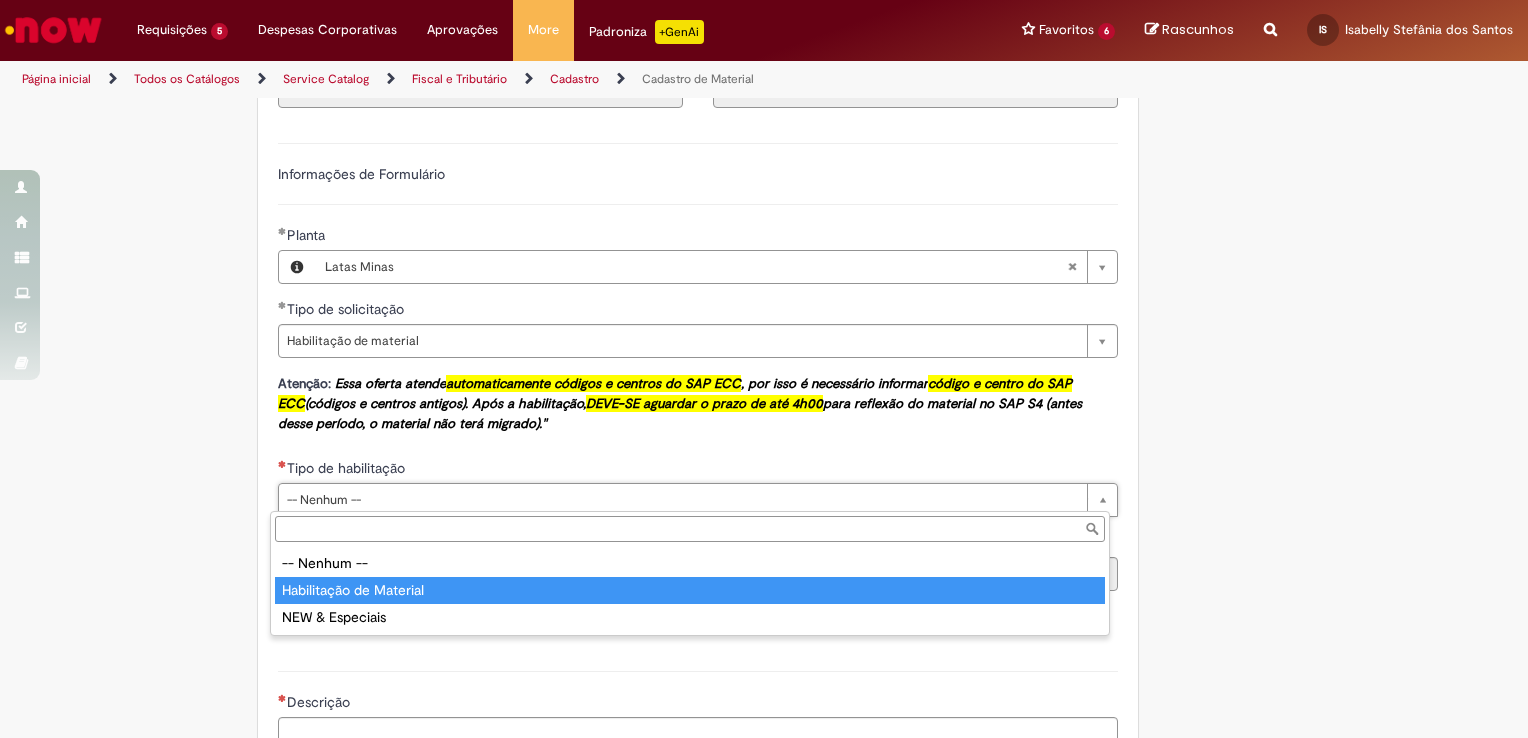 type on "**********" 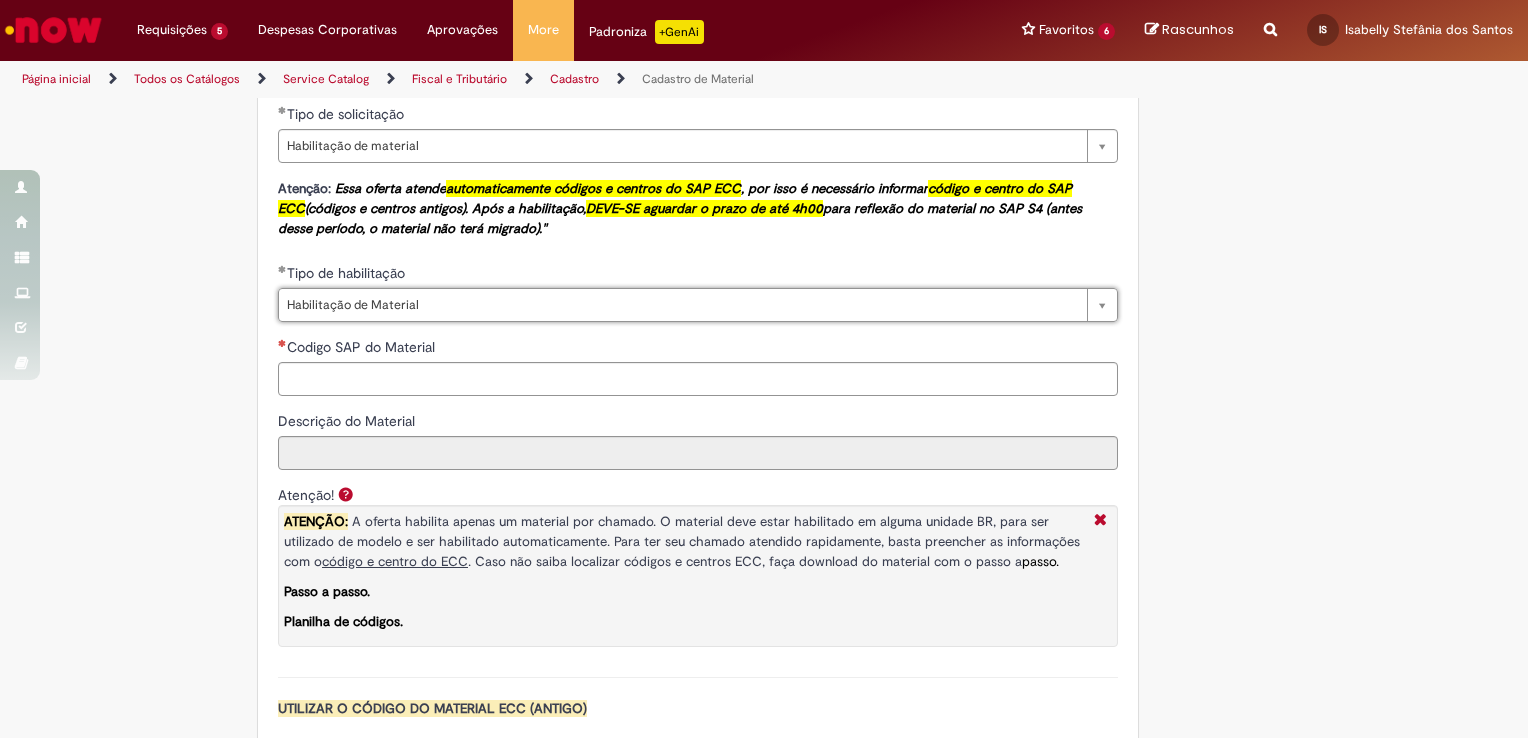 scroll, scrollTop: 1300, scrollLeft: 0, axis: vertical 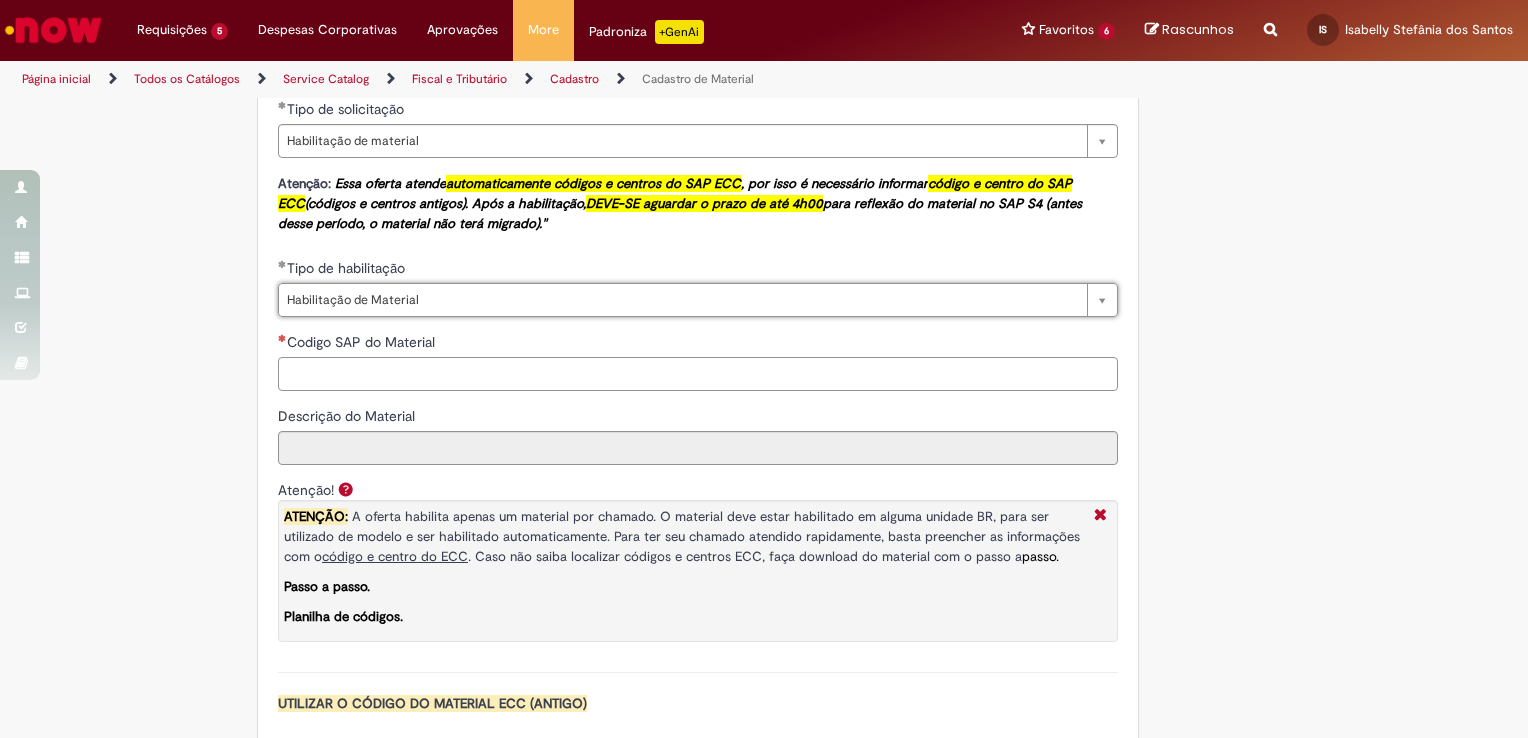 click on "Codigo SAP do Material" at bounding box center (698, 374) 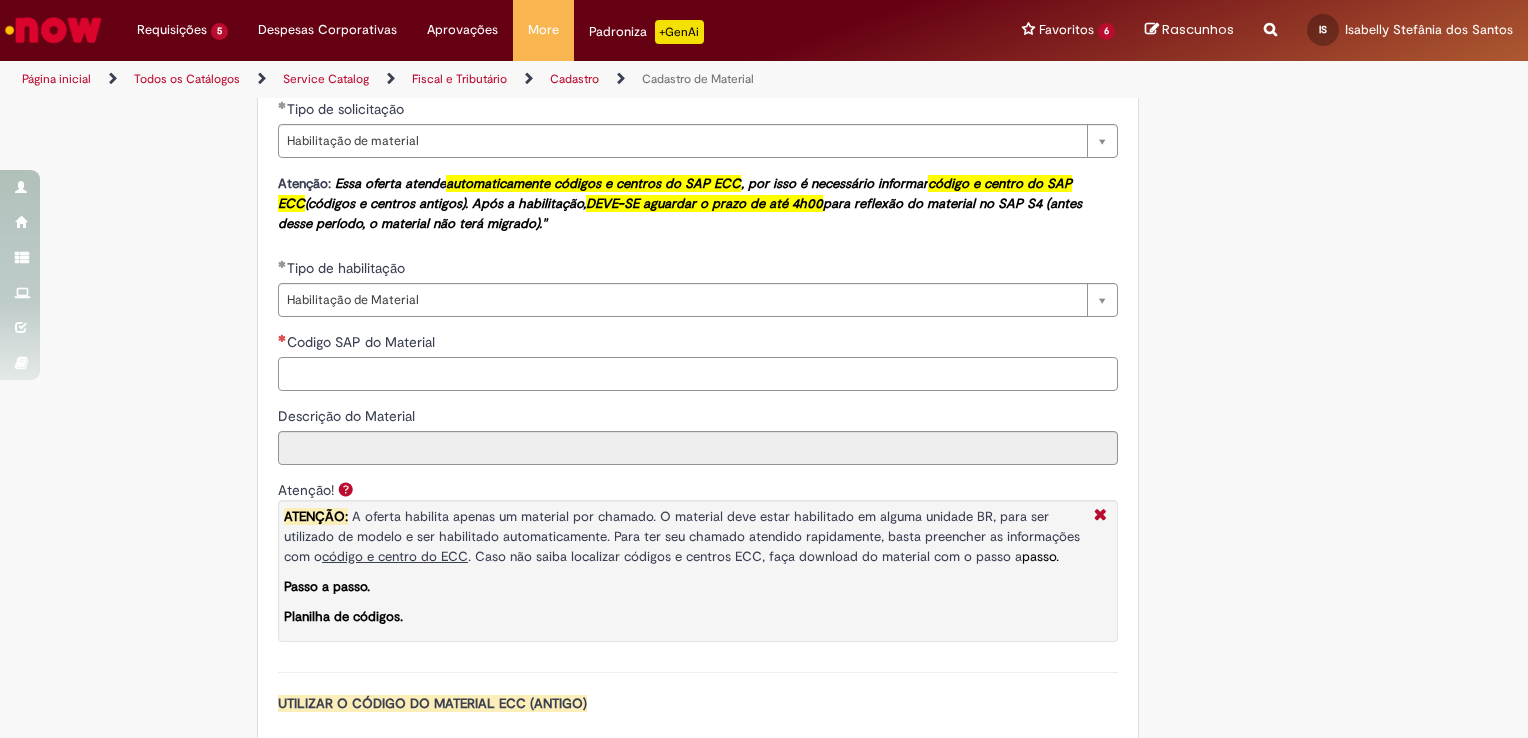click on "Codigo SAP do Material" at bounding box center (698, 374) 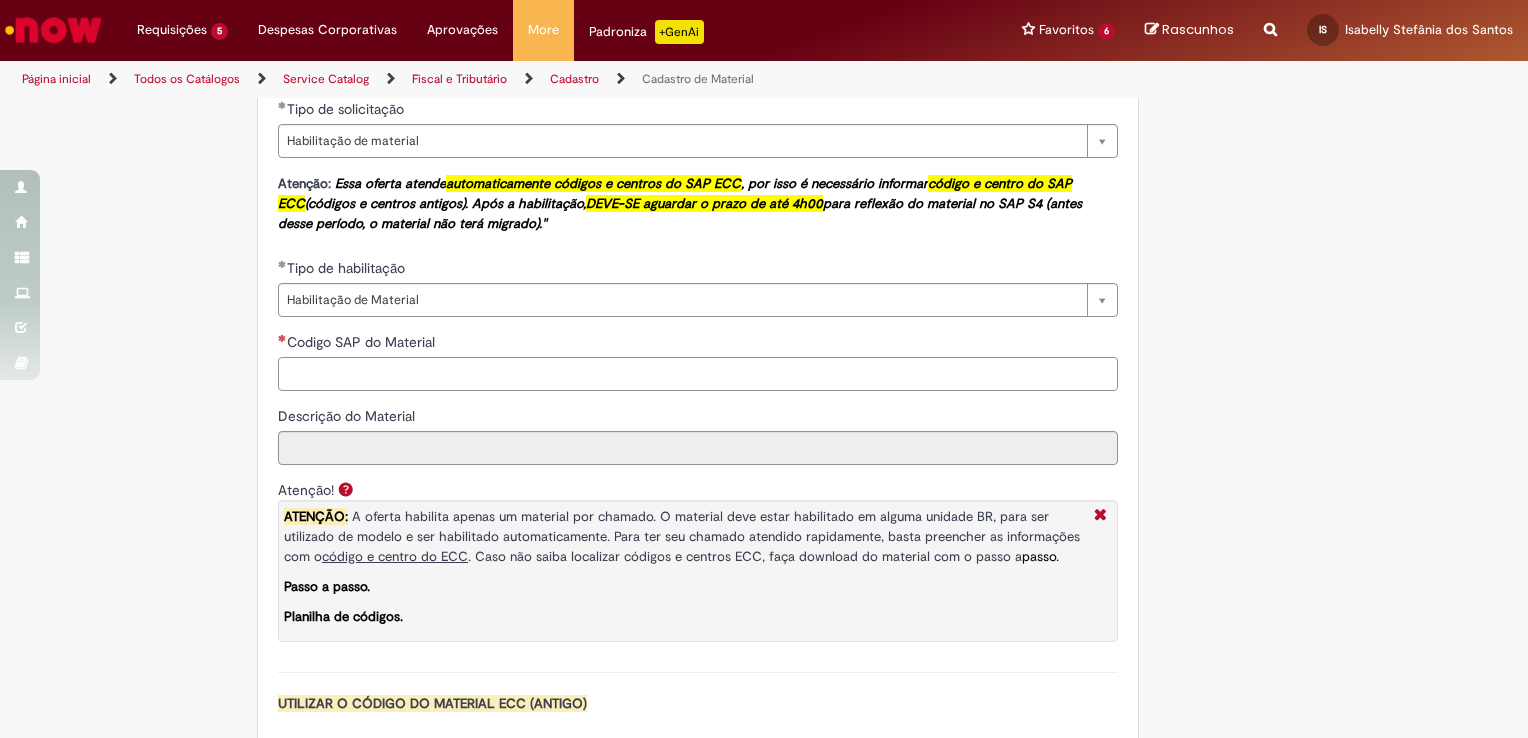 paste on "********" 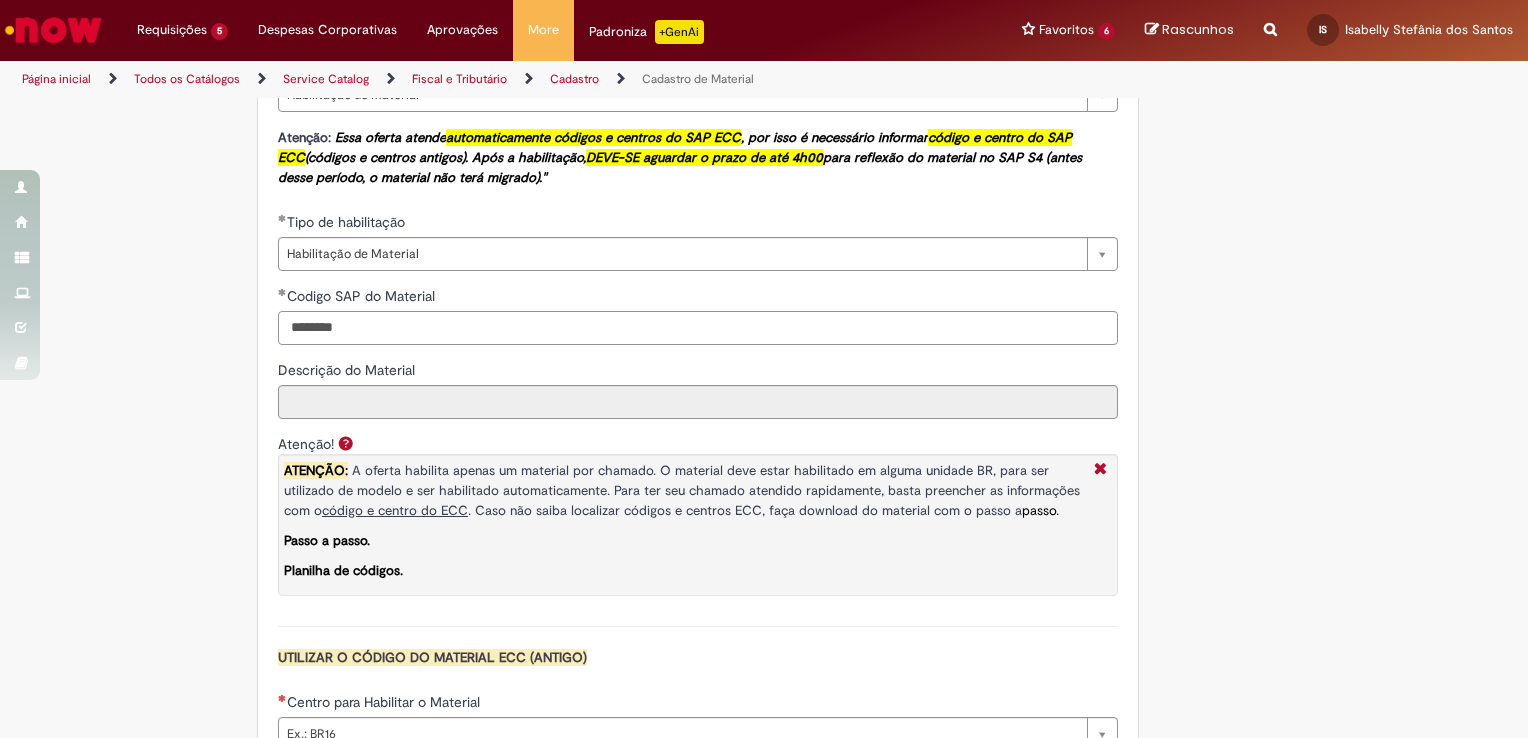 scroll, scrollTop: 1400, scrollLeft: 0, axis: vertical 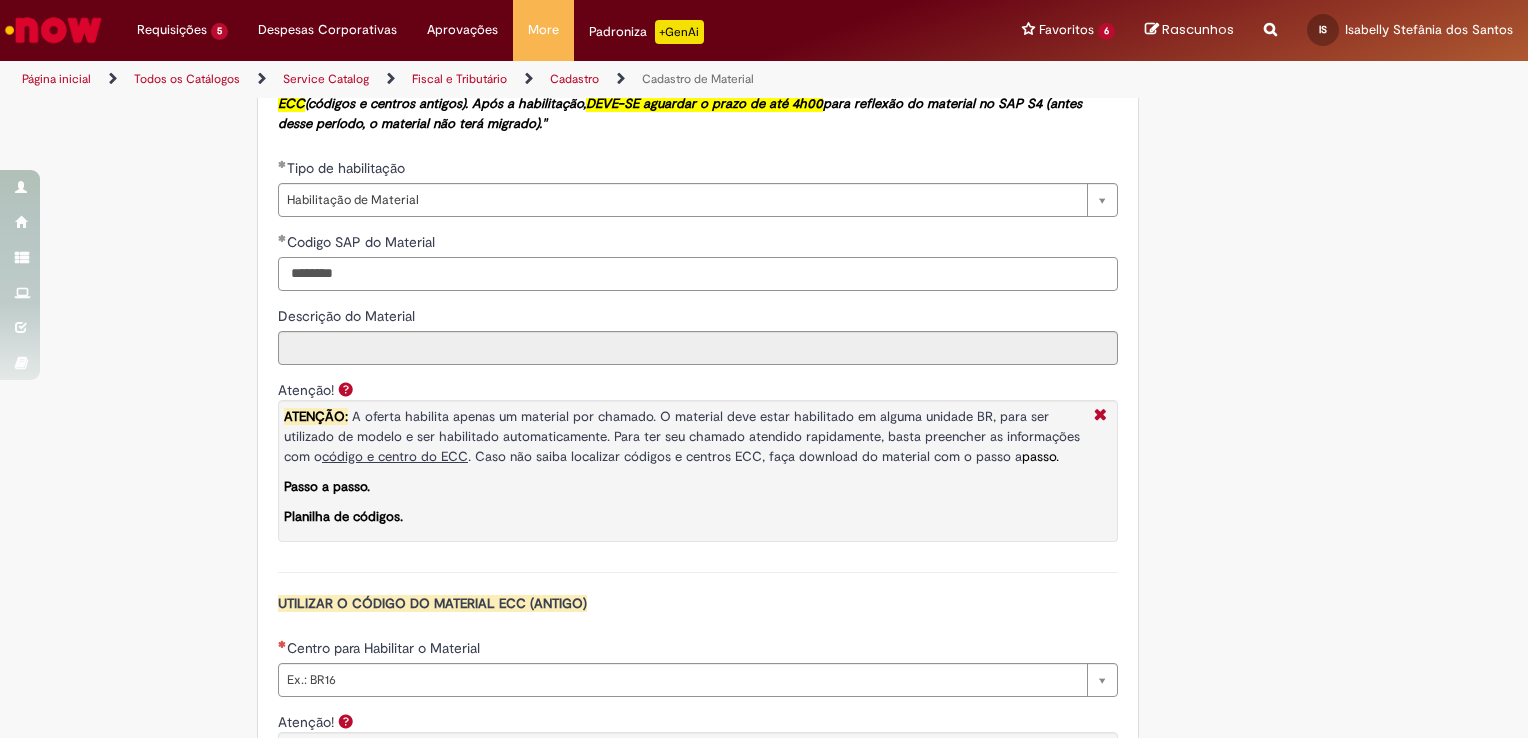 type on "********" 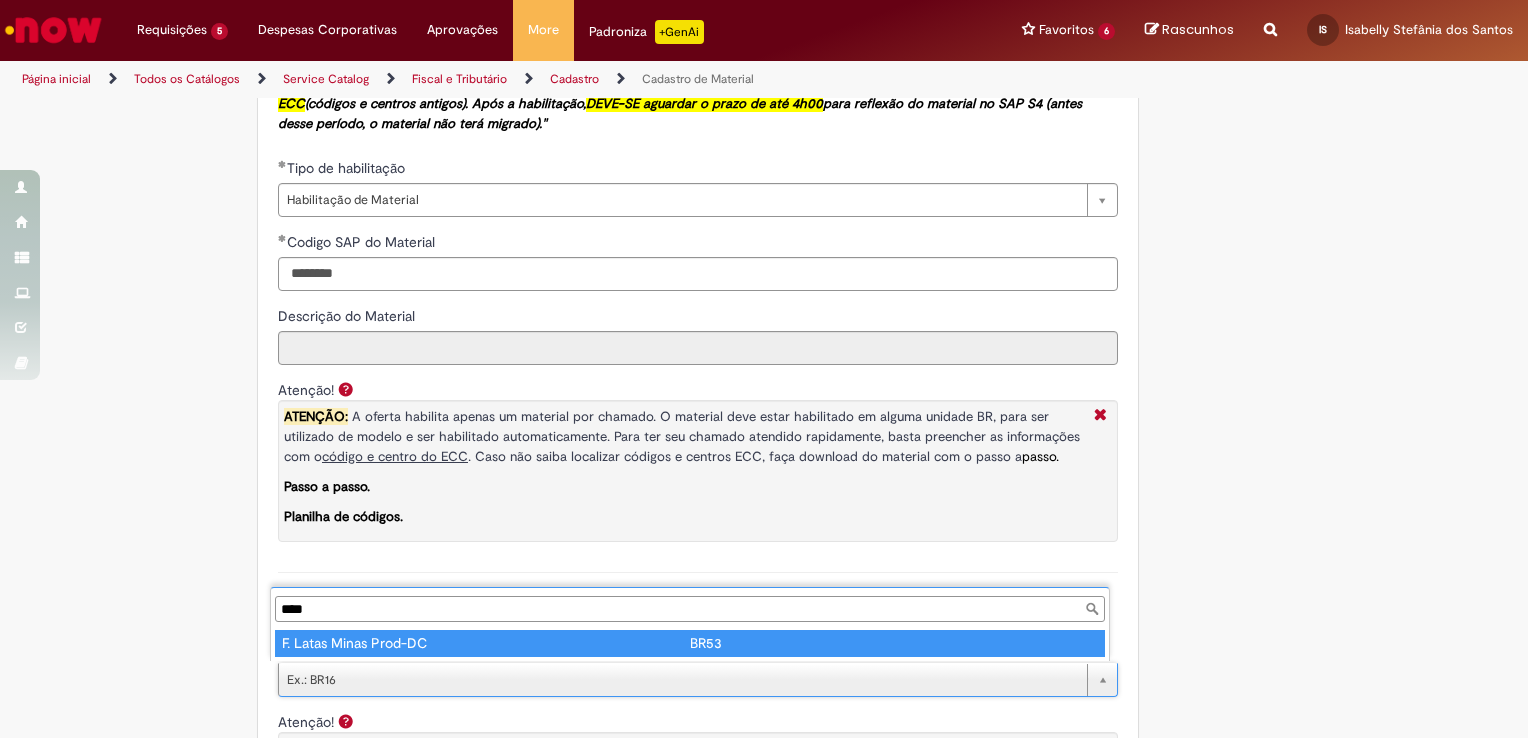 type on "****" 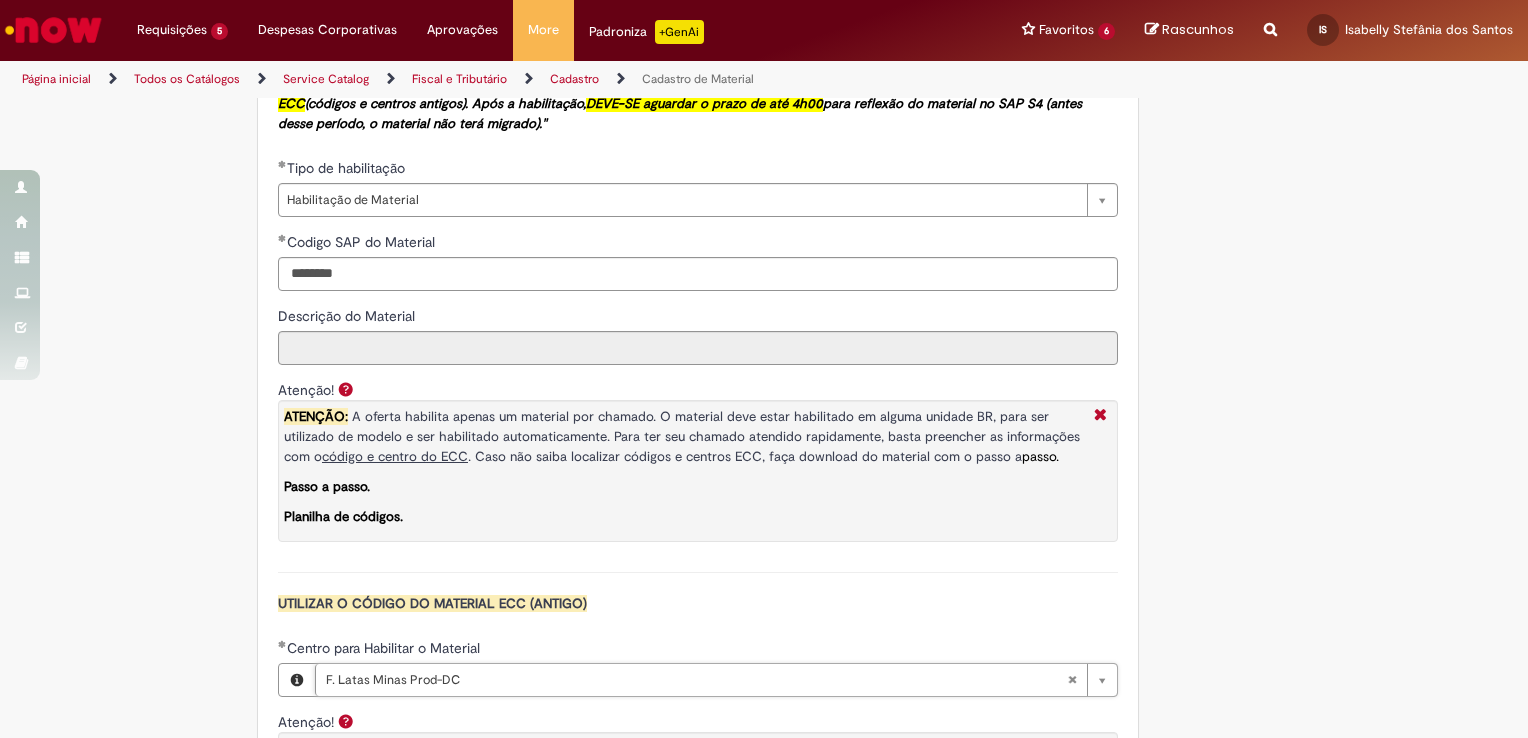 type on "****" 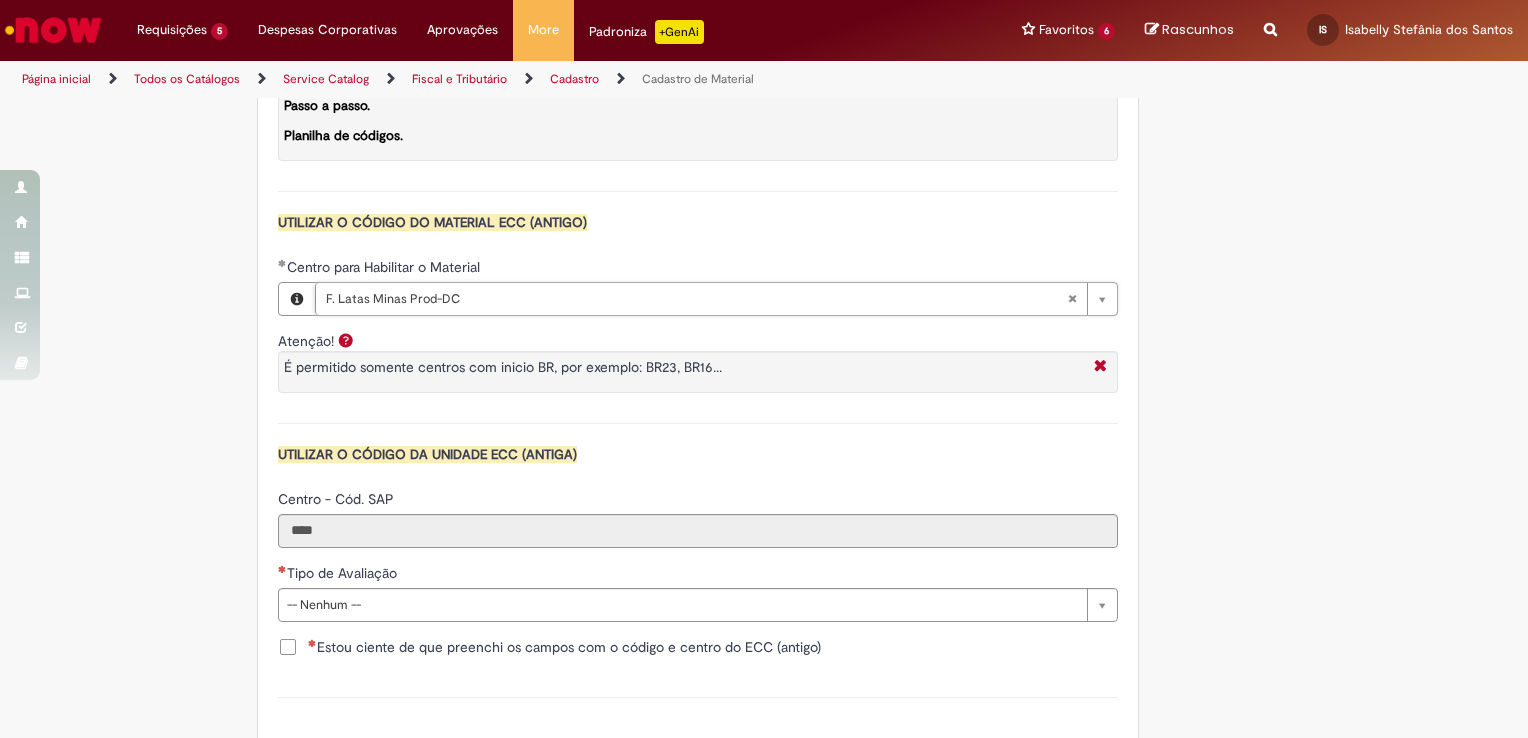 scroll, scrollTop: 1800, scrollLeft: 0, axis: vertical 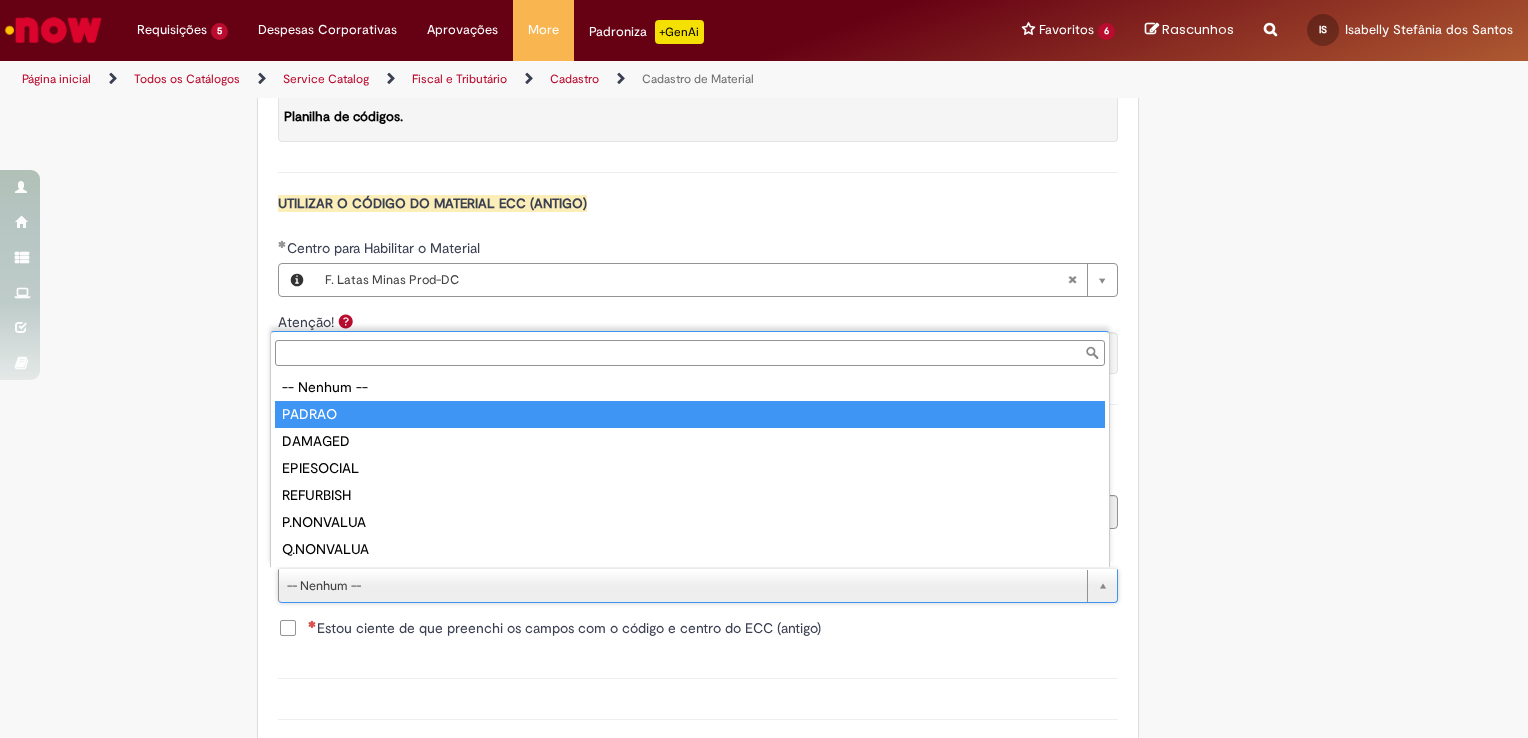 type on "******" 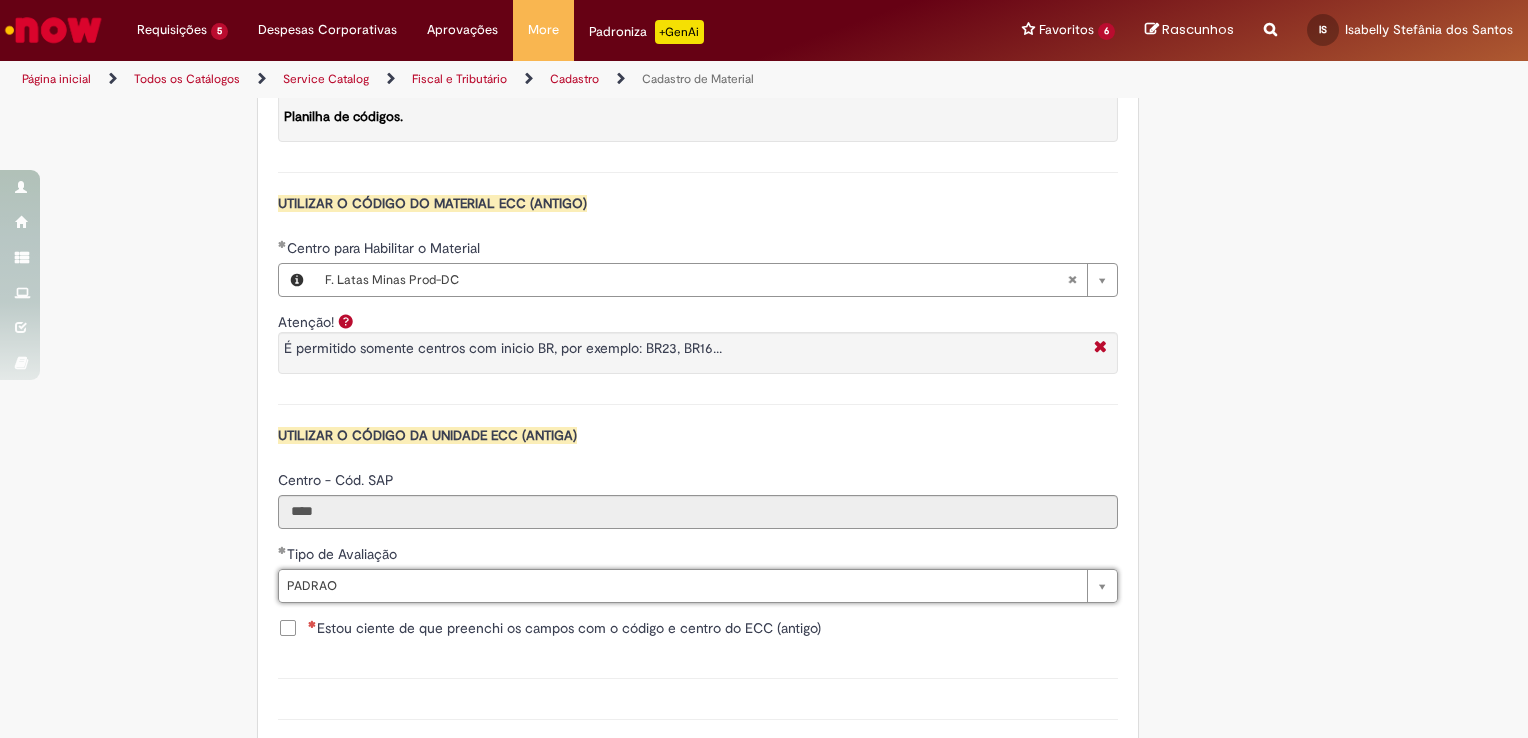 click on "Estou ciente de que preenchi os campos com o código e centro do ECC  (antigo)" at bounding box center (564, 628) 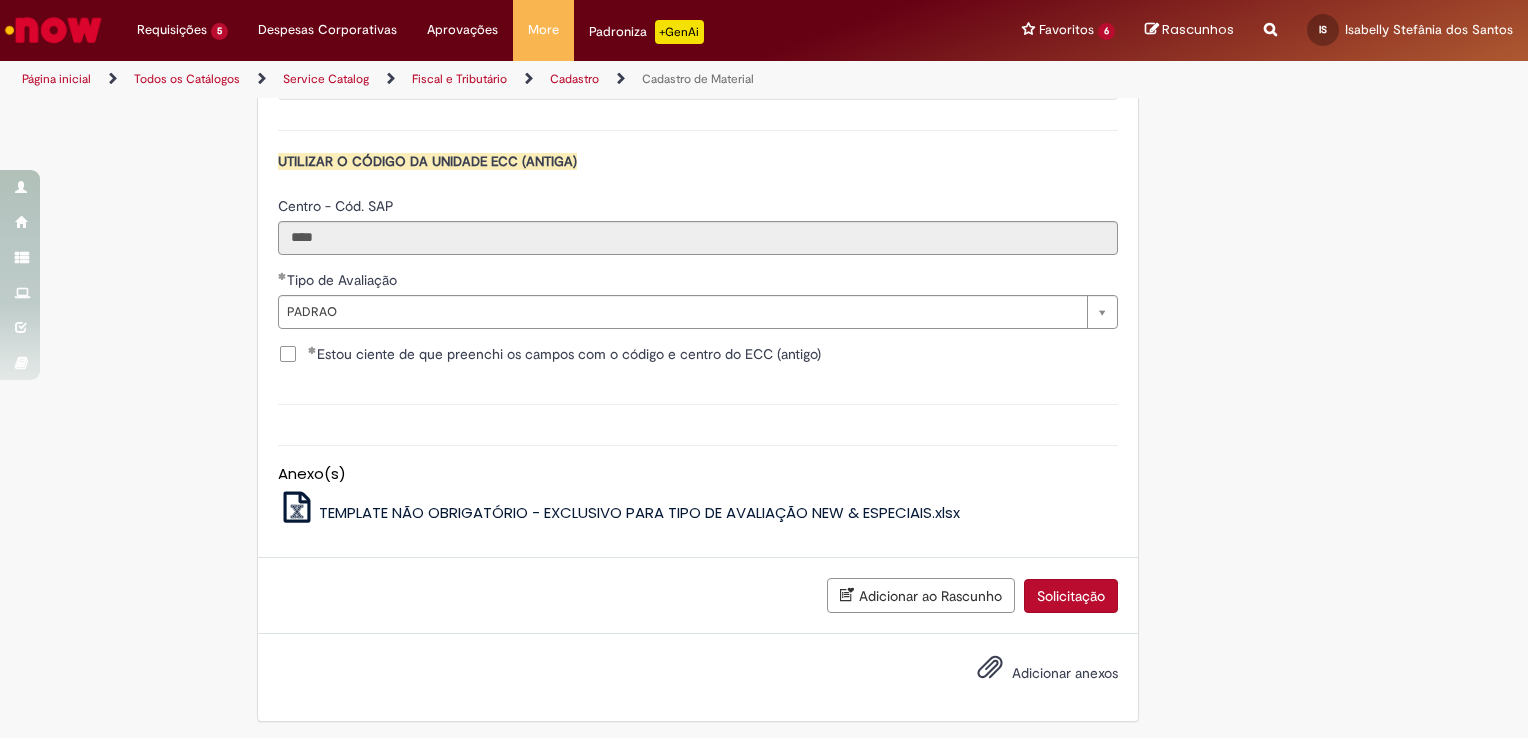 click on "Solicitação" at bounding box center [1071, 596] 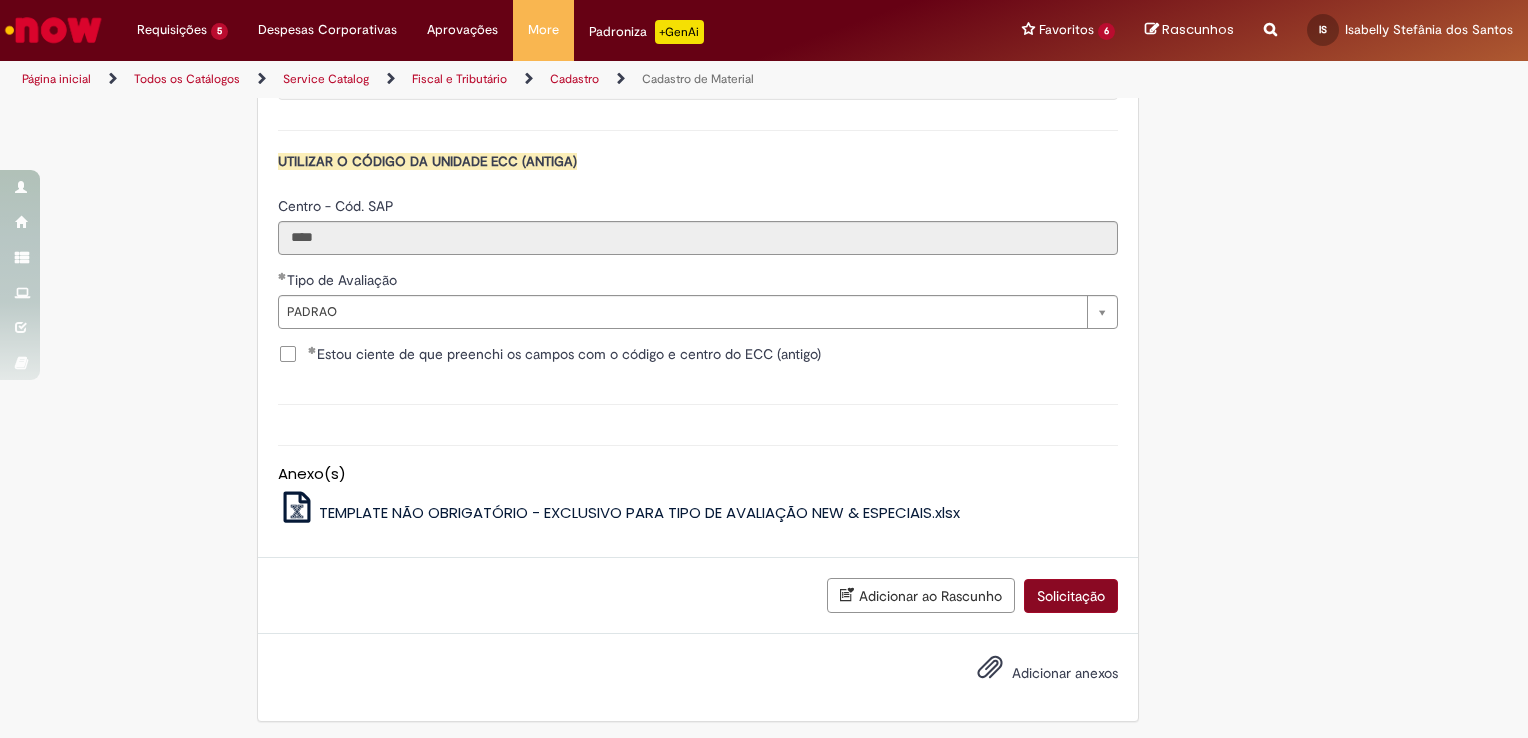 scroll, scrollTop: 2028, scrollLeft: 0, axis: vertical 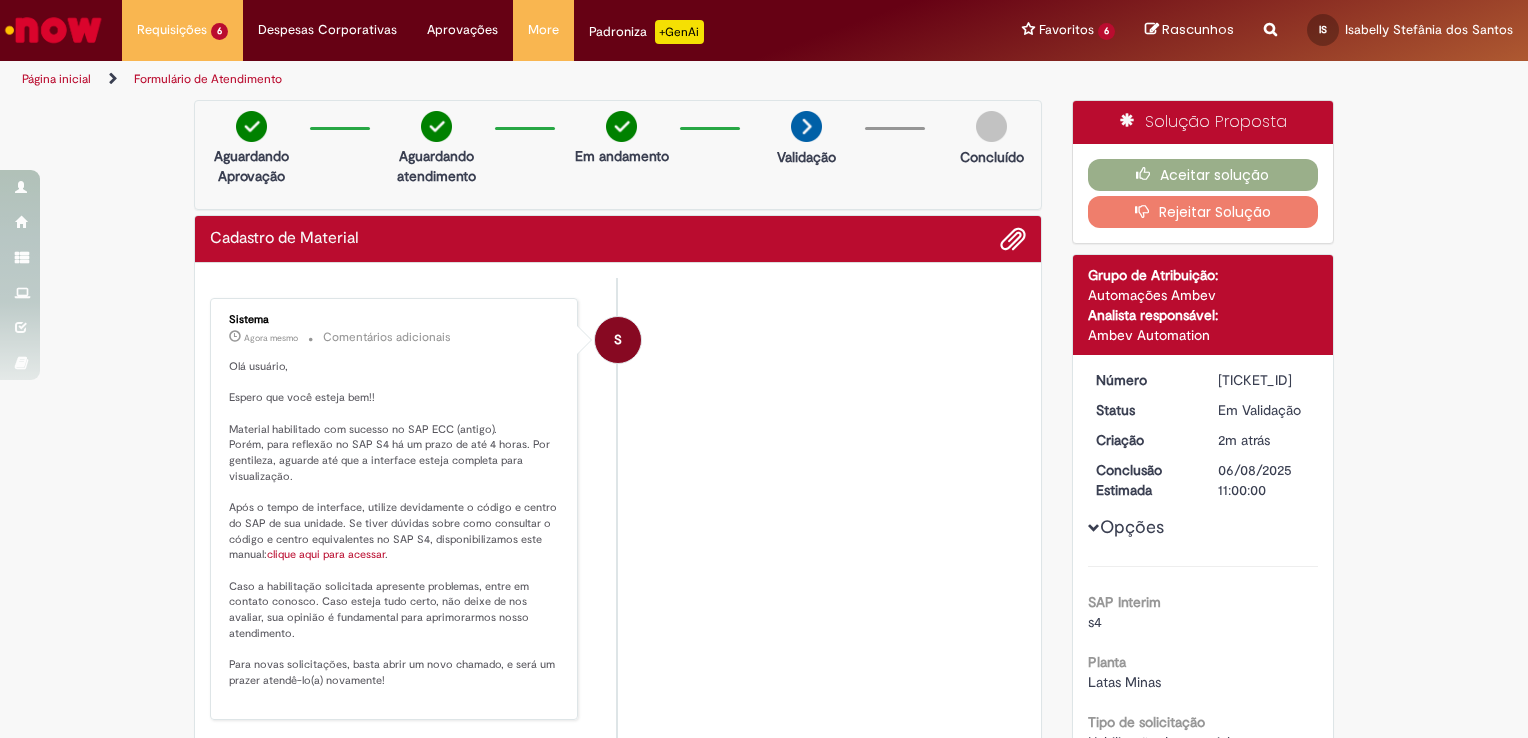 click on "S
Sistema
Agora mesmo Agora mesmo     Comentários adicionais
Olá usuário, Espero que você esteja bem!!  Material habilitado com sucesso no SAP ECC (antigo). Porém, para reflexão no SAP S4 há um prazo de até 4 horas. Por gentileza, aguarde até que a interface esteja completa para visualização. Após o tempo de interface, utilize devidamente o código e centro do SAP de sua unidade. Se tiver dúvidas sobre como consultar o código e centro equivalentes no SAP S4, disponibilizamos este manual:  clique aqui para acessar . Caso a habilitação solicitada apresente problemas, entre em contato conosco. Caso esteja tudo certo, não deixe de nos avaliar, sua opinião é fundamental para aprimorarmos nosso atendimento. Para novas solicitações, basta abrir um novo chamado, e será um prazer atendê-lo(a) novamente!" at bounding box center (618, 509) 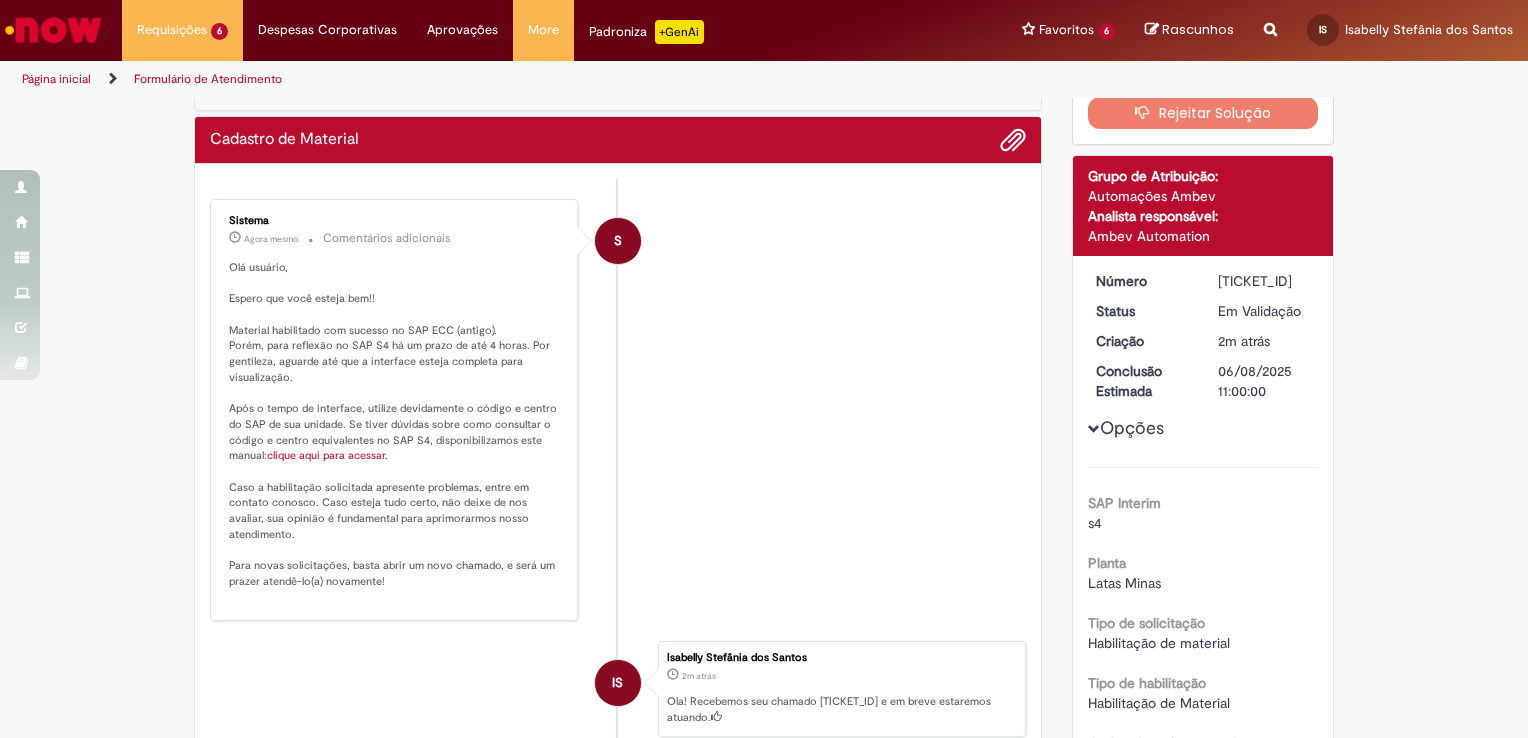 scroll, scrollTop: 100, scrollLeft: 0, axis: vertical 